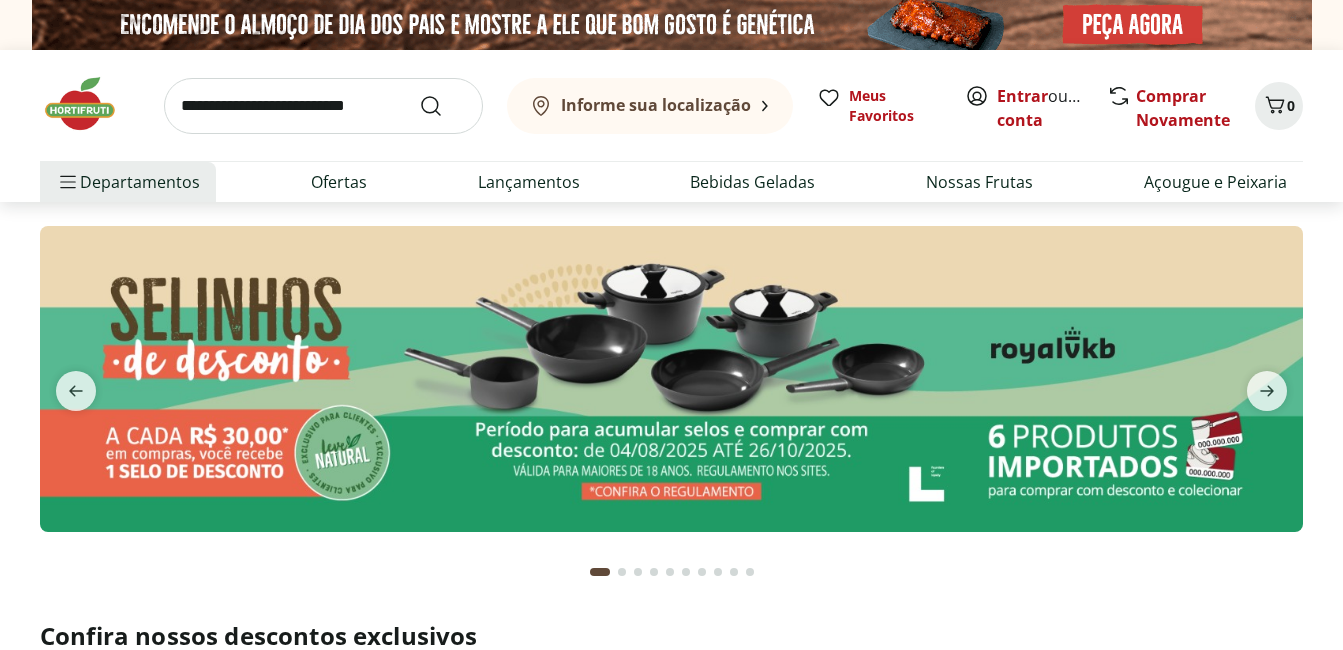 scroll, scrollTop: 0, scrollLeft: 0, axis: both 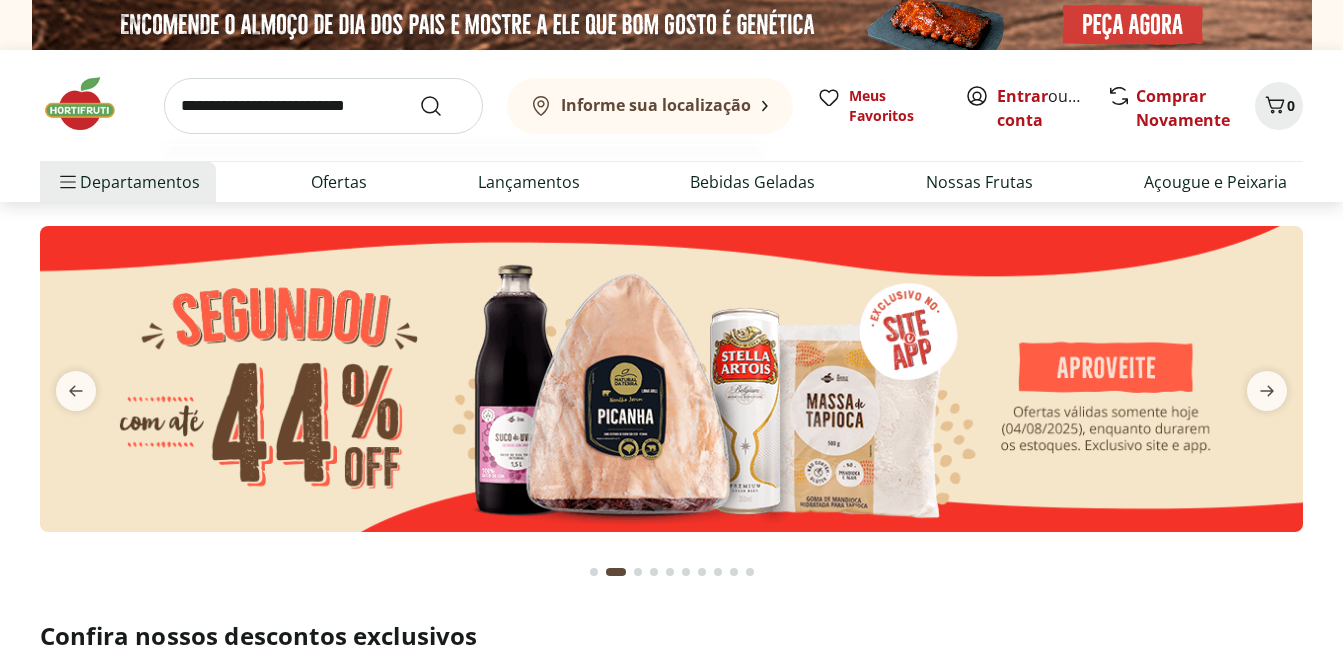 click at bounding box center [323, 106] 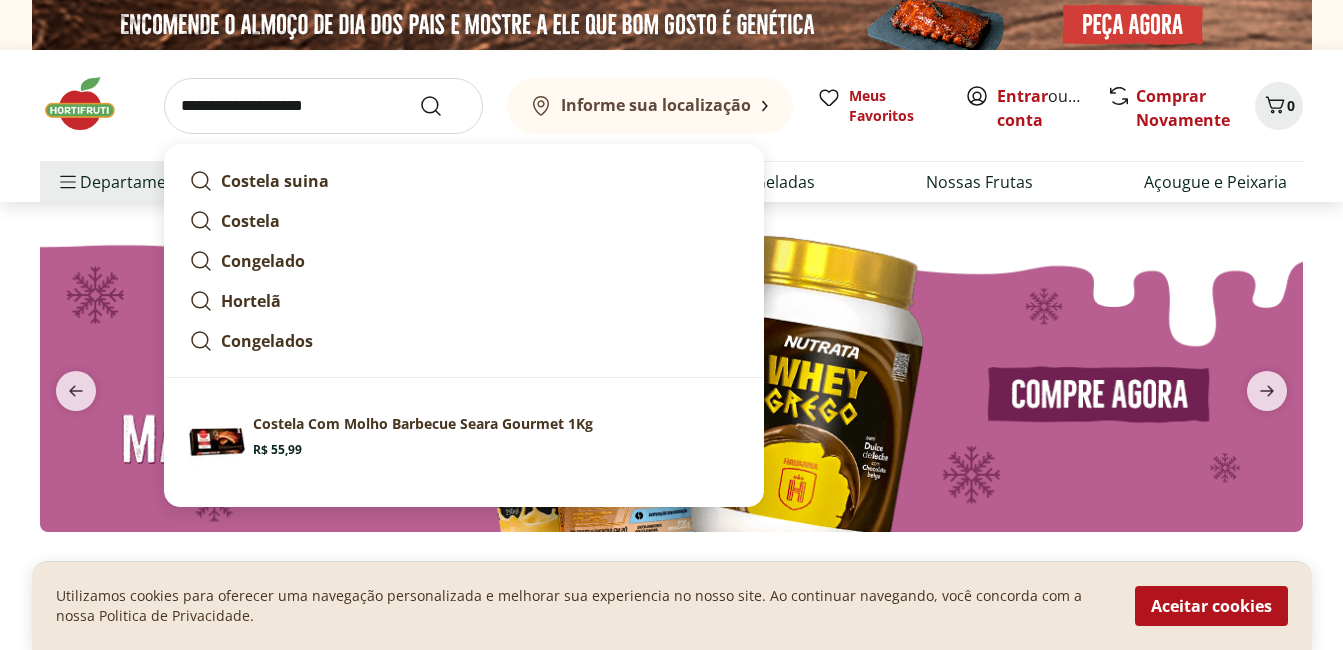 click on "**********" at bounding box center [323, 106] 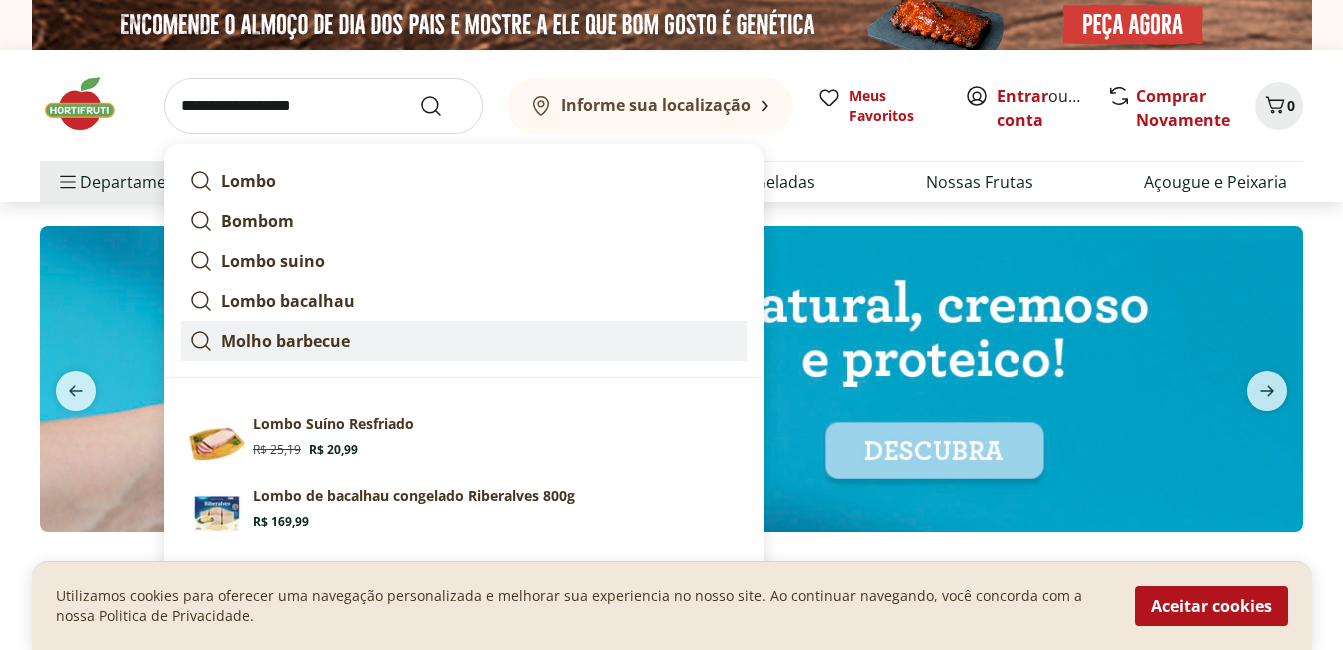 click on "Molho barbecue" at bounding box center (285, 341) 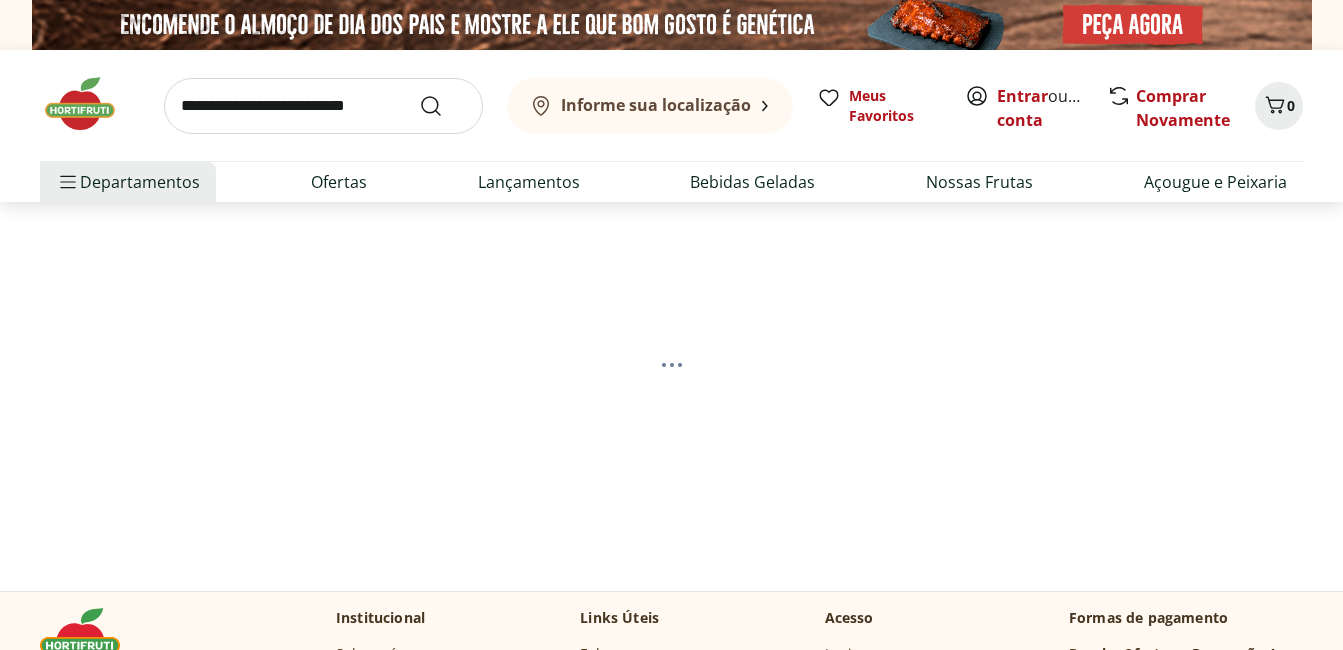 scroll, scrollTop: 0, scrollLeft: 0, axis: both 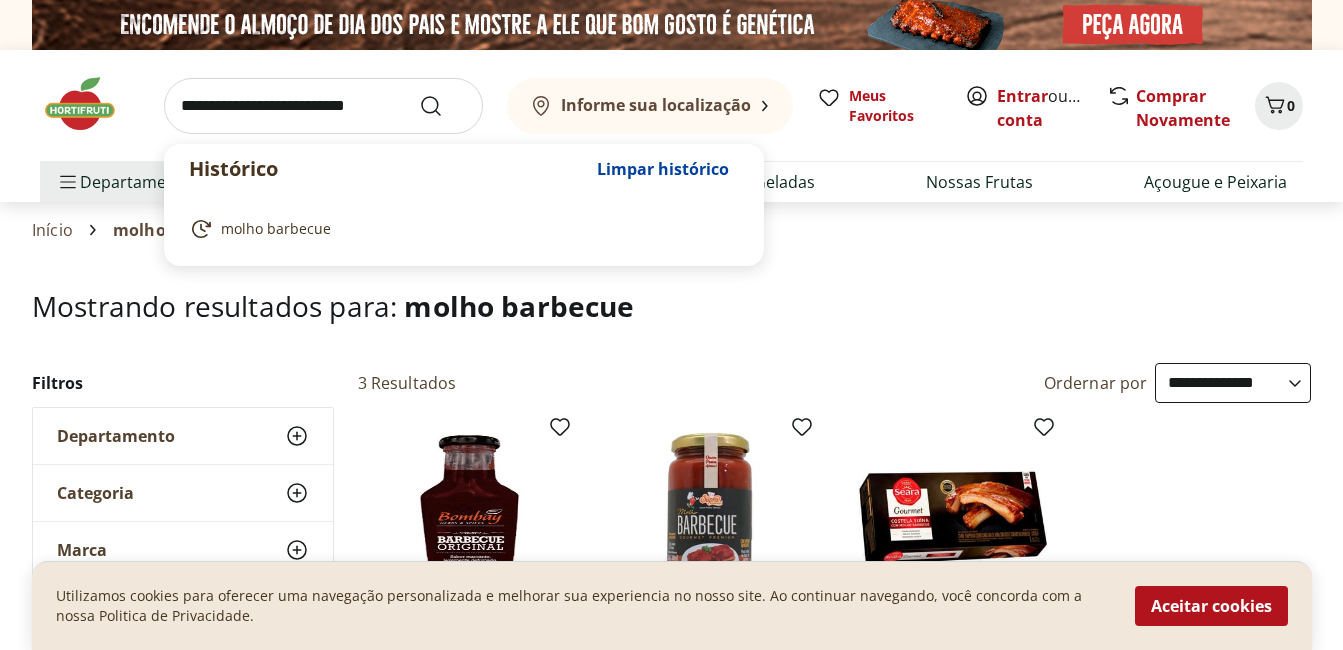click at bounding box center [323, 106] 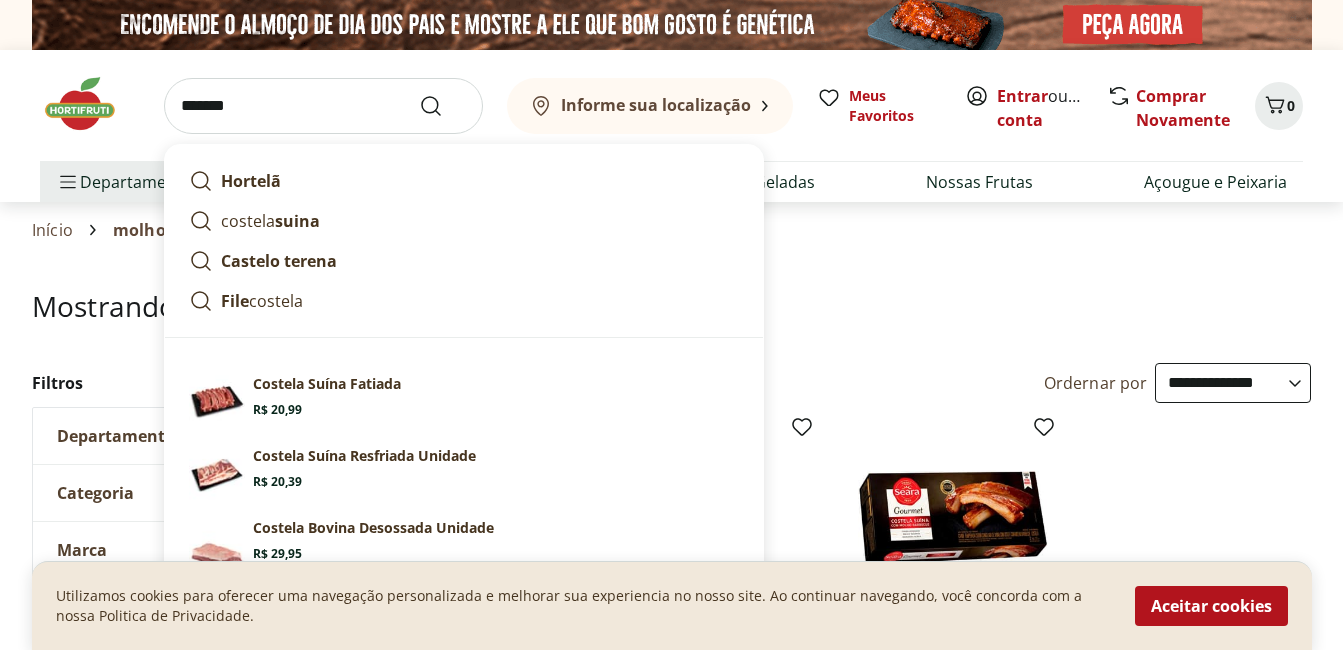 click on "*******" at bounding box center (323, 106) 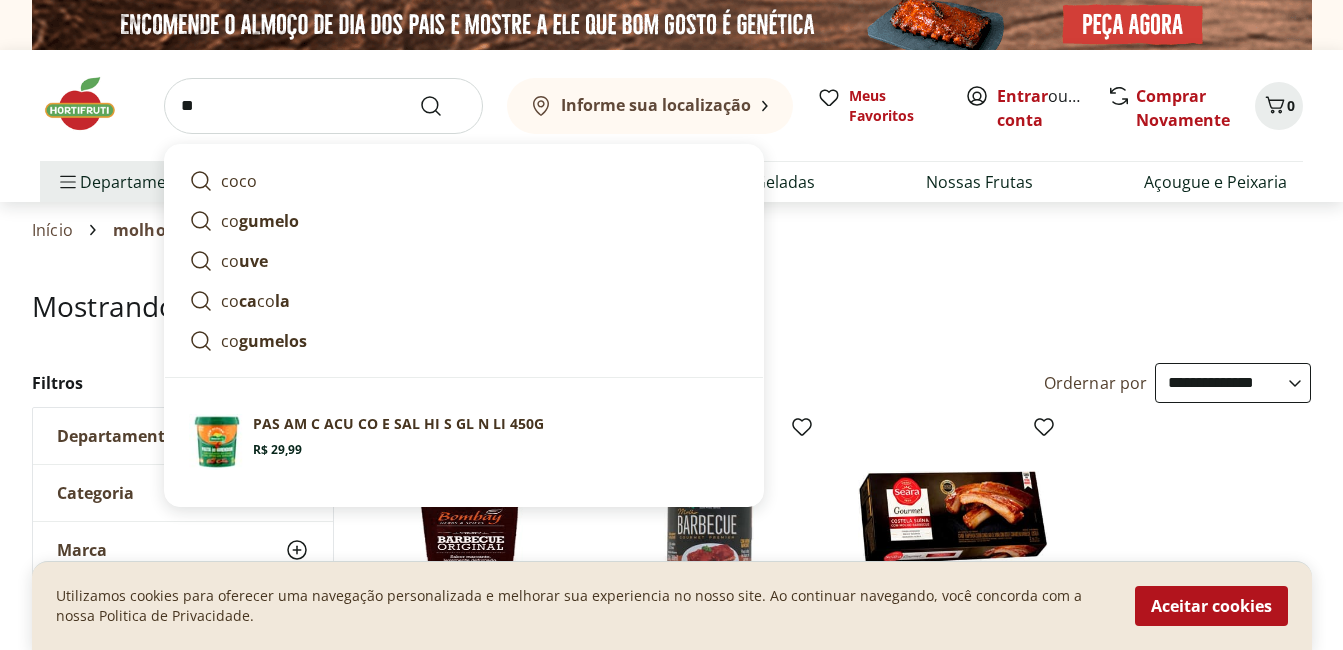 type on "*" 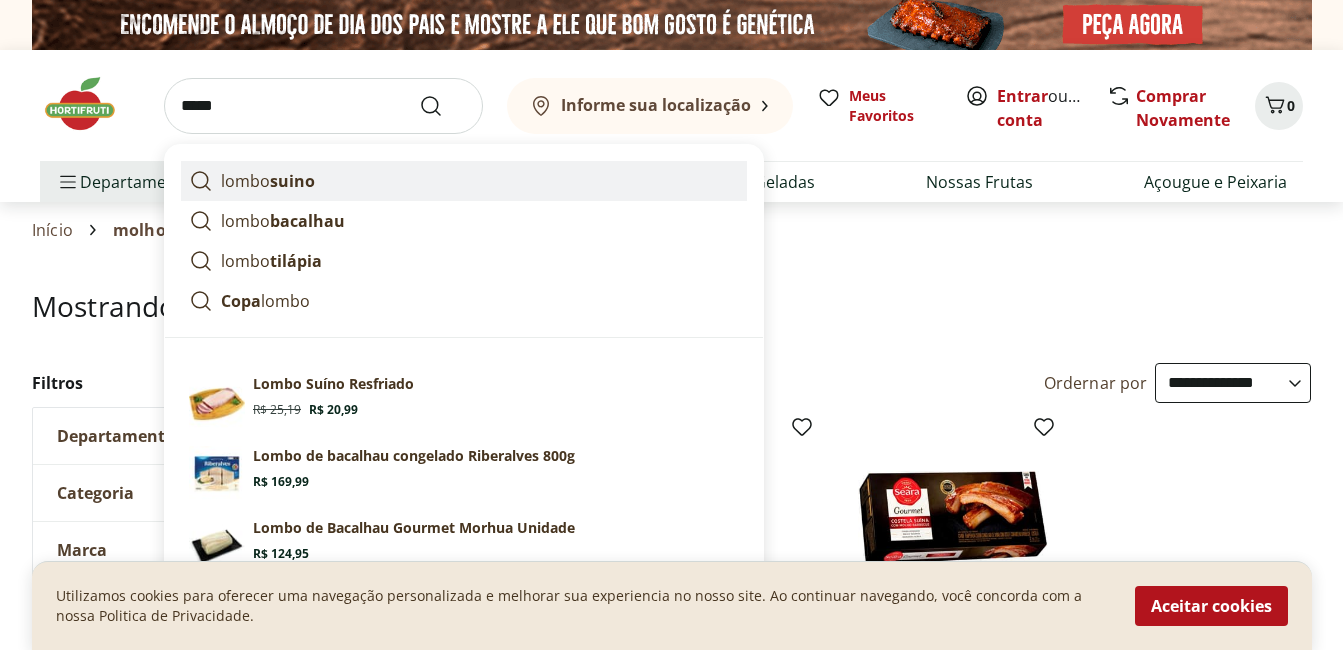 click on "suino" at bounding box center [292, 181] 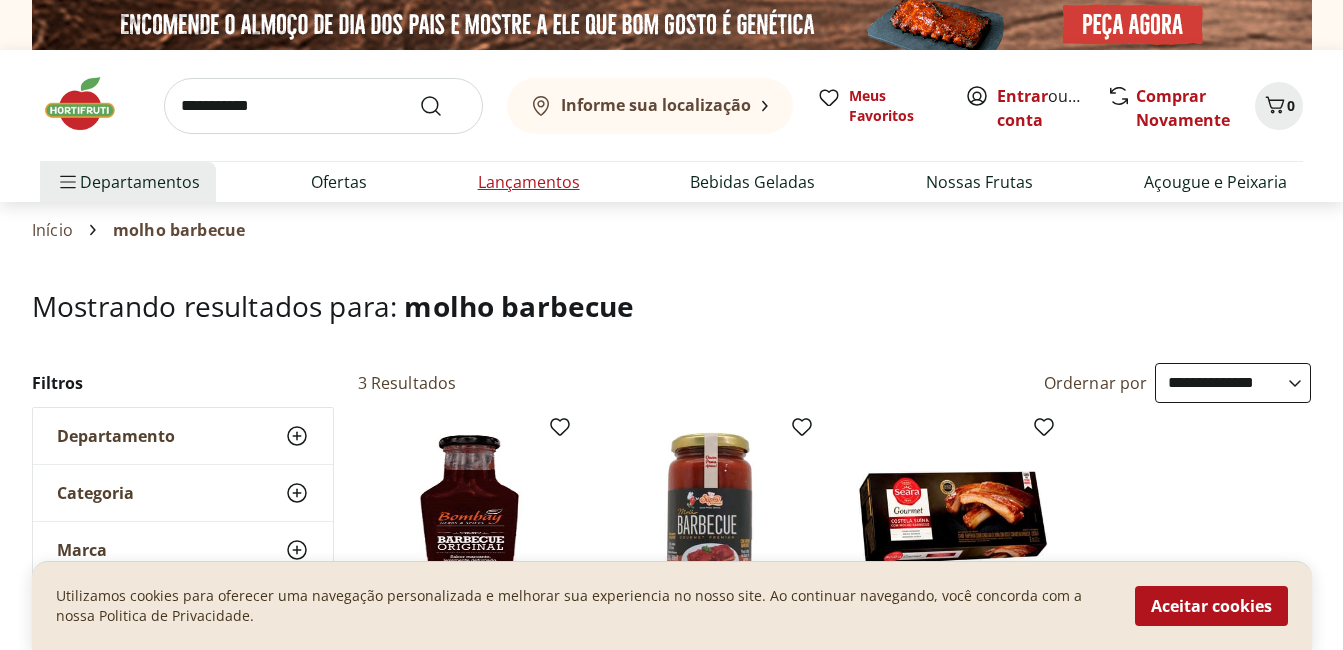 click on "Lançamentos" at bounding box center (529, 182) 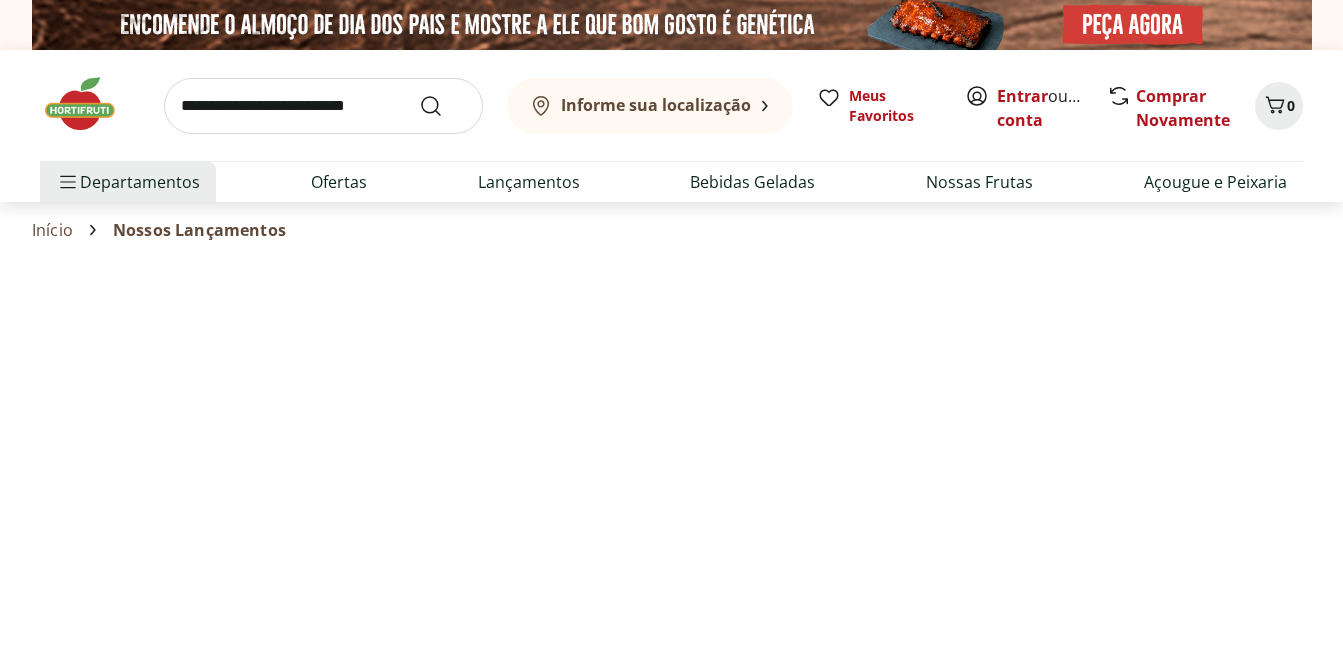 select on "**********" 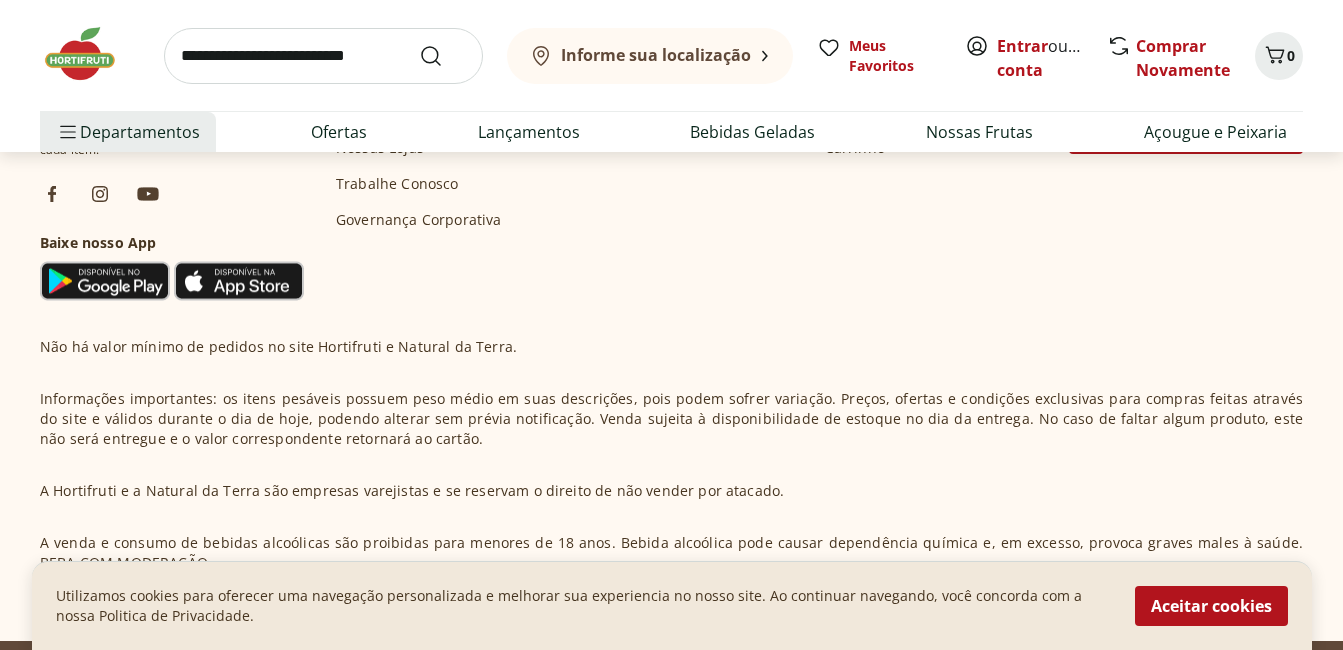 scroll, scrollTop: 1900, scrollLeft: 0, axis: vertical 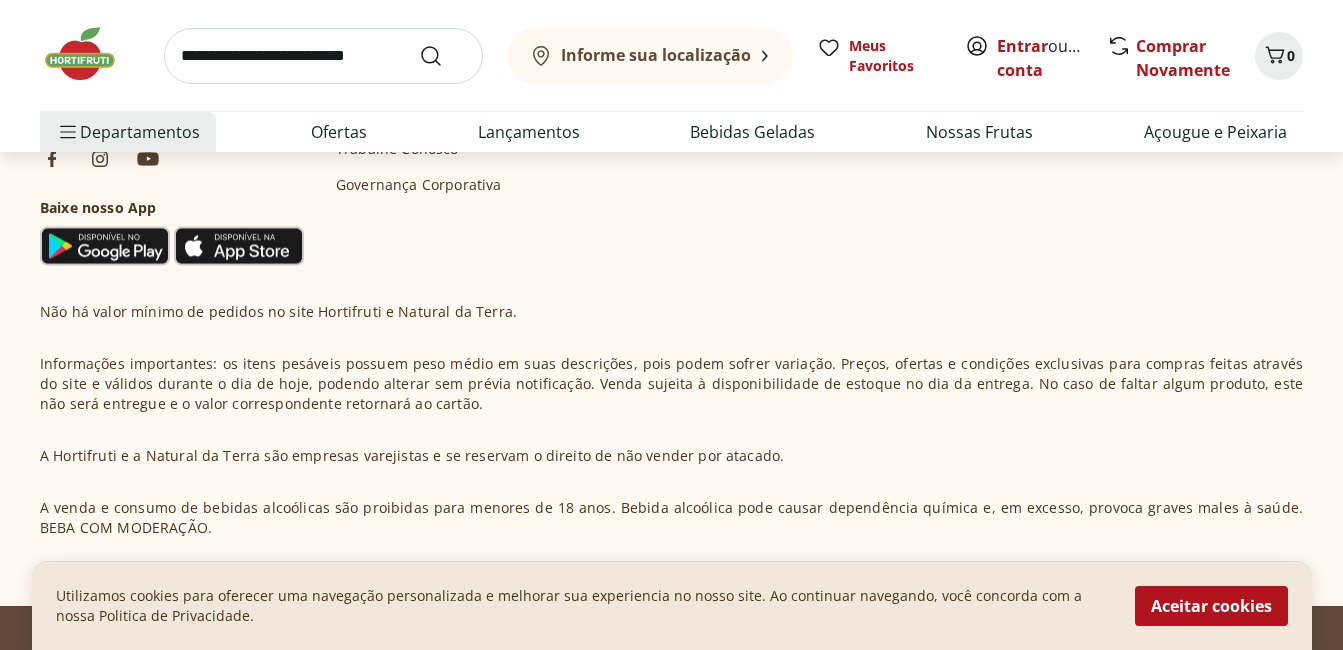 select on "**********" 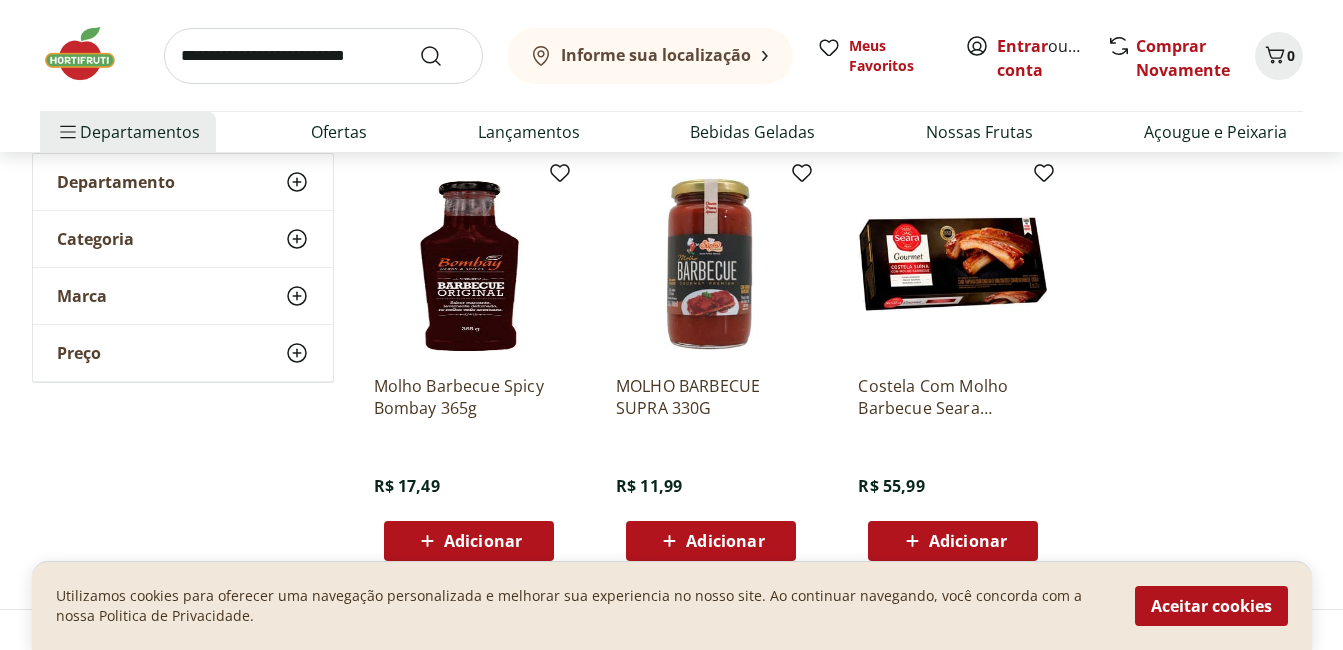 scroll, scrollTop: 0, scrollLeft: 0, axis: both 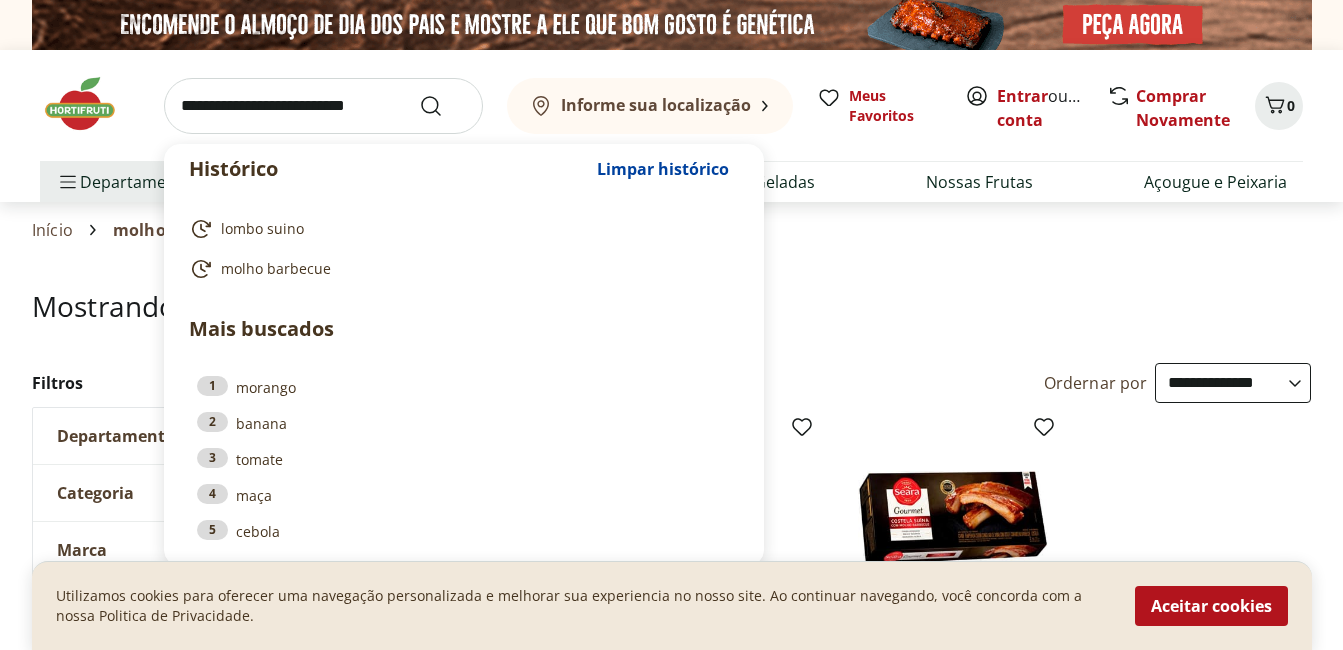 click at bounding box center [323, 106] 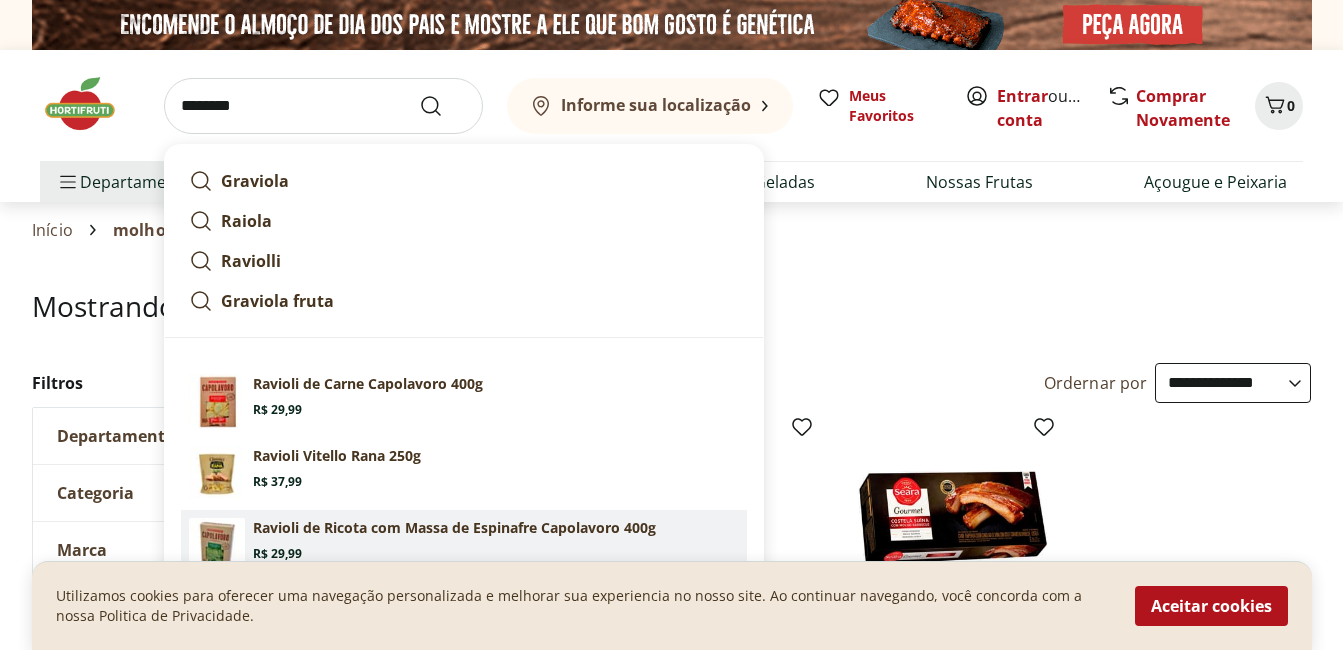 click on "Ravioli de Ricota com Massa de Espinafre Capolavoro 400g" at bounding box center (454, 528) 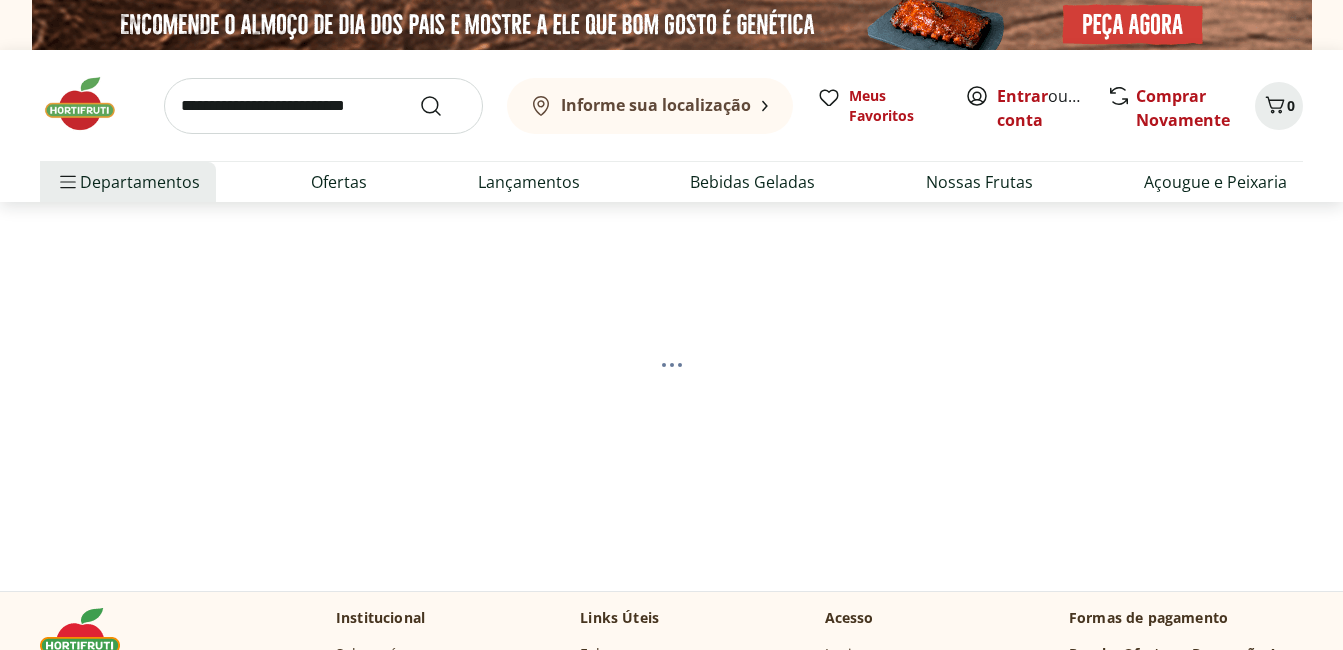 scroll, scrollTop: 0, scrollLeft: 0, axis: both 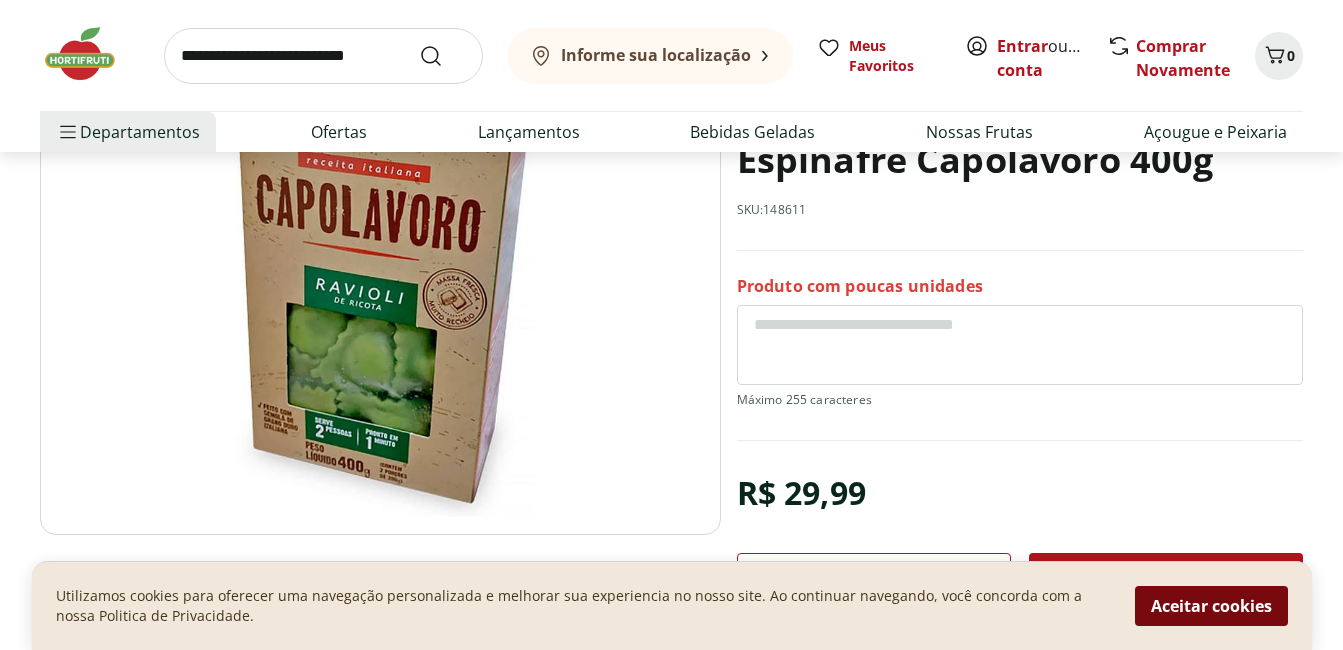 click on "Aceitar cookies" at bounding box center [1211, 606] 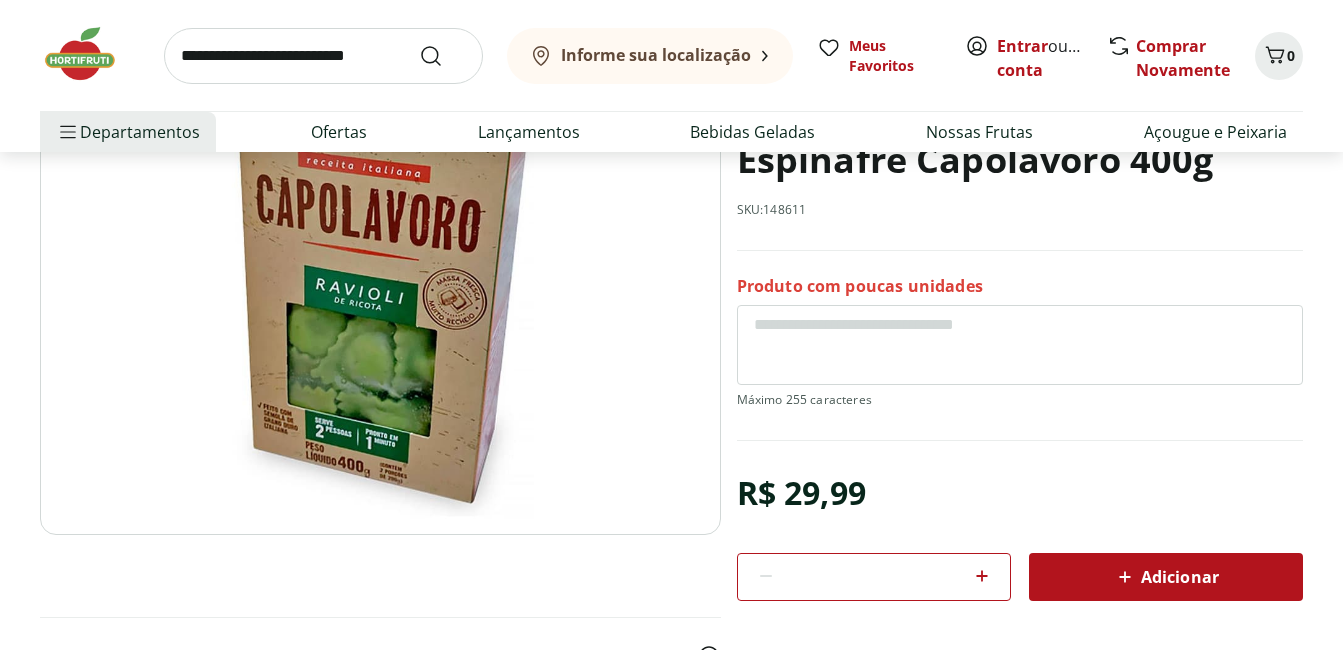 click 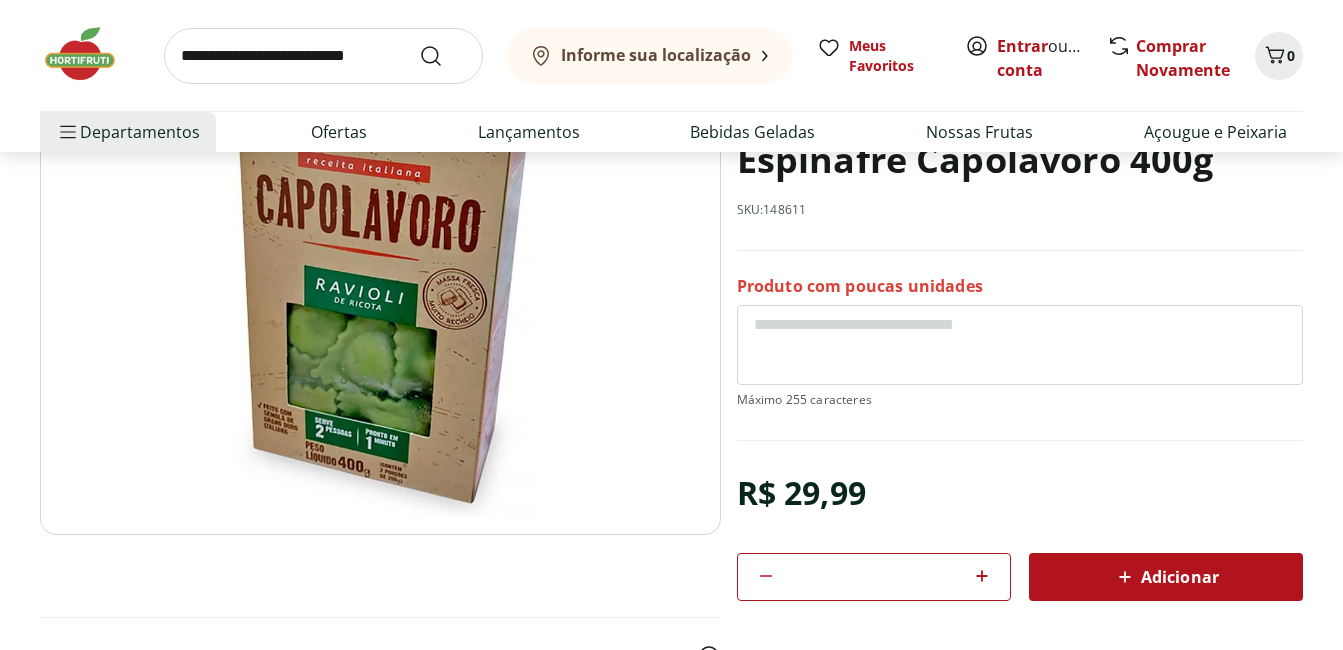 click 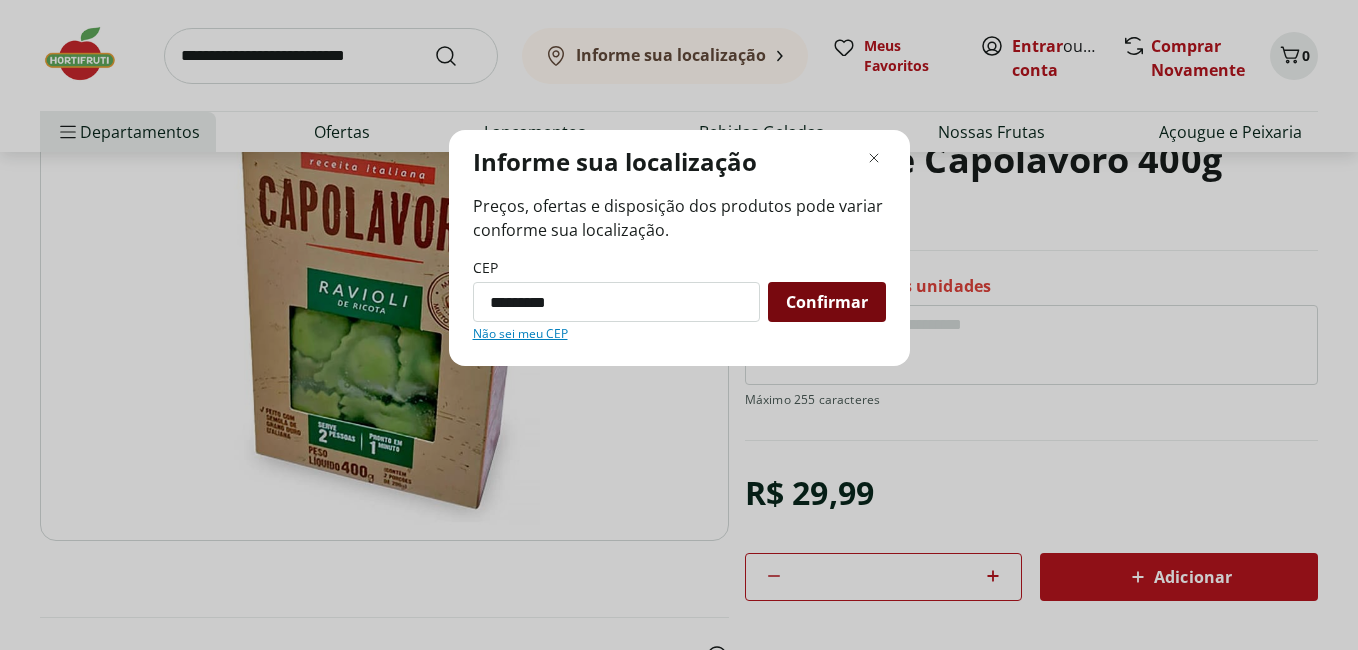 type on "*********" 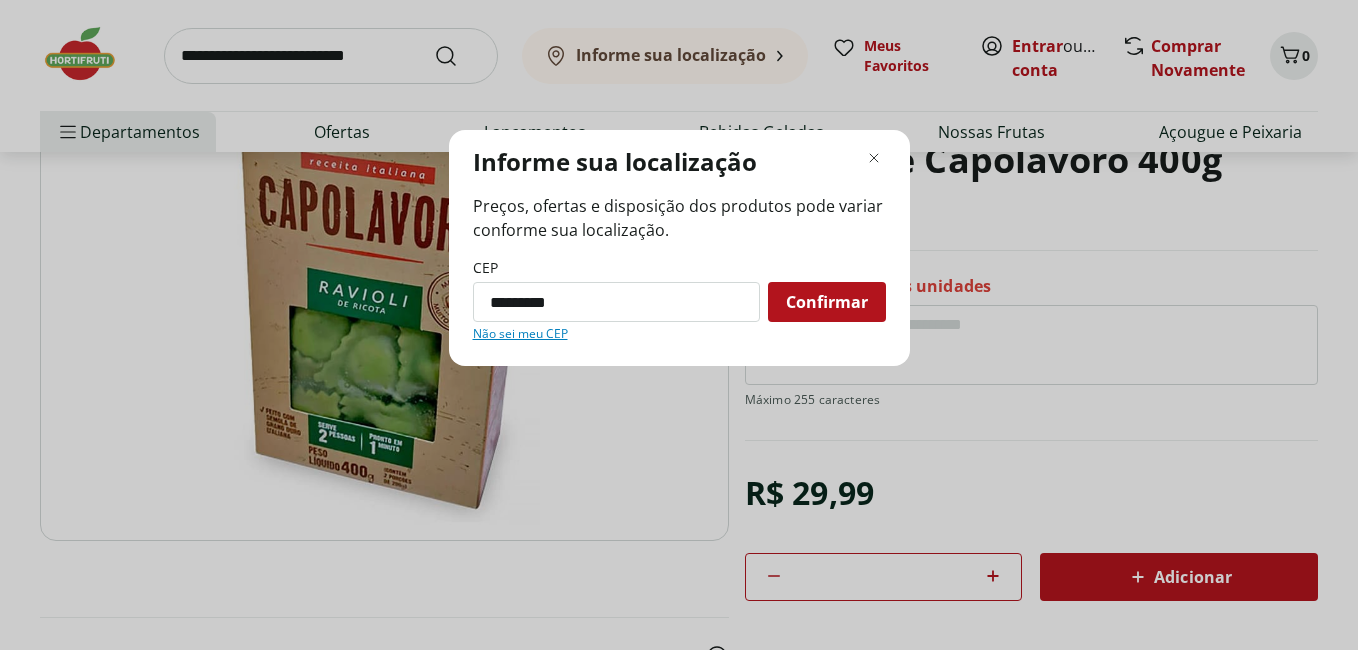 click on "Confirmar" at bounding box center [827, 302] 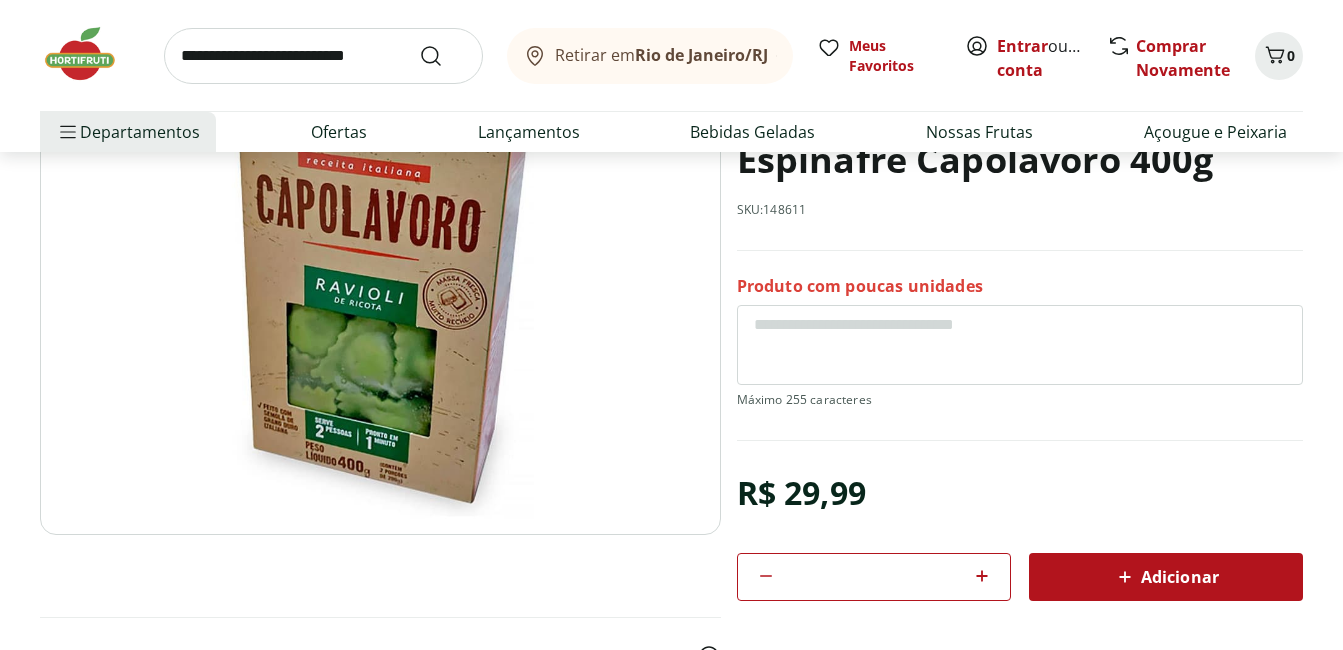 click 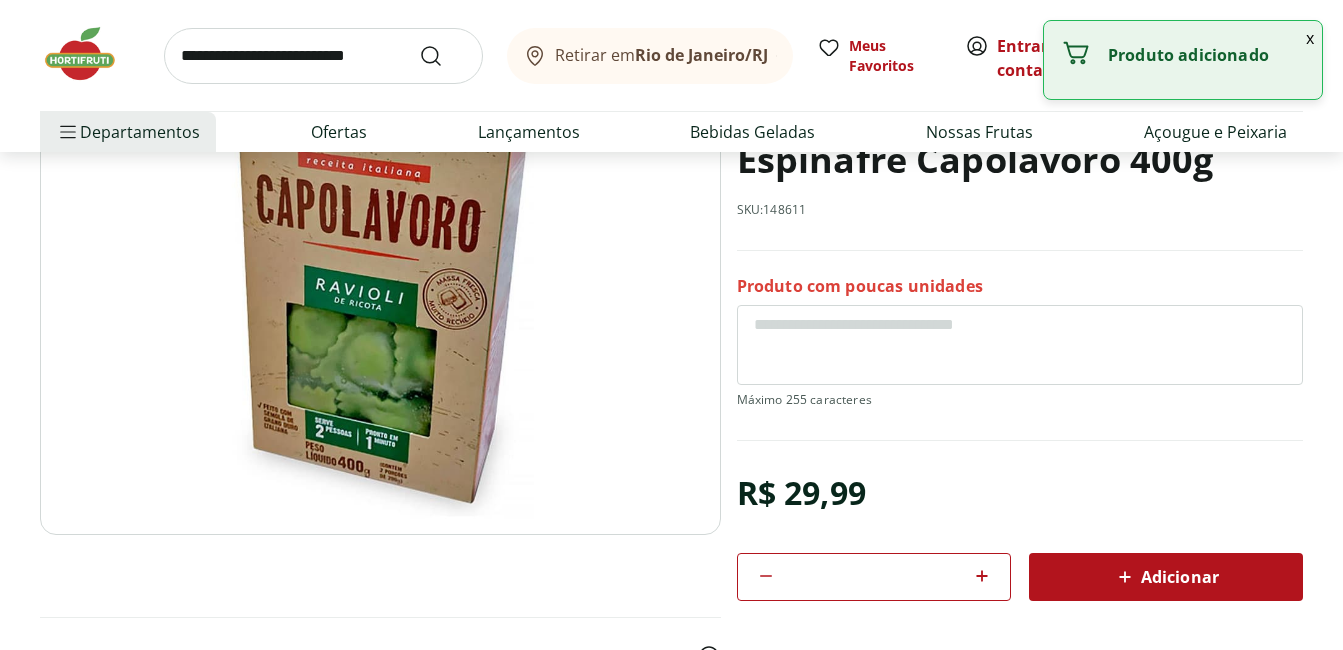 click 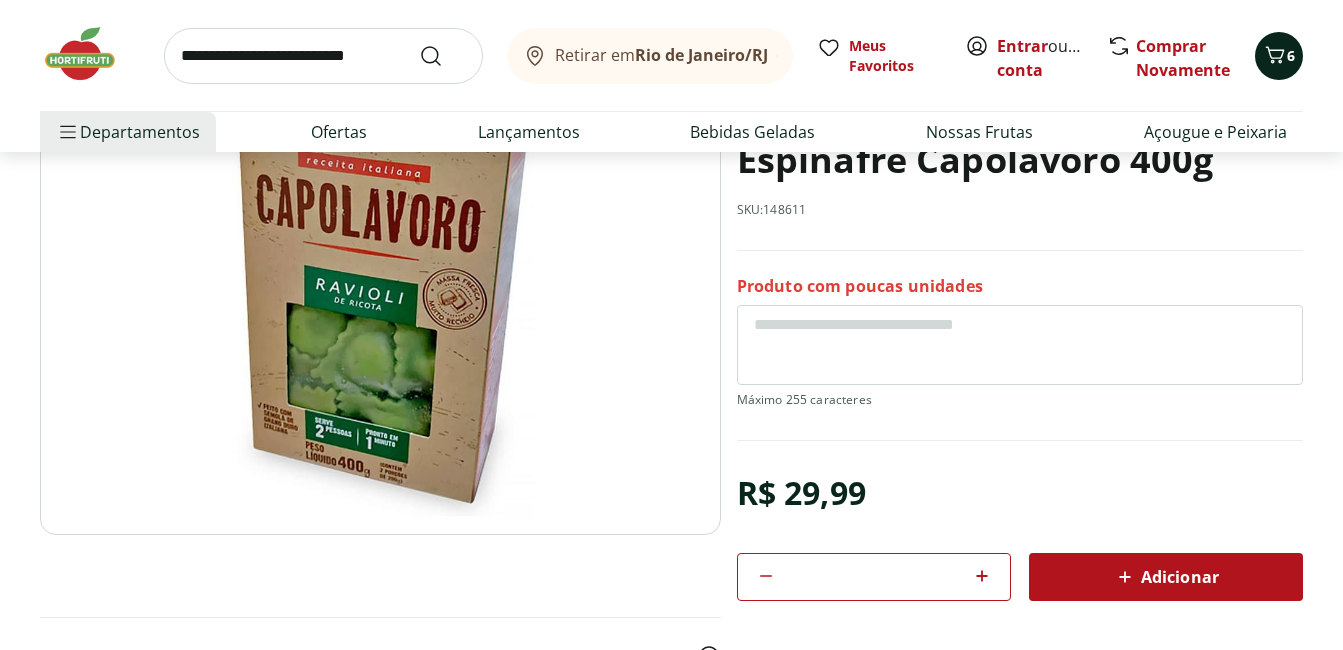 click 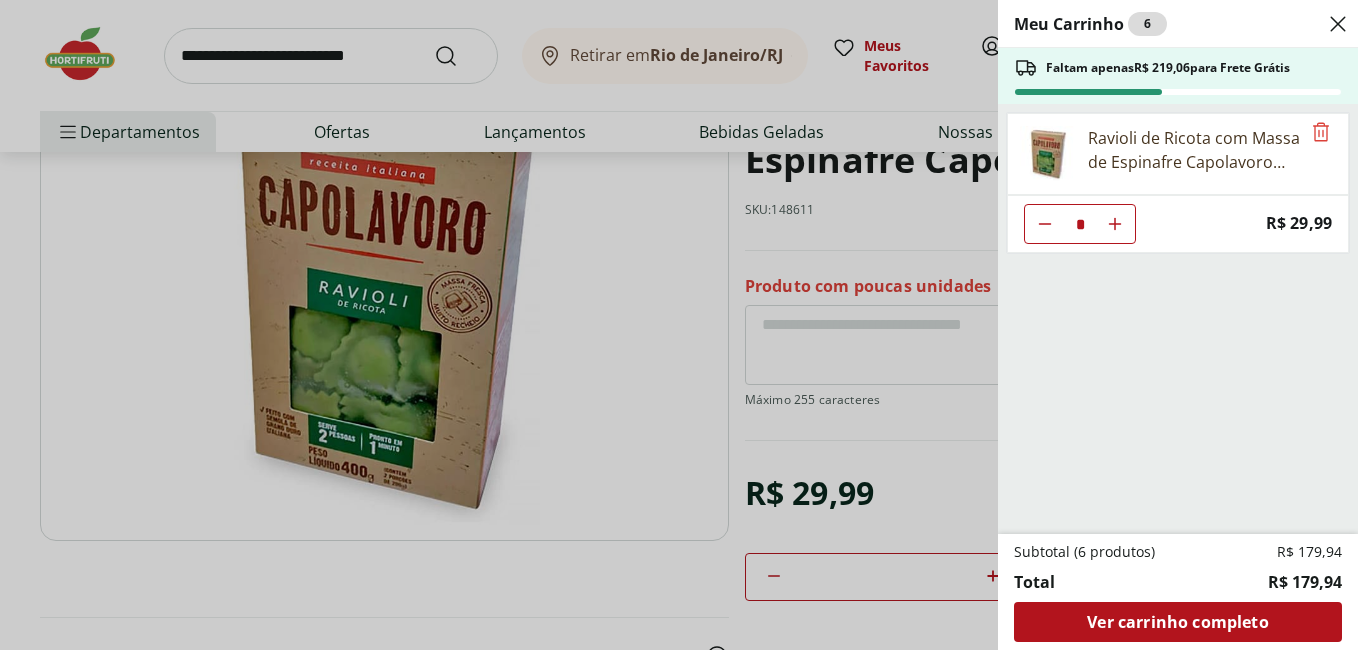 click 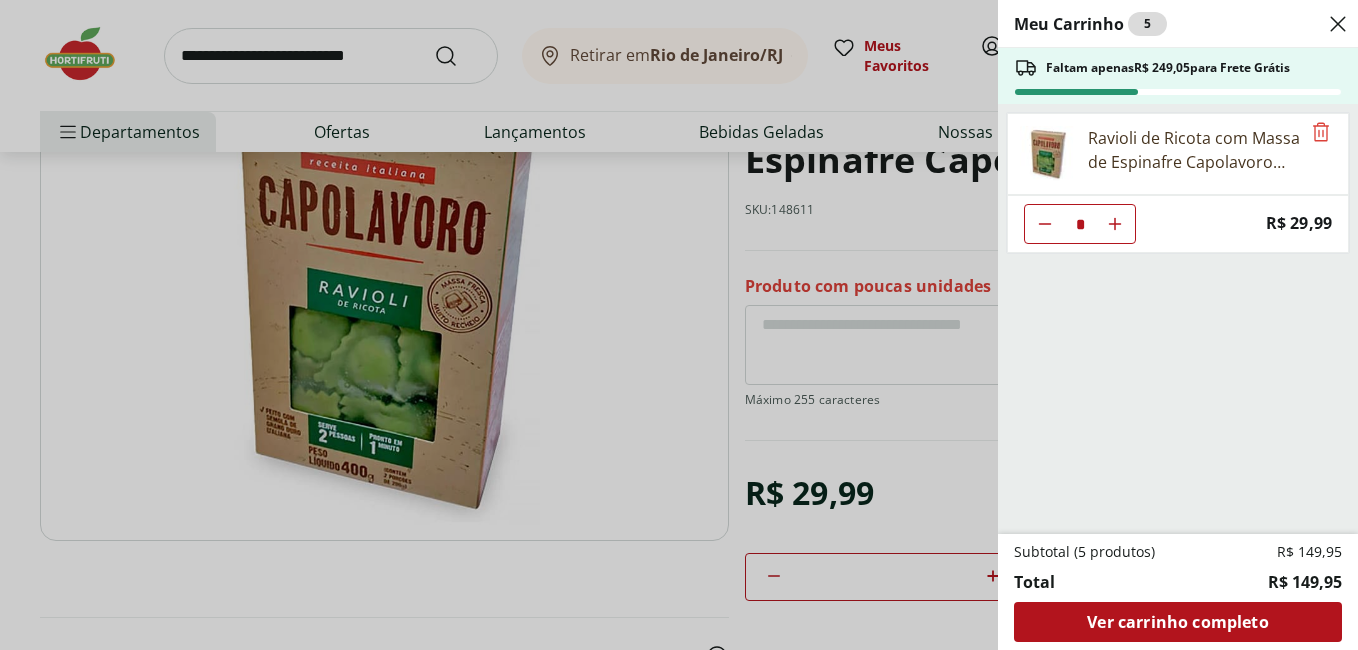 click 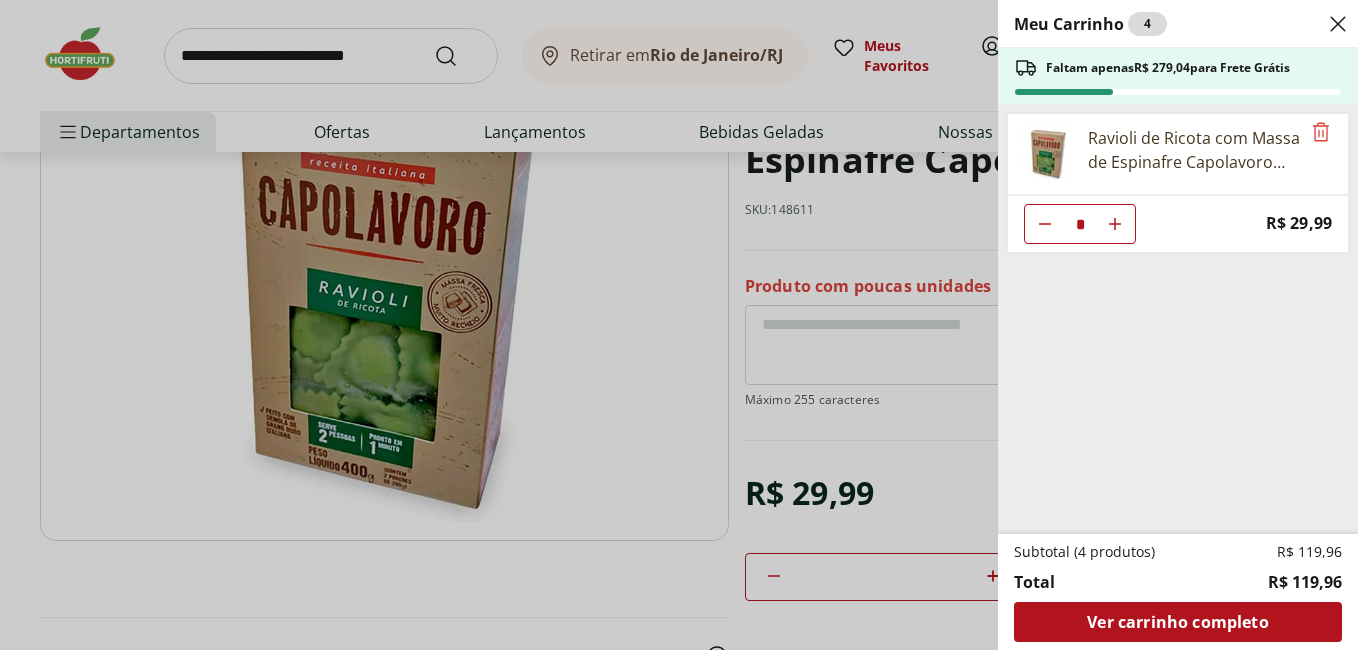click 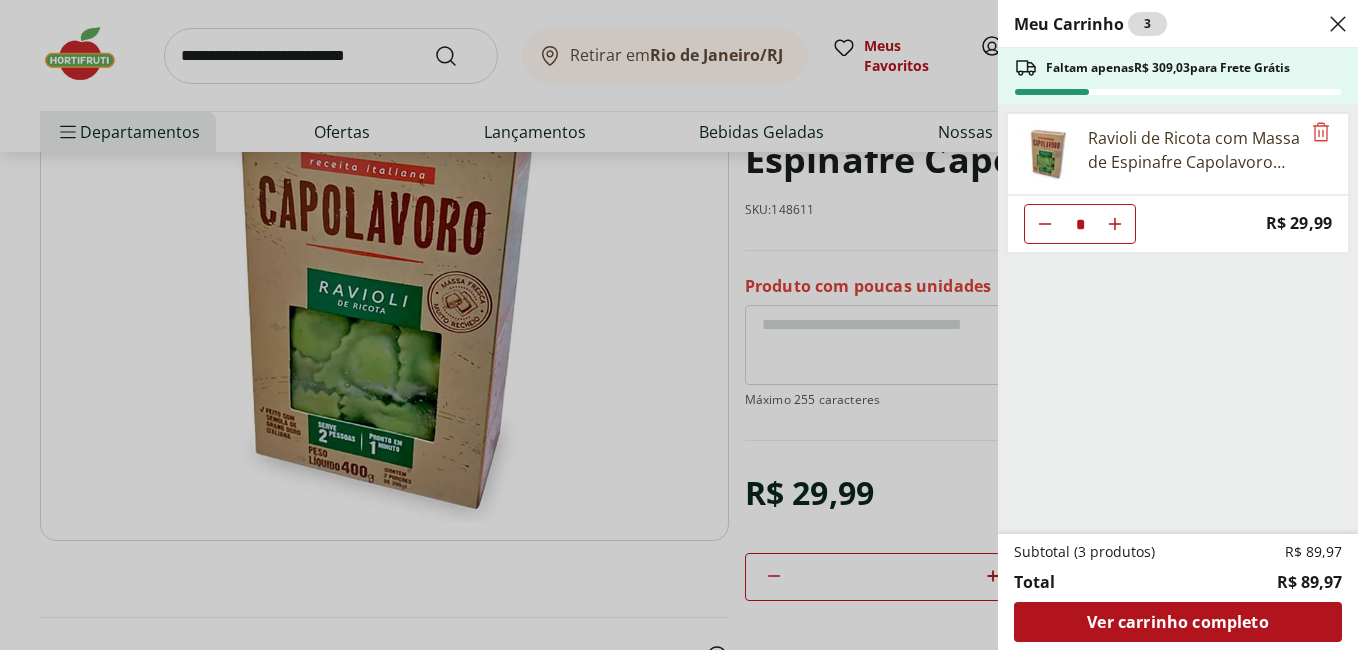click 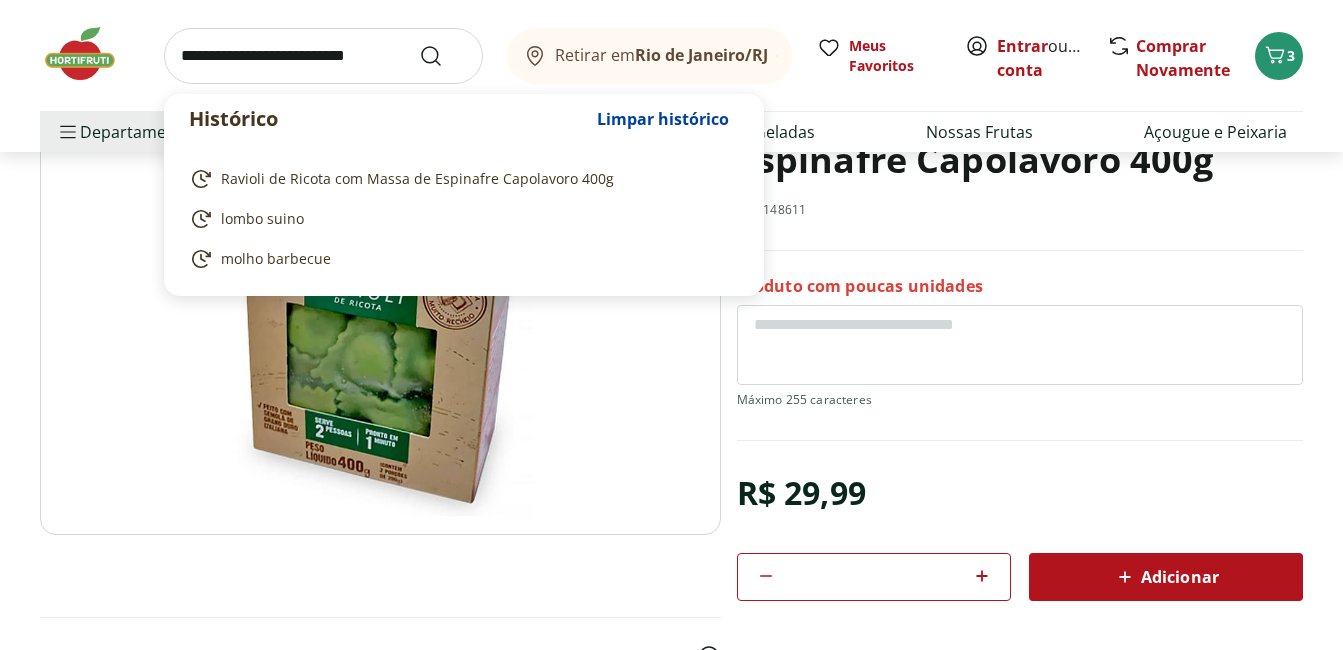 click at bounding box center (323, 56) 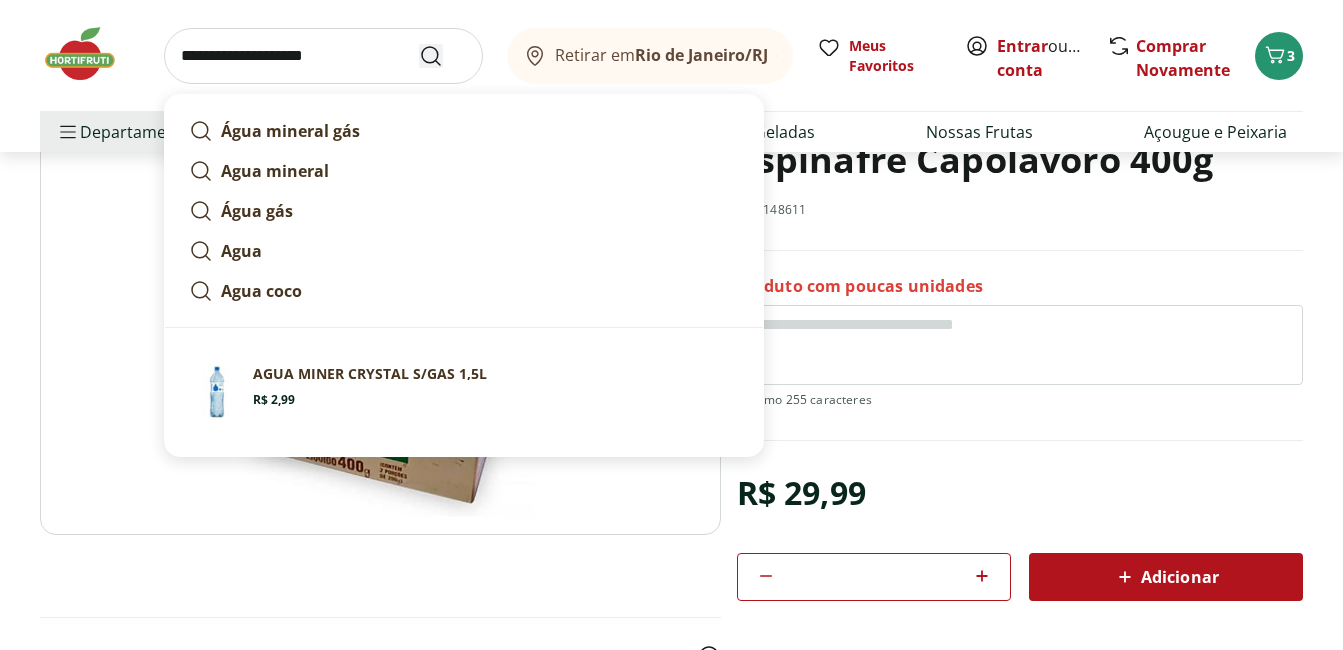 type on "**********" 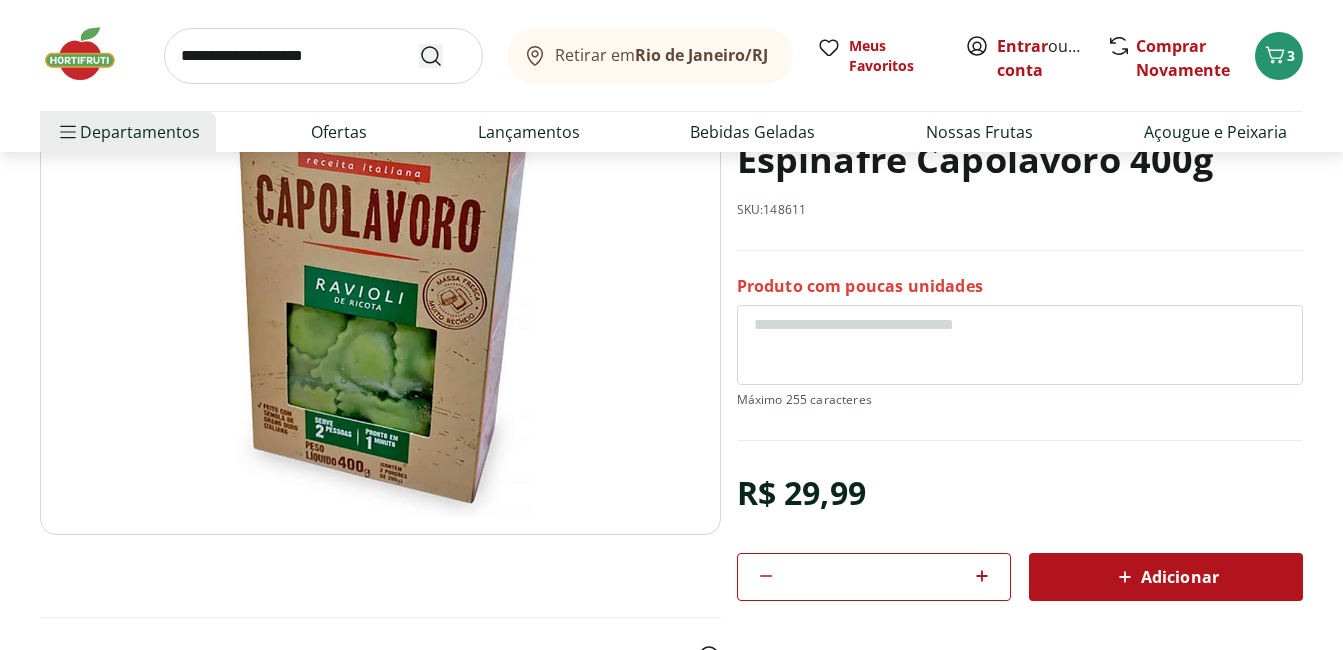 scroll, scrollTop: 0, scrollLeft: 0, axis: both 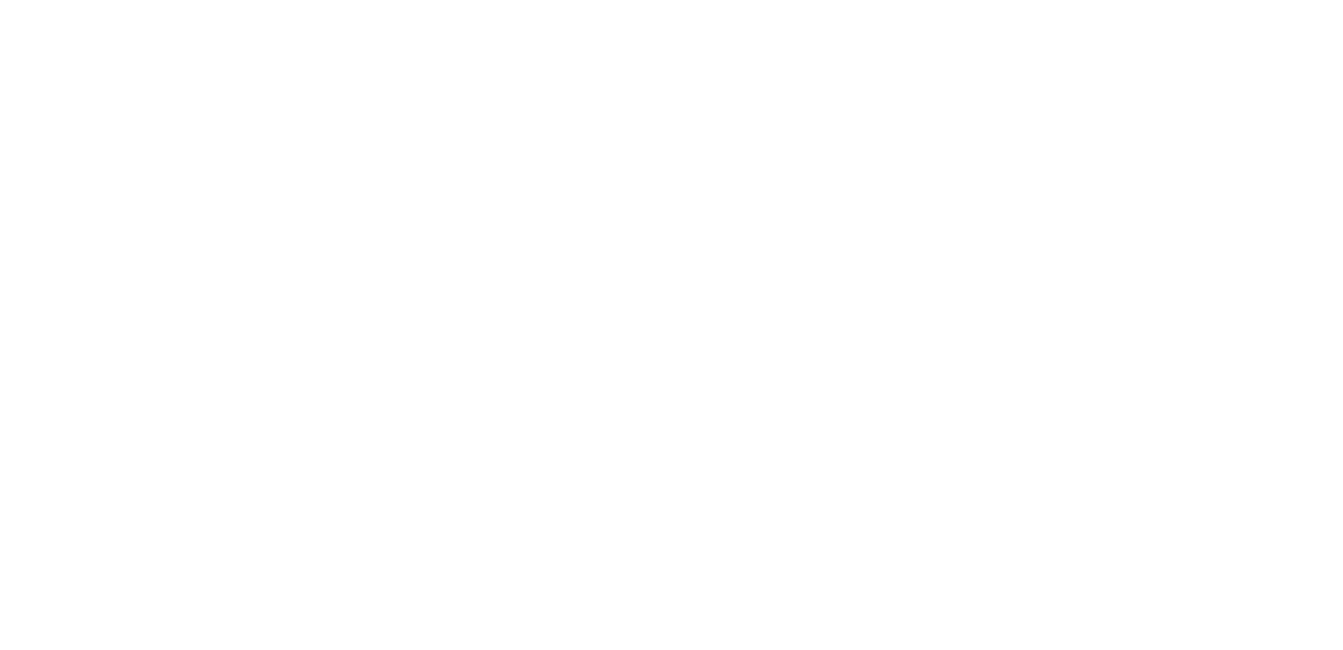 select on "**********" 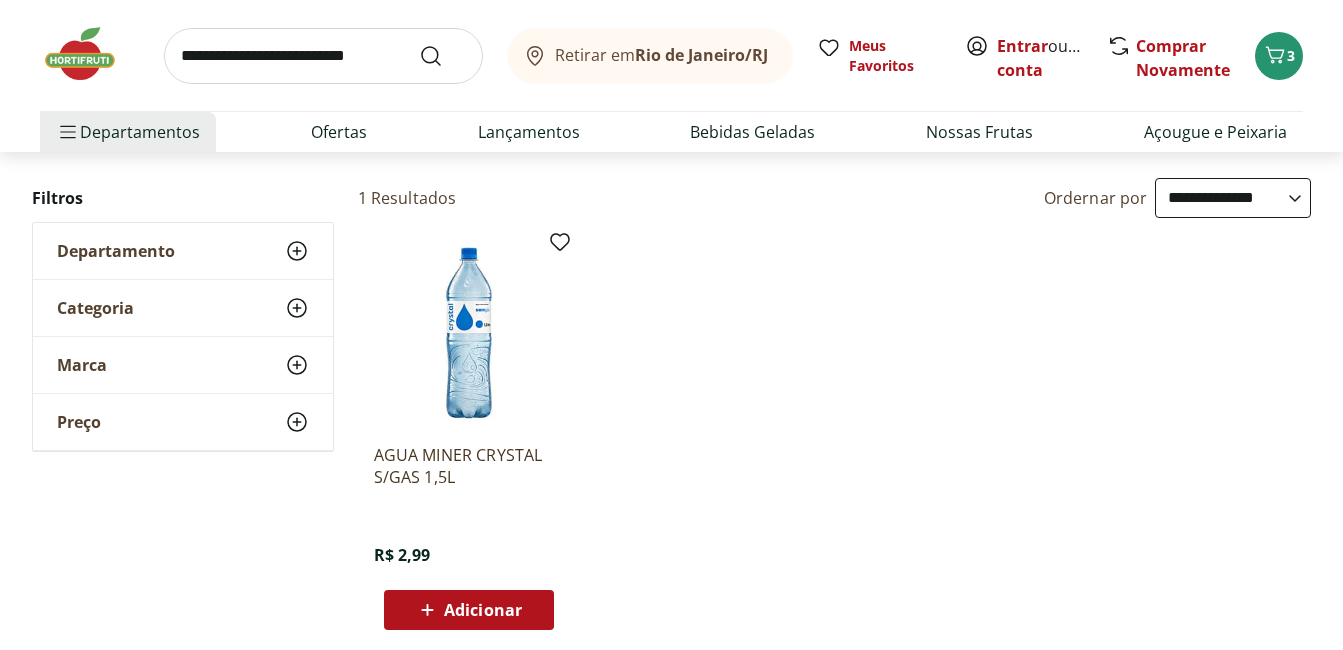 scroll, scrollTop: 0, scrollLeft: 0, axis: both 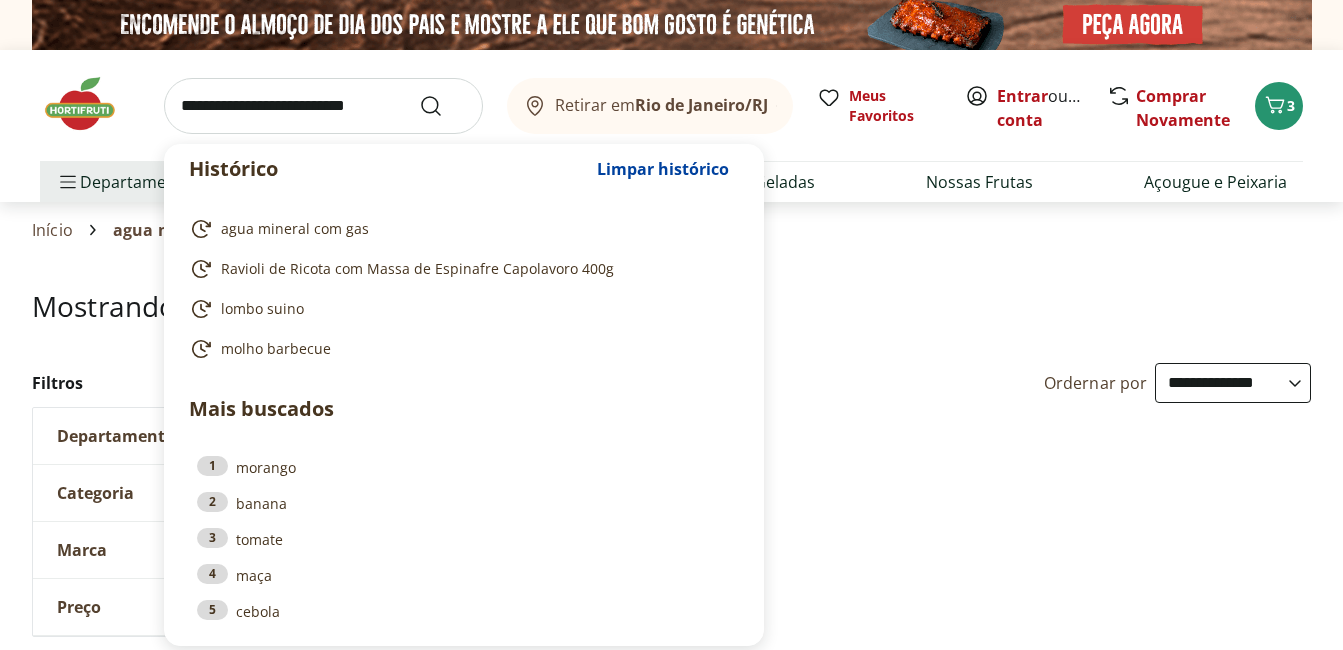 click at bounding box center [323, 106] 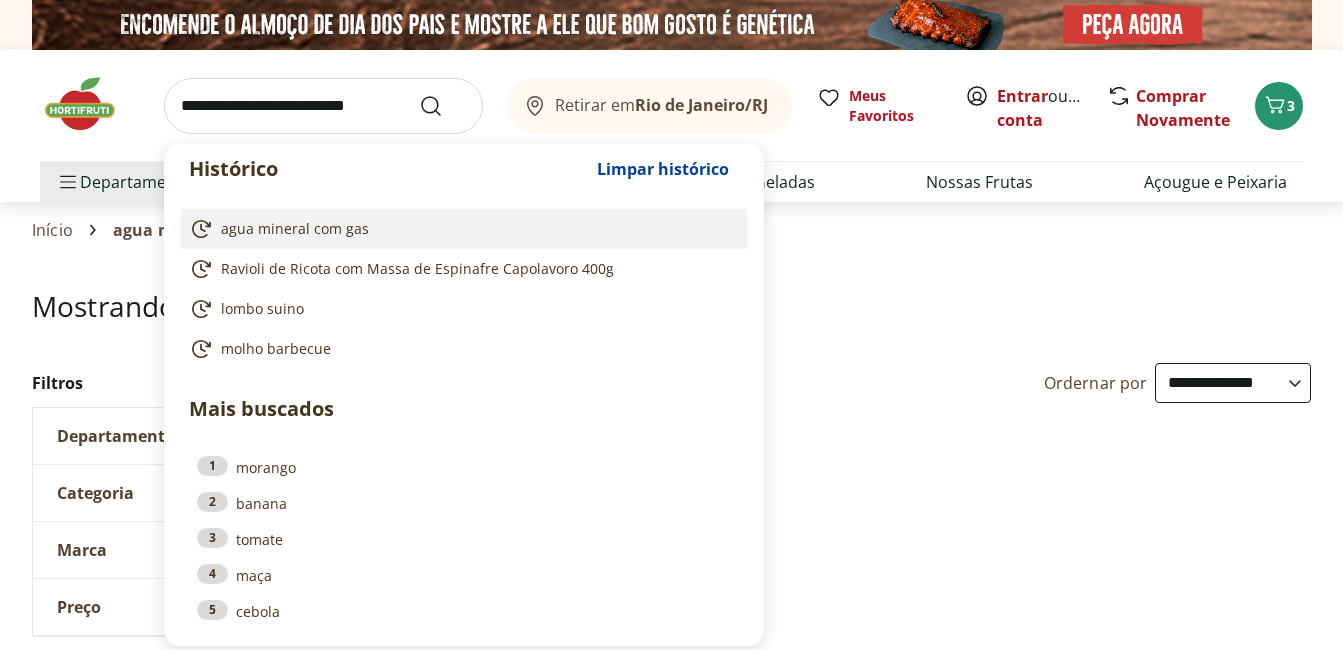 click on "agua mineral com gas" at bounding box center (295, 229) 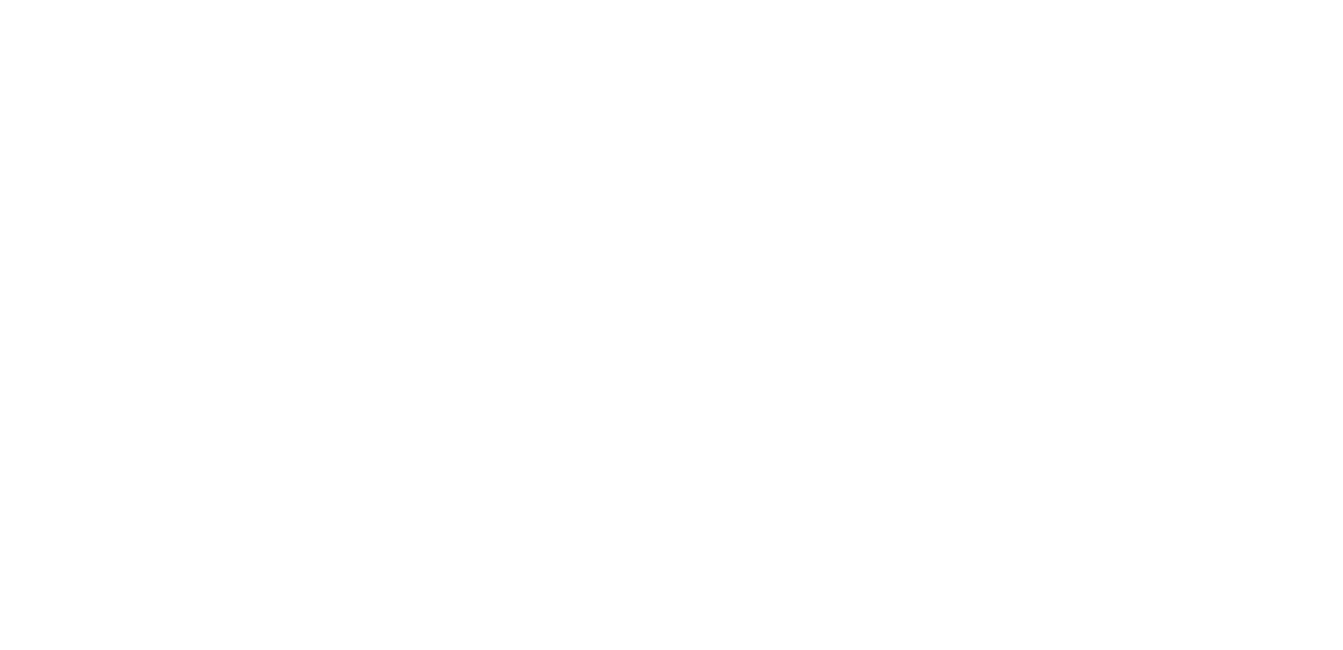 scroll, scrollTop: 200, scrollLeft: 0, axis: vertical 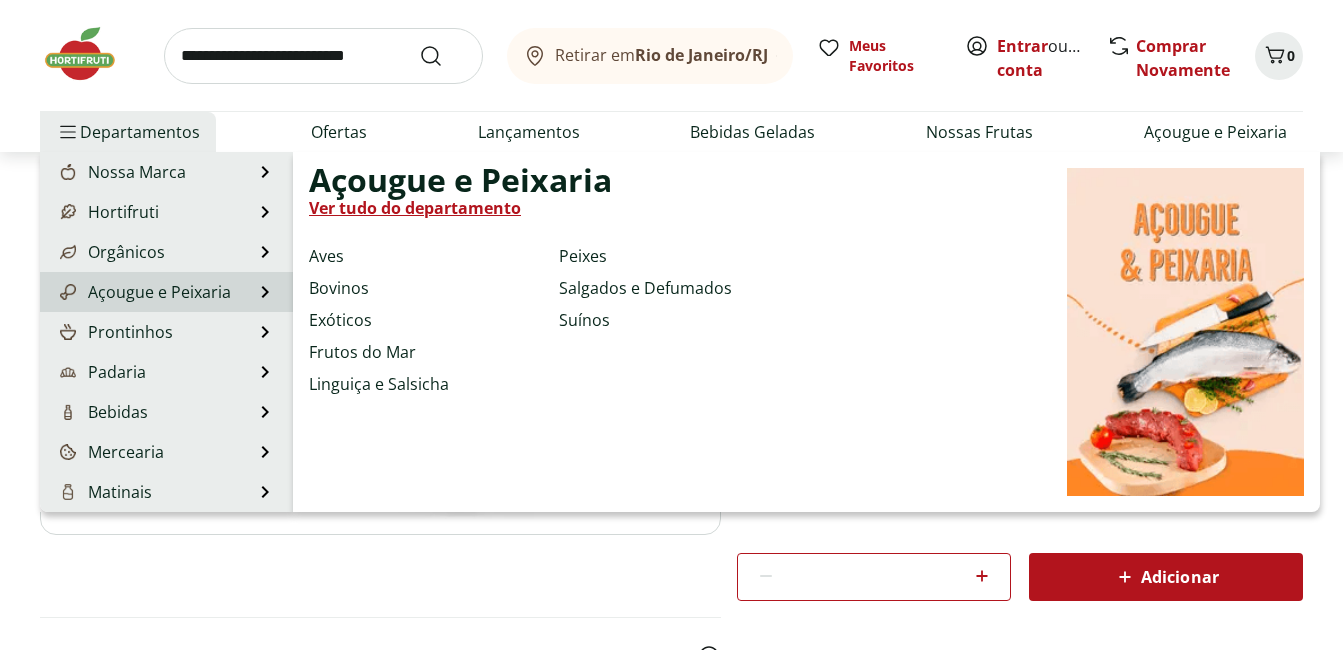 click on "Açougue e Peixaria" at bounding box center [143, 292] 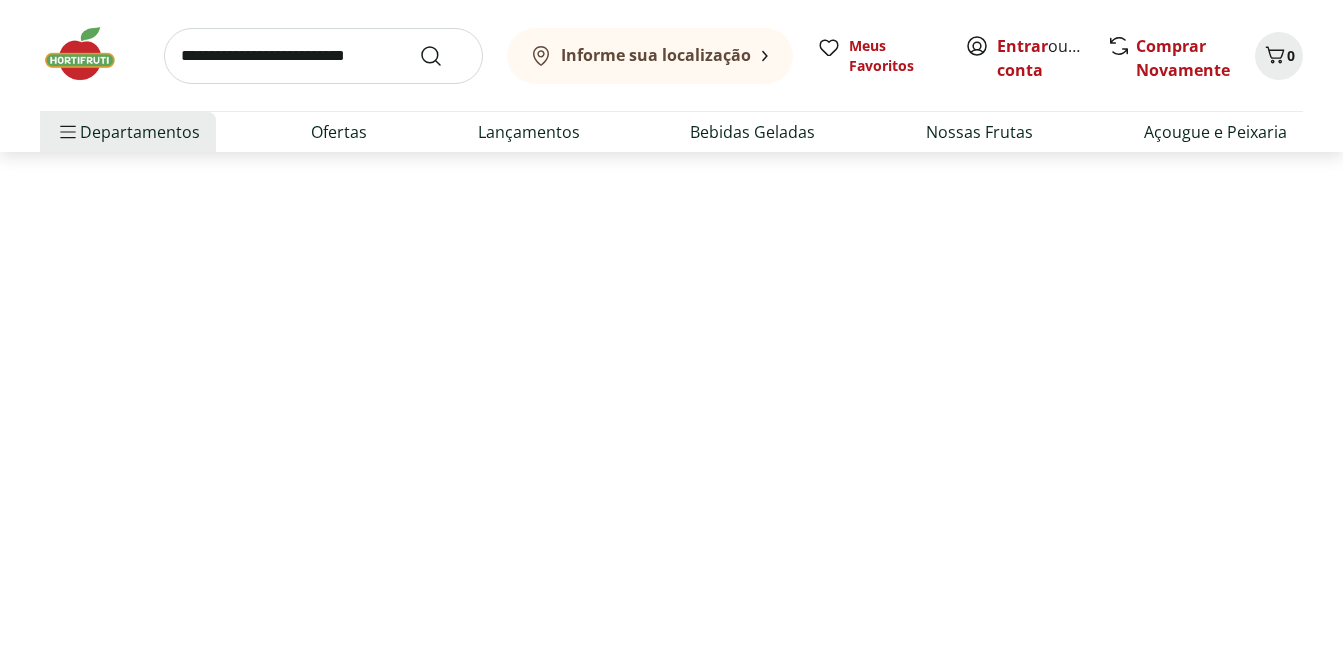 scroll, scrollTop: 0, scrollLeft: 0, axis: both 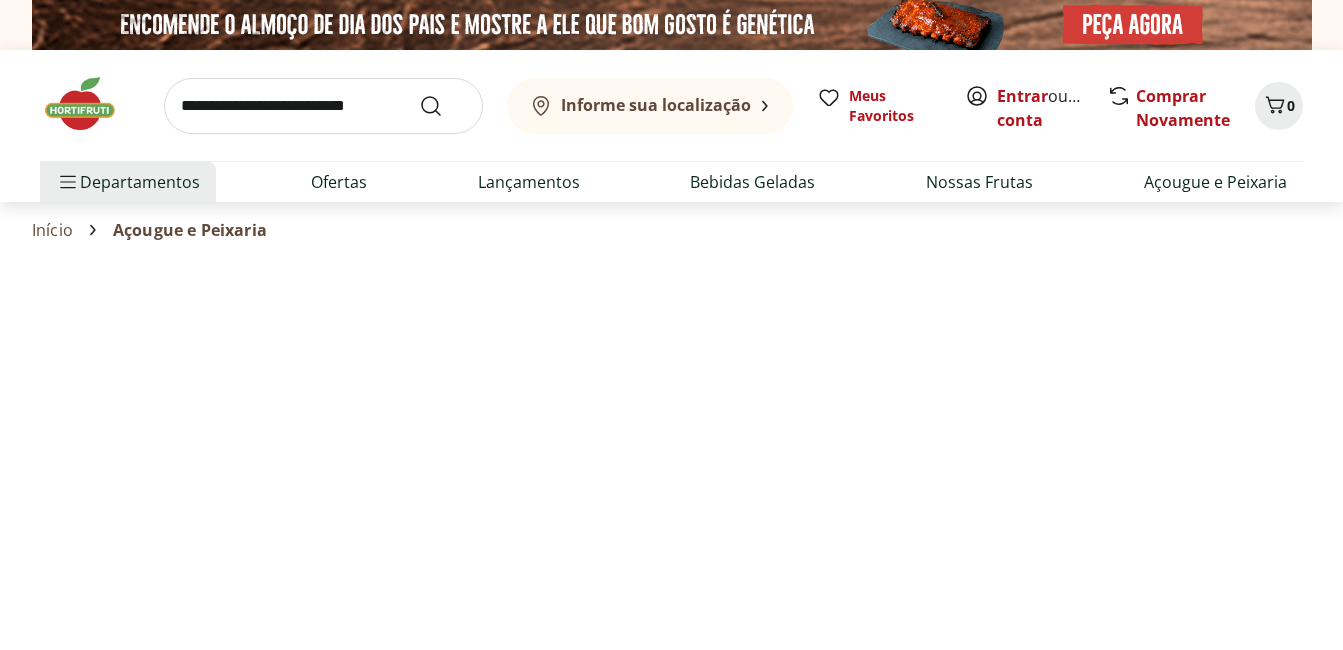 select on "**********" 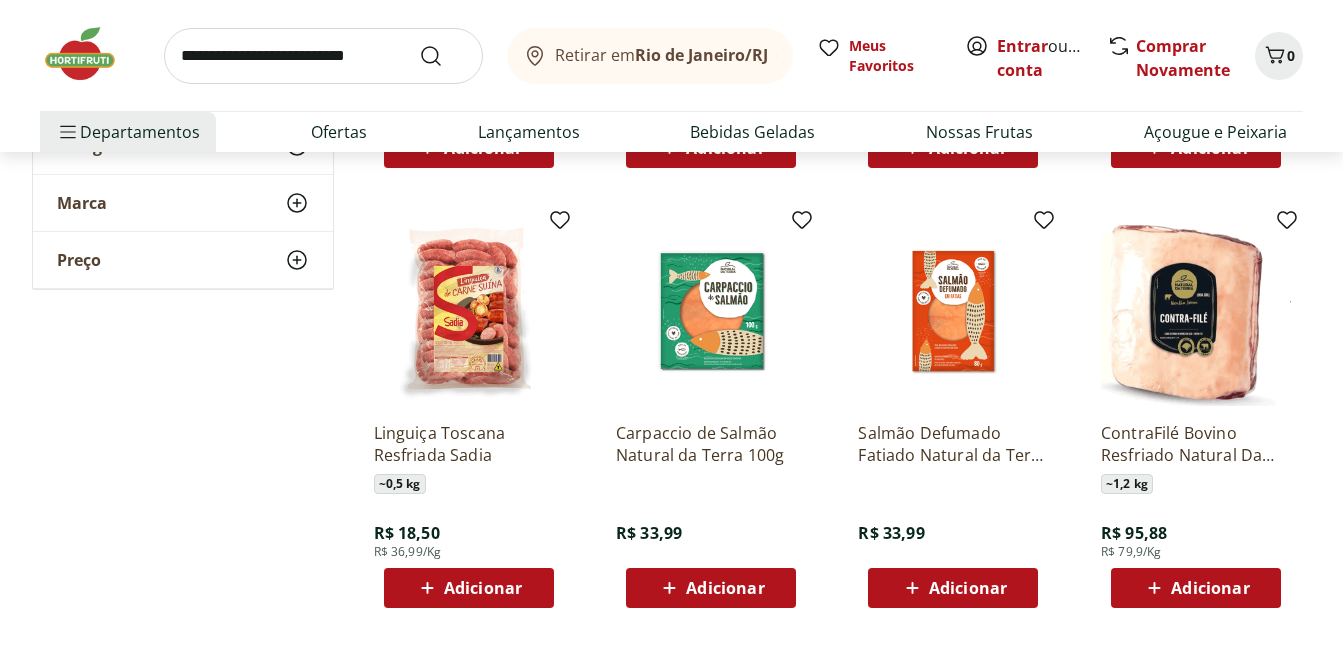 scroll, scrollTop: 800, scrollLeft: 0, axis: vertical 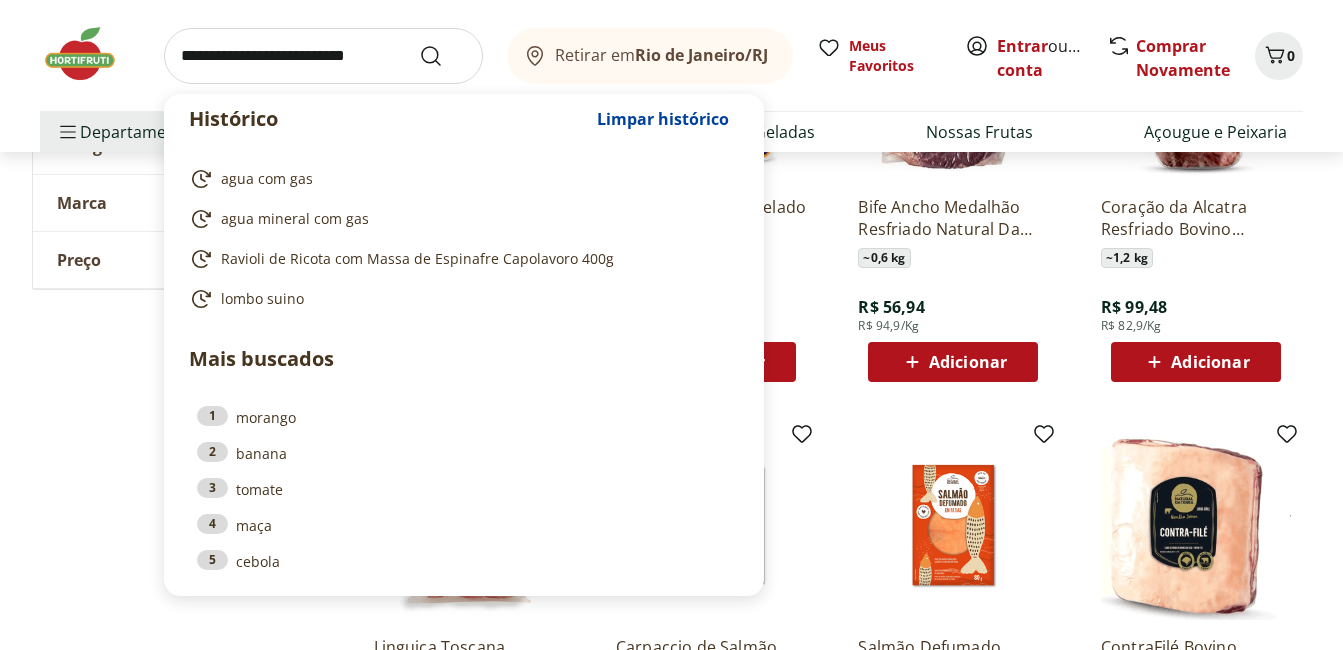 click at bounding box center (323, 56) 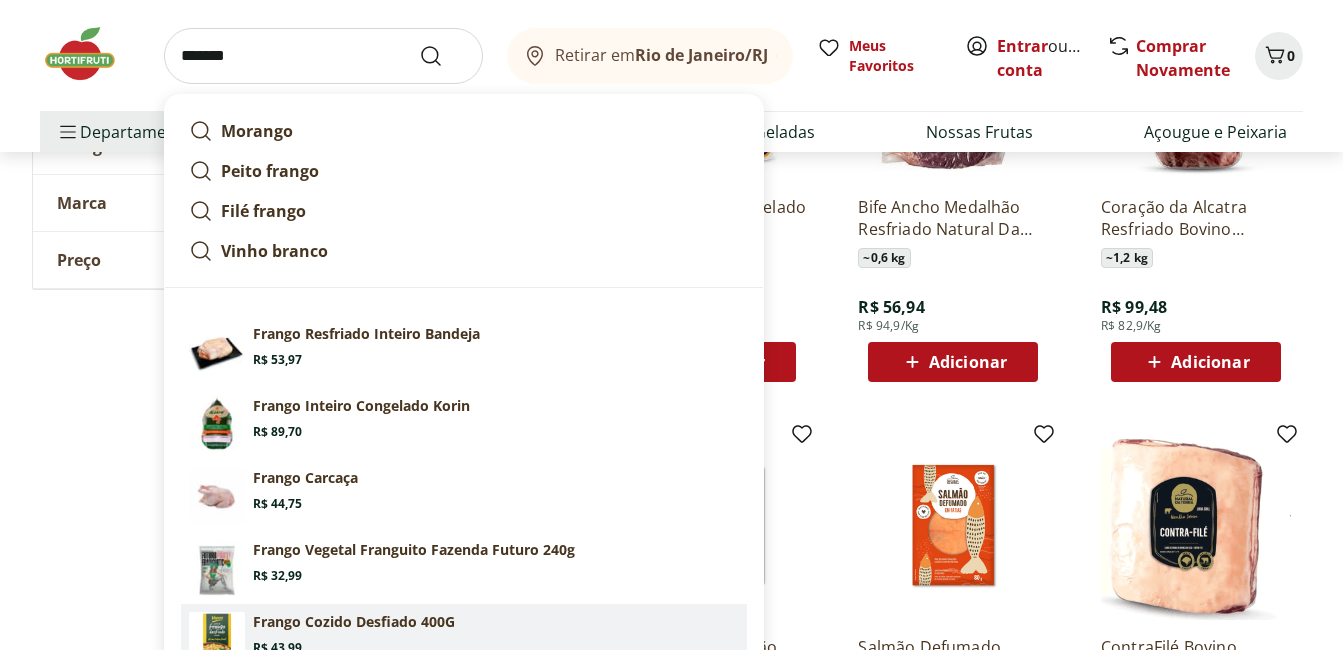 click at bounding box center (217, 640) 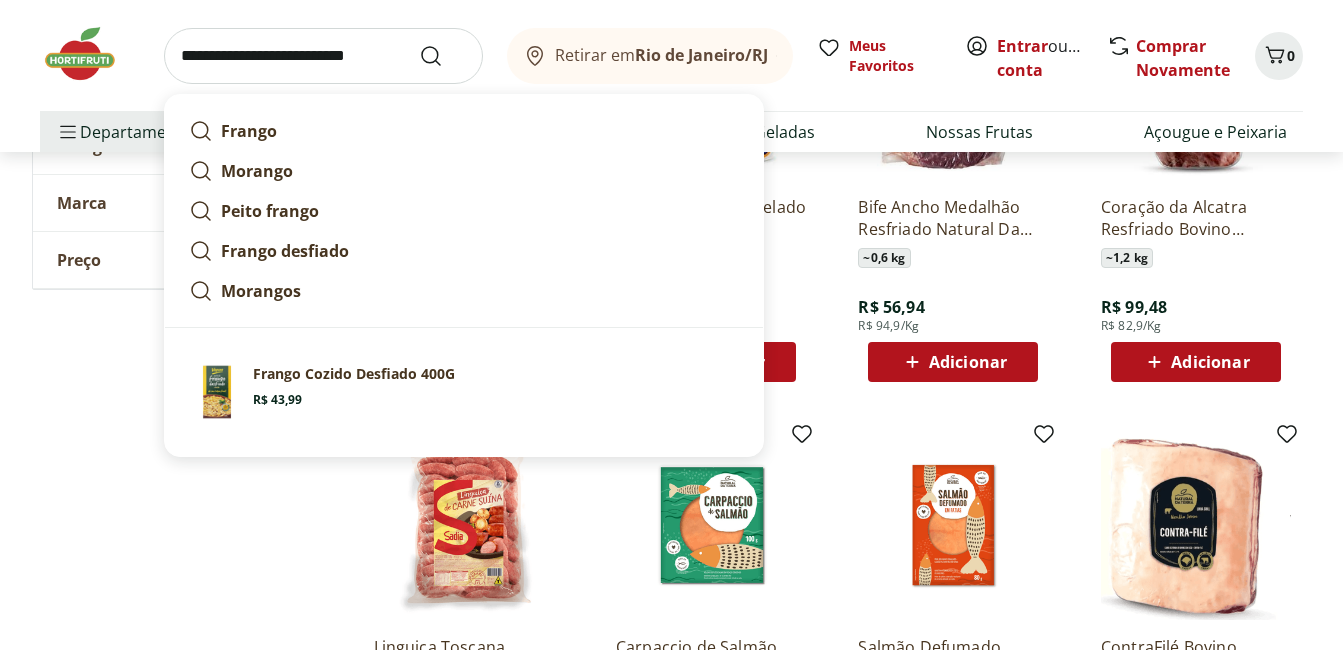 click on "**********" at bounding box center (323, 56) 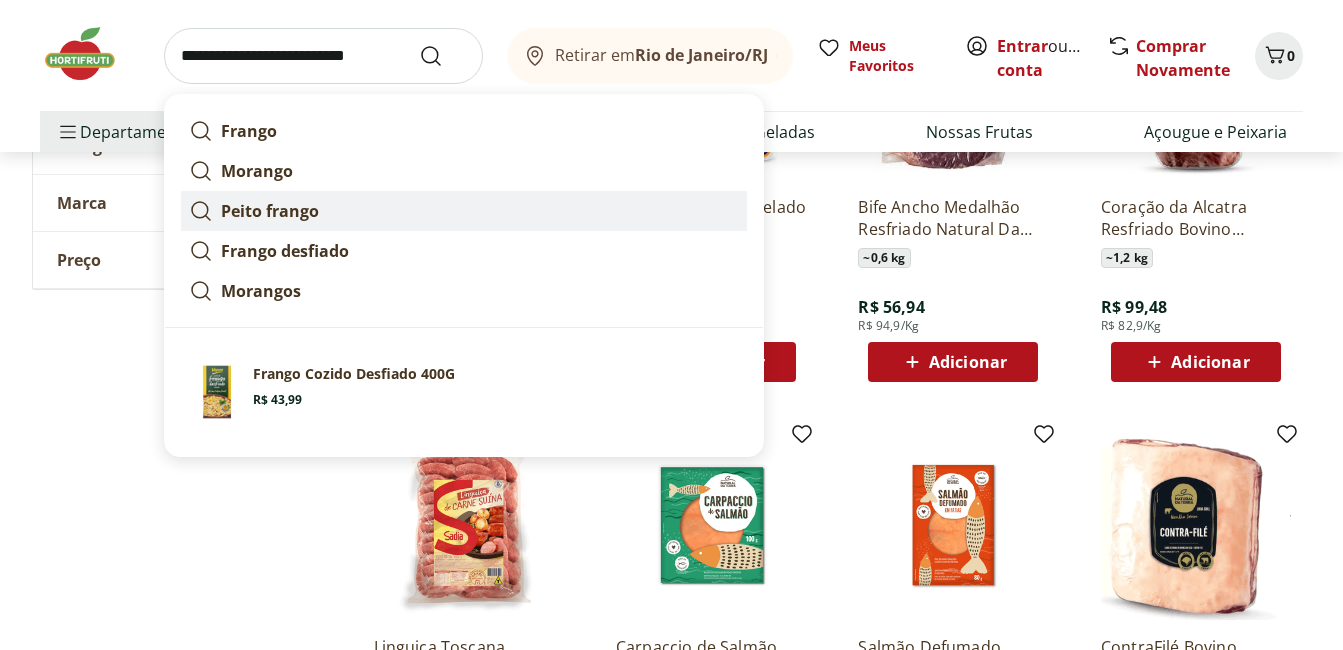 click on "Peito frango" at bounding box center [270, 211] 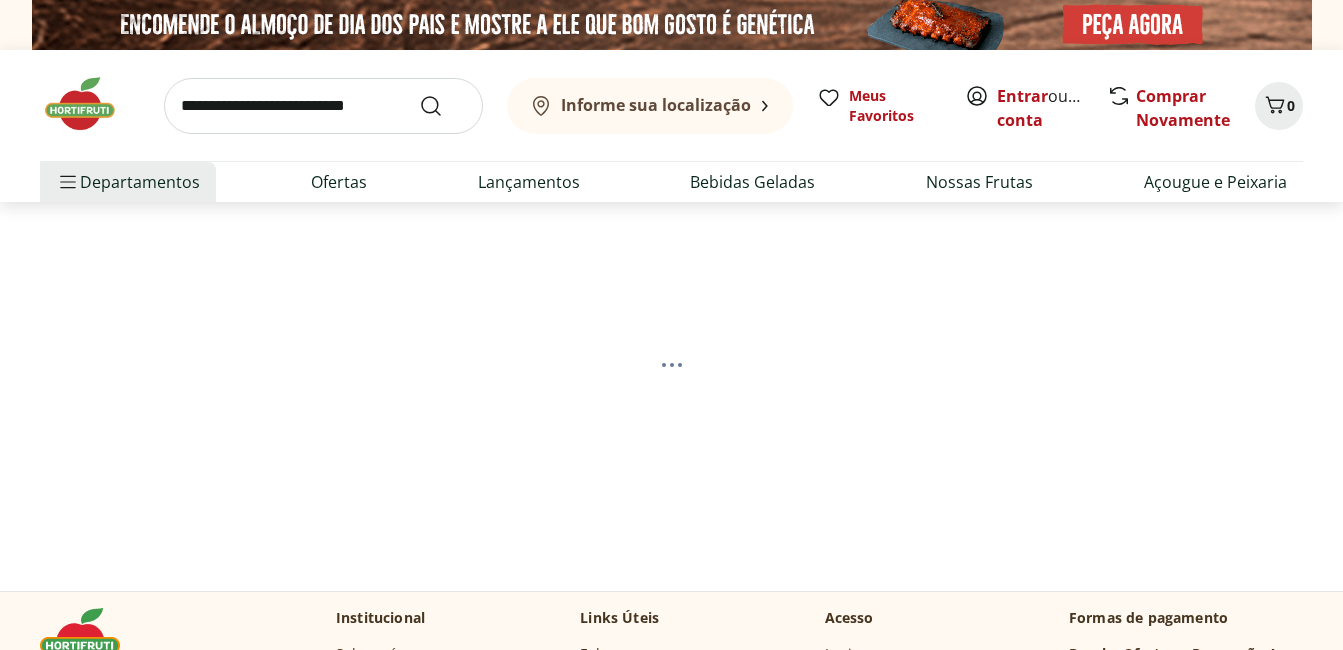 scroll, scrollTop: 0, scrollLeft: 0, axis: both 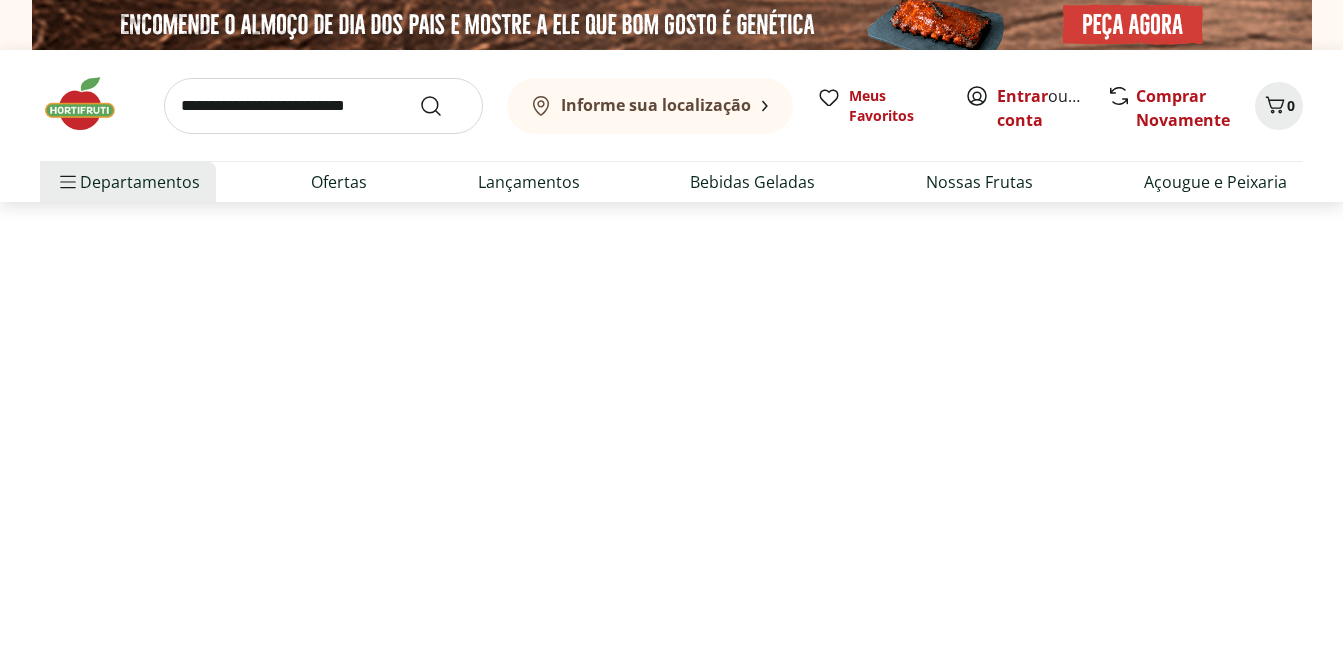select on "**********" 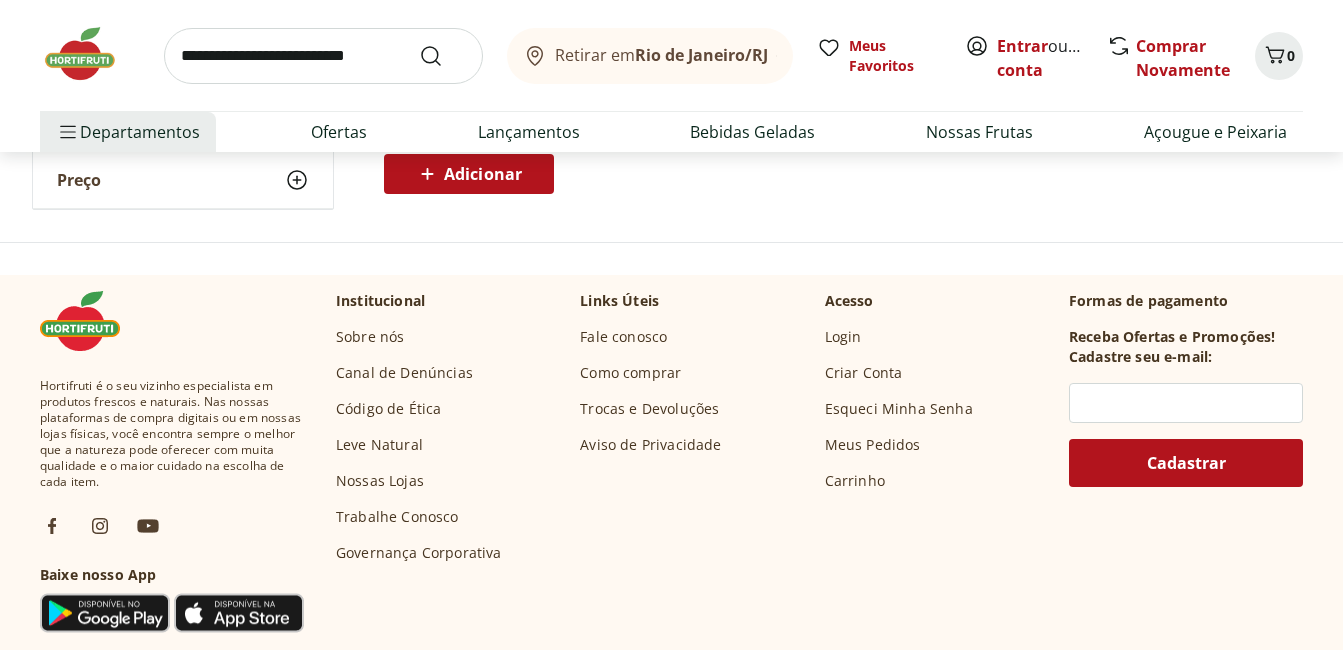 scroll, scrollTop: 600, scrollLeft: 0, axis: vertical 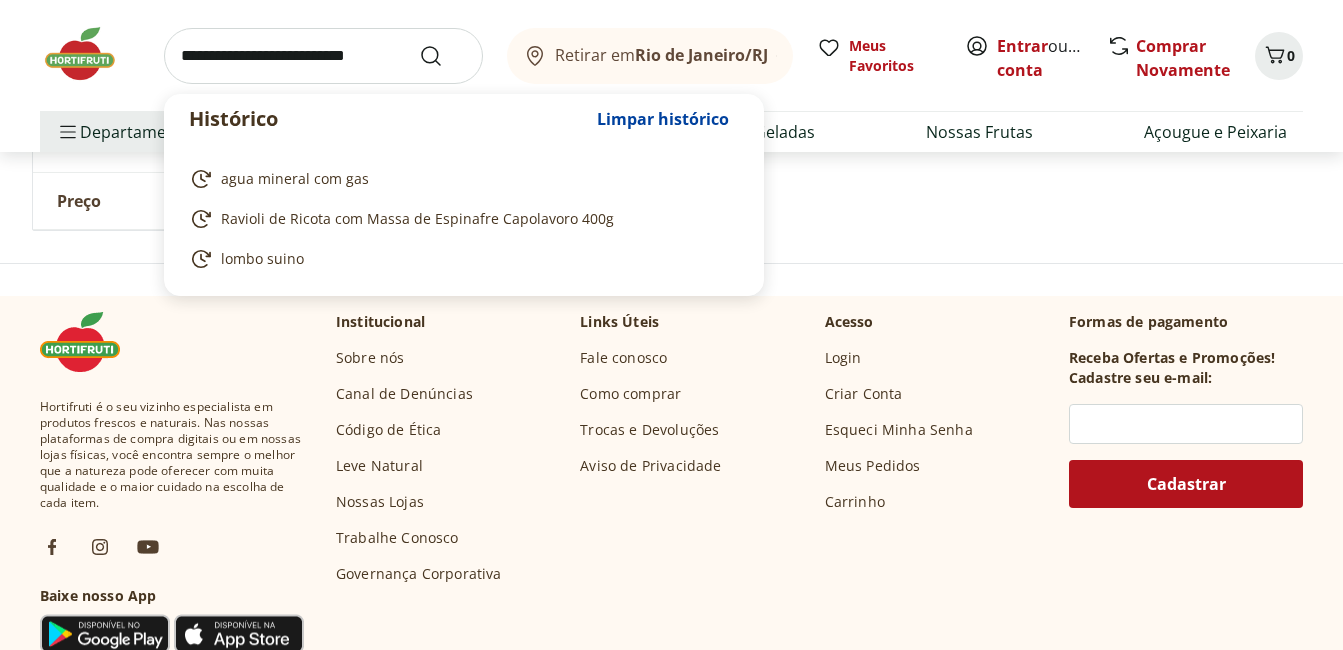 click at bounding box center [323, 56] 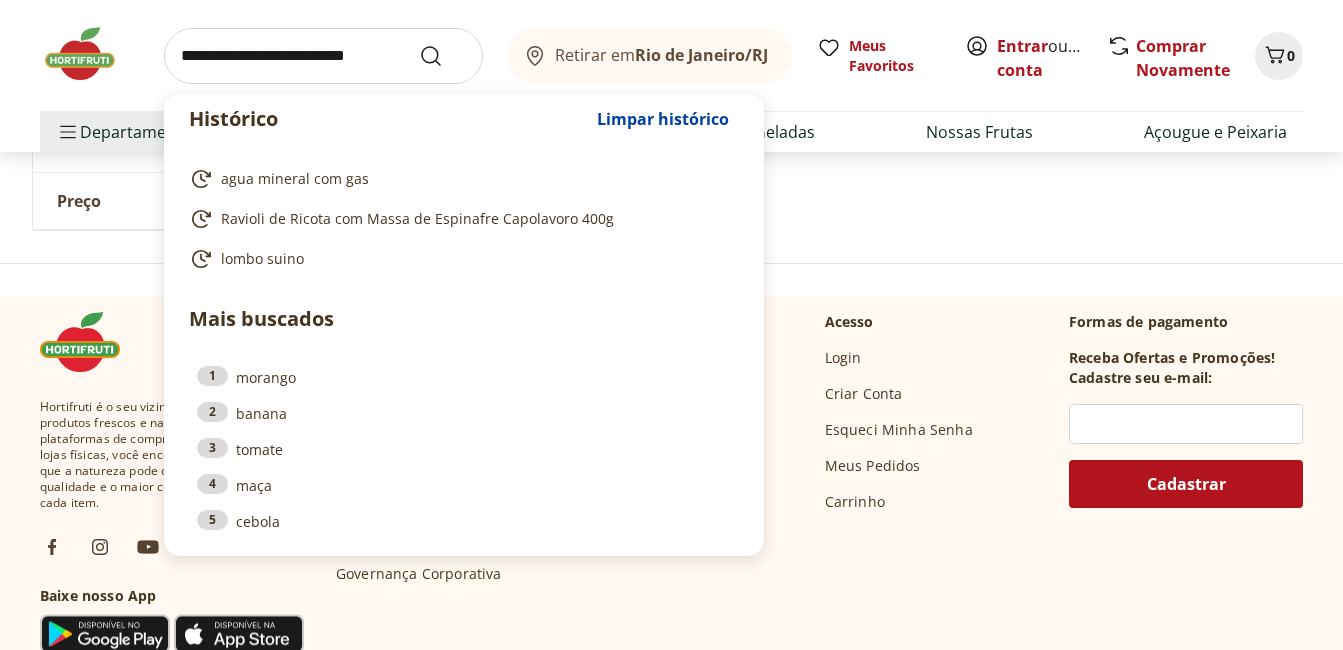 click at bounding box center [323, 56] 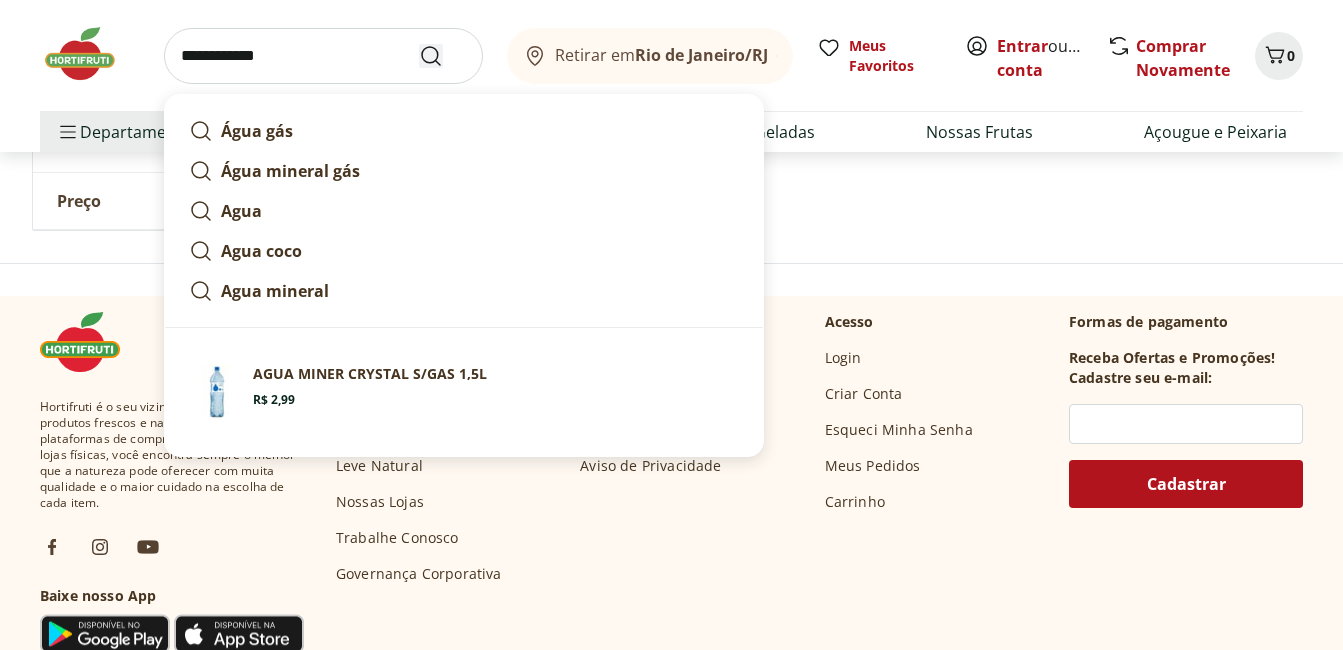 type on "**********" 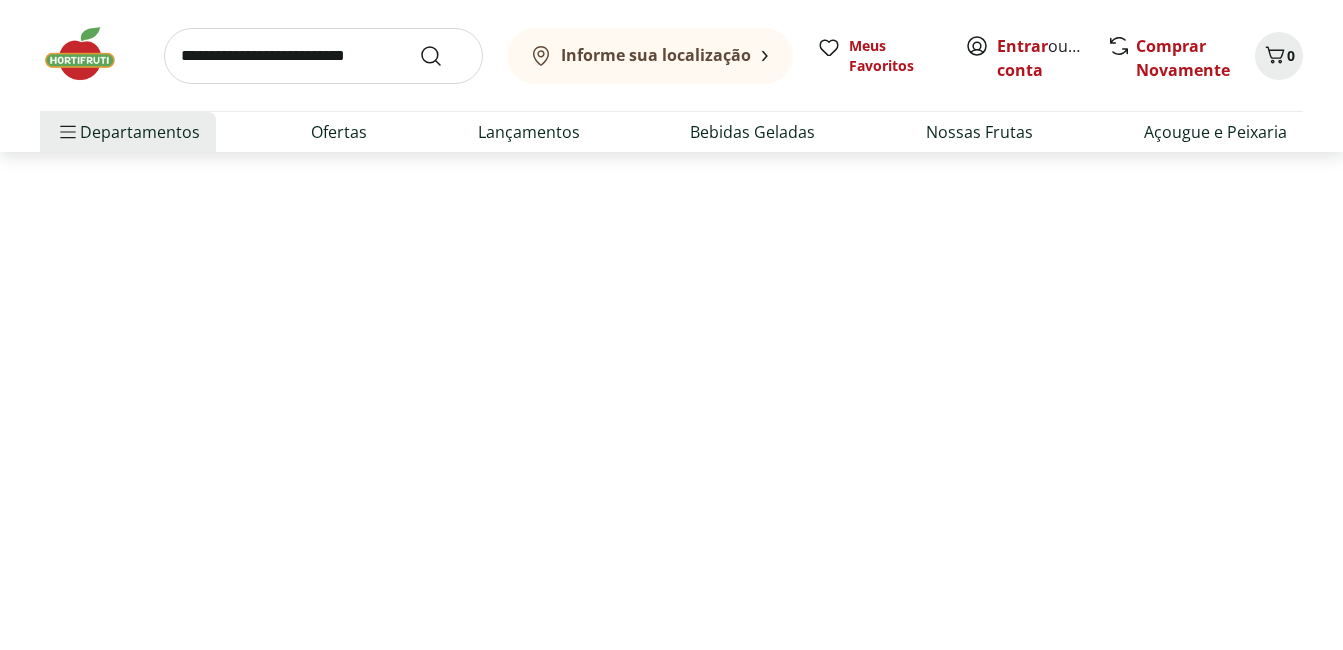 scroll, scrollTop: 0, scrollLeft: 0, axis: both 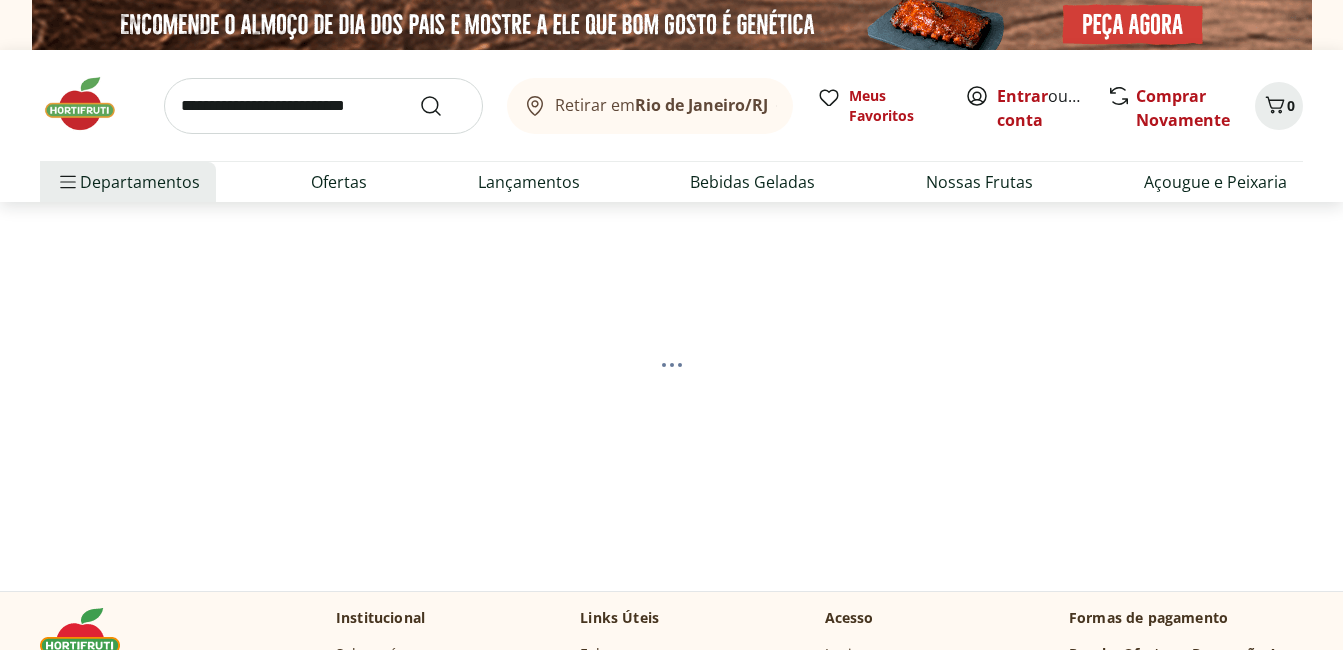 select on "**********" 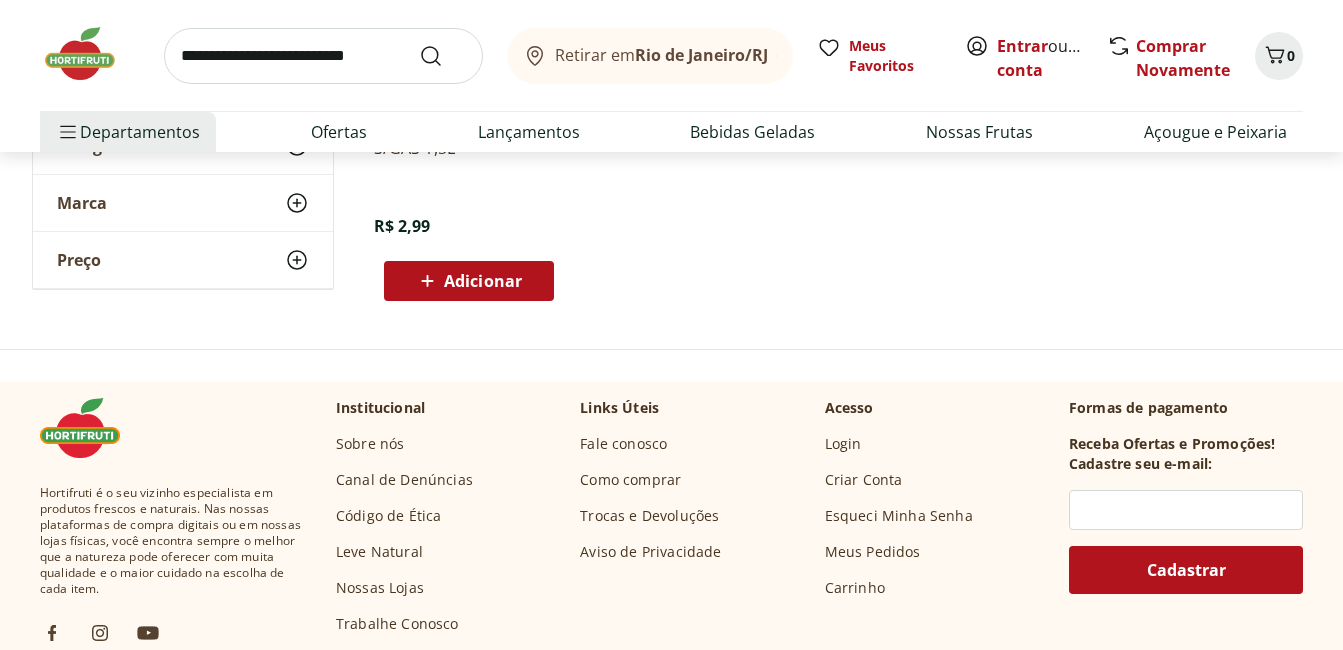 scroll, scrollTop: 500, scrollLeft: 0, axis: vertical 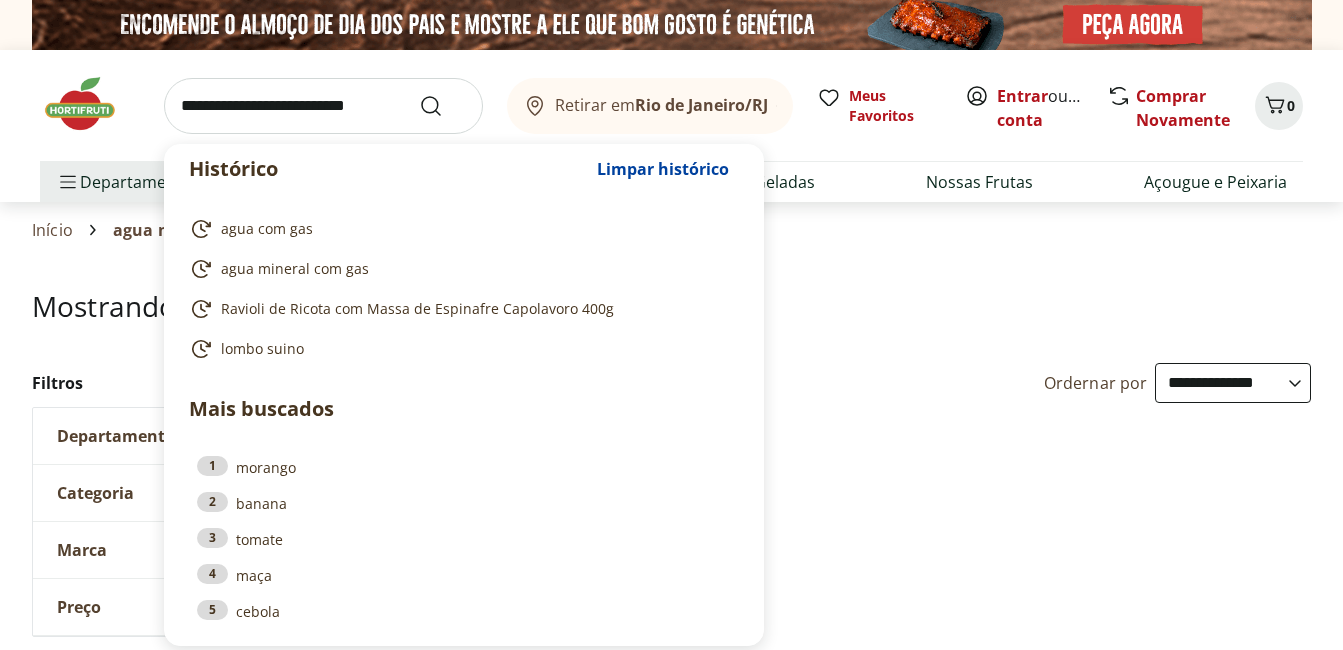 click at bounding box center (323, 106) 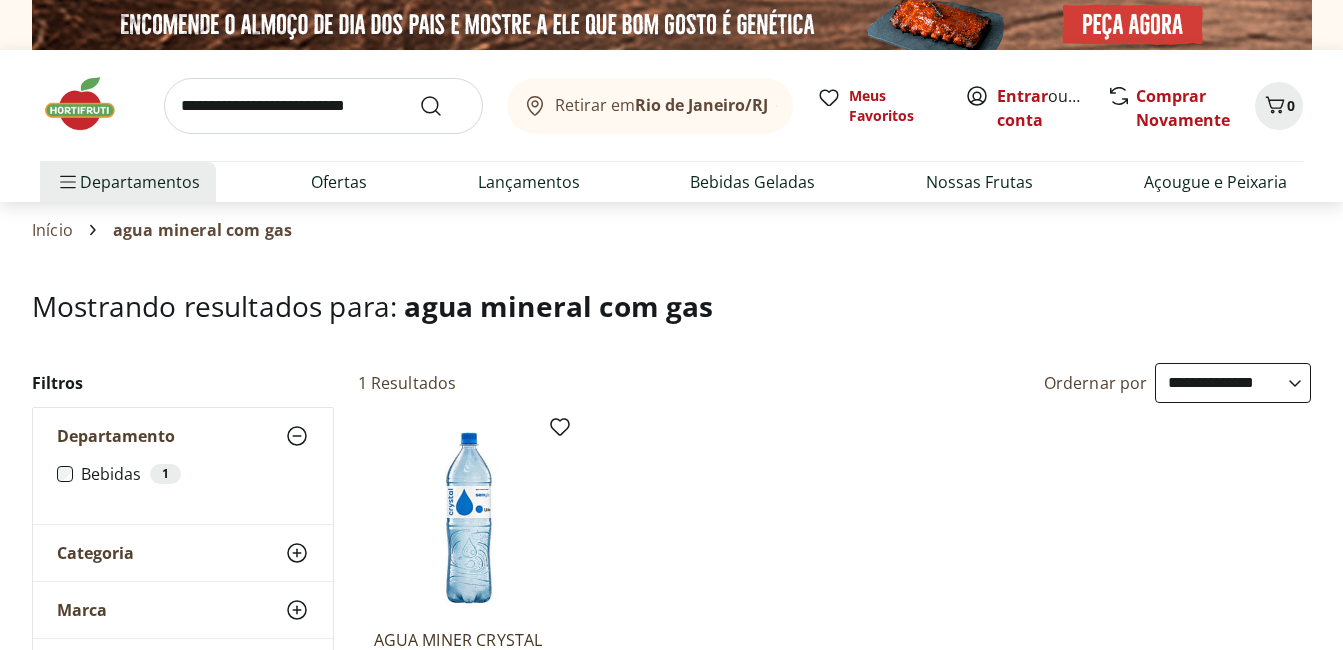 scroll, scrollTop: 200, scrollLeft: 0, axis: vertical 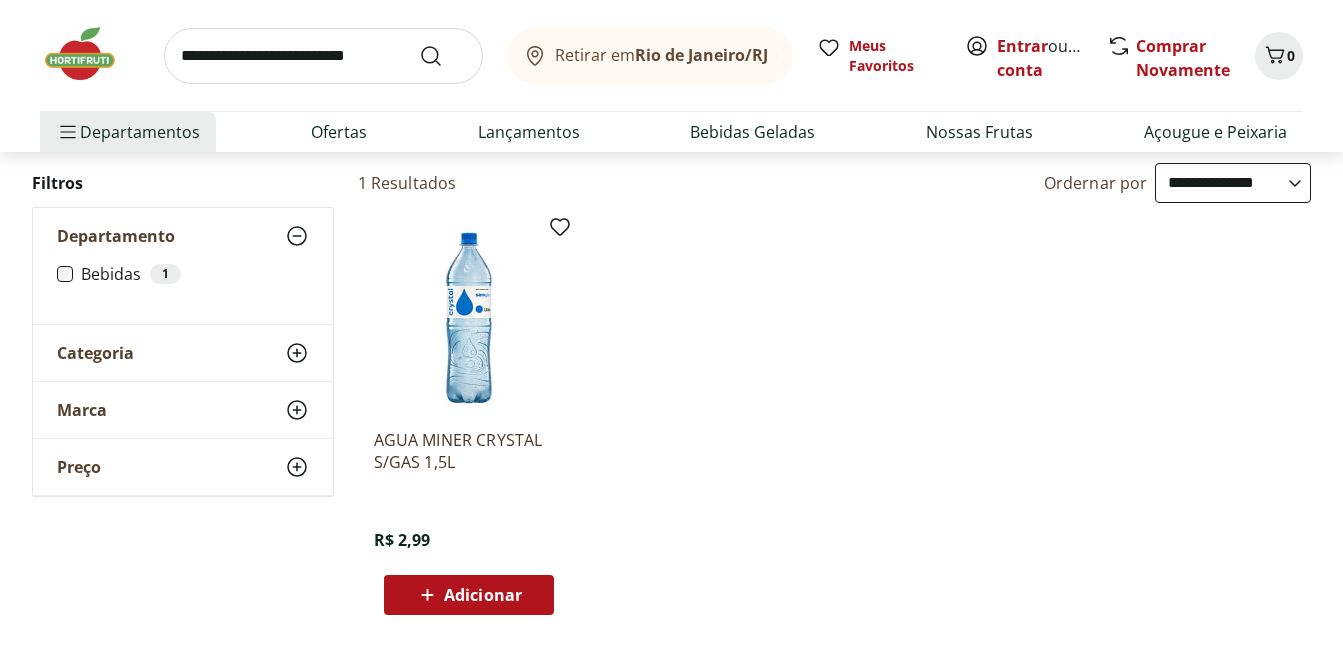 click on "Categoria" at bounding box center (95, 353) 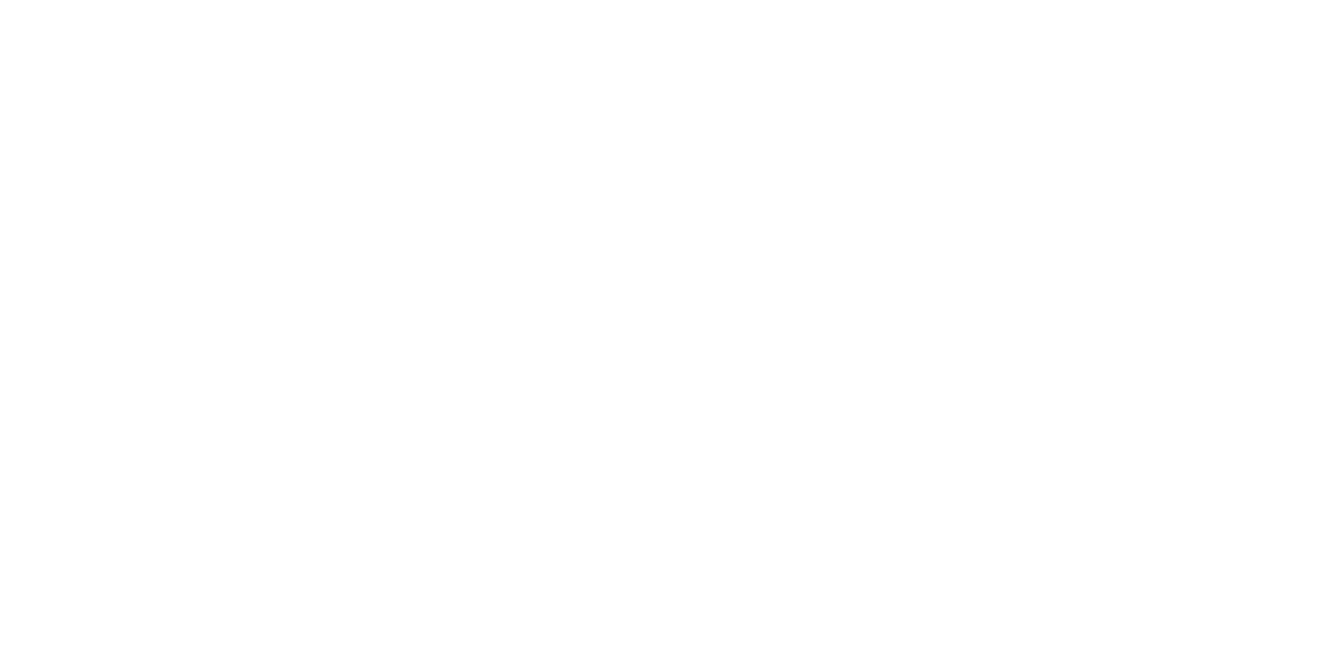 scroll, scrollTop: 0, scrollLeft: 0, axis: both 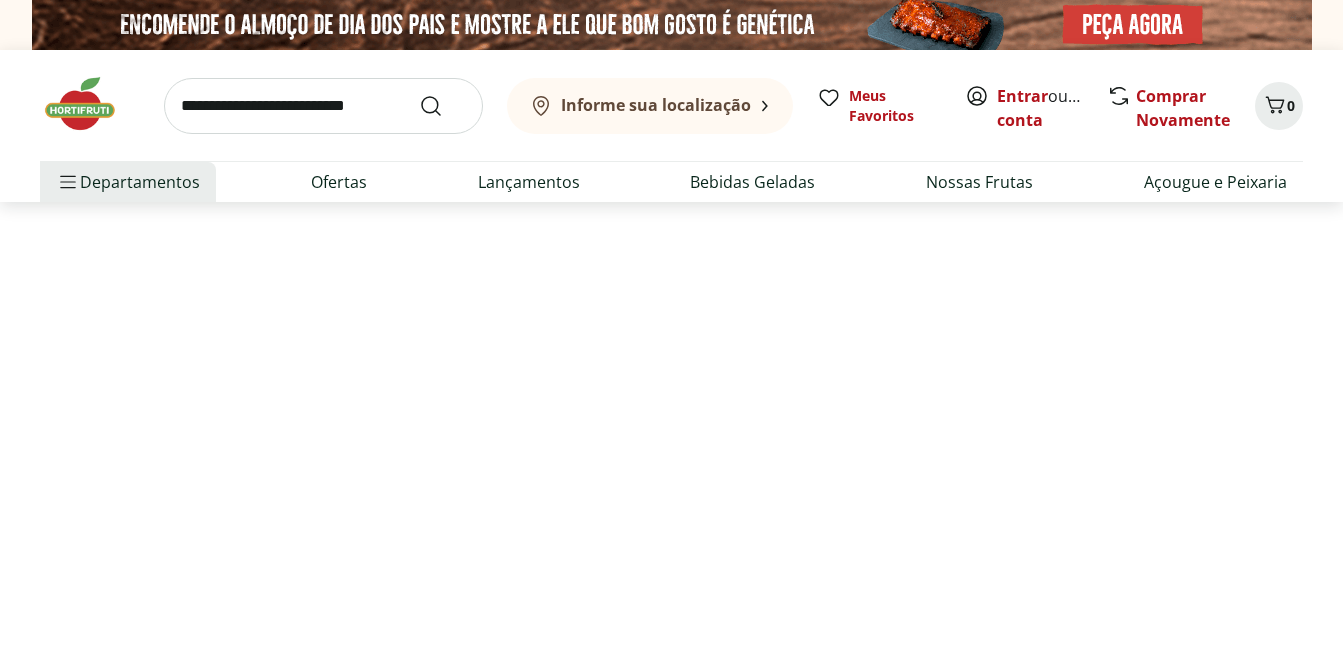 select on "**********" 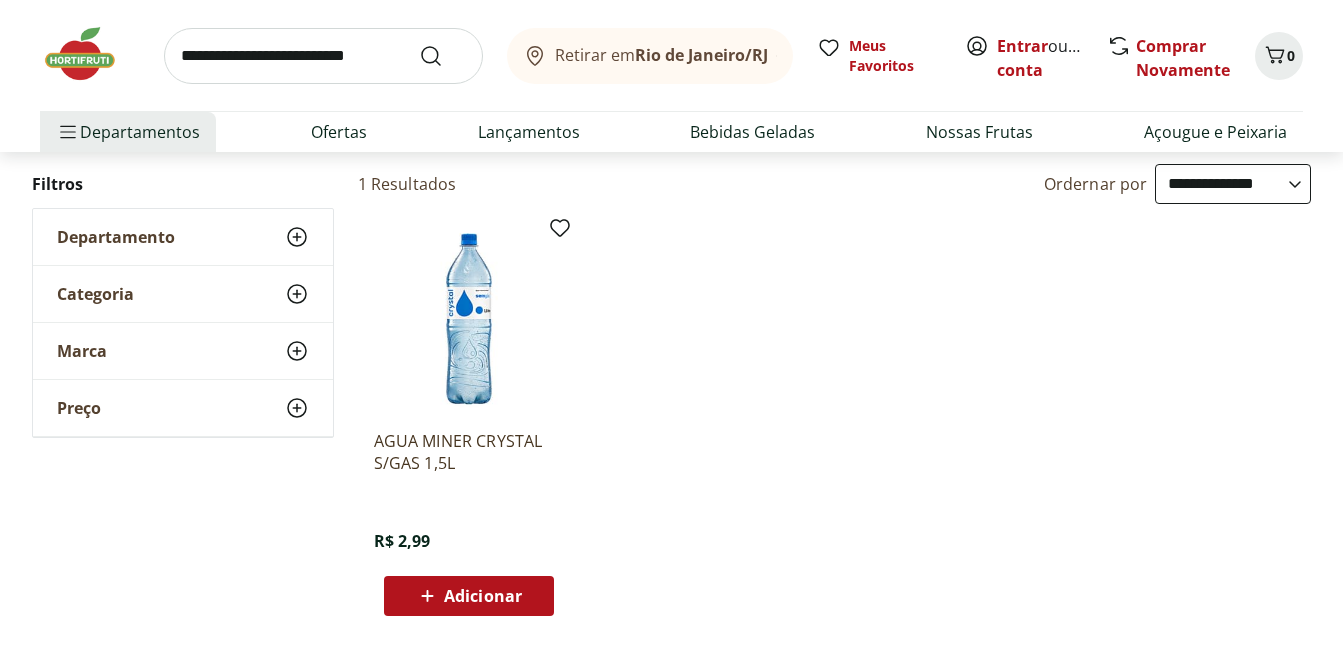 scroll, scrollTop: 200, scrollLeft: 0, axis: vertical 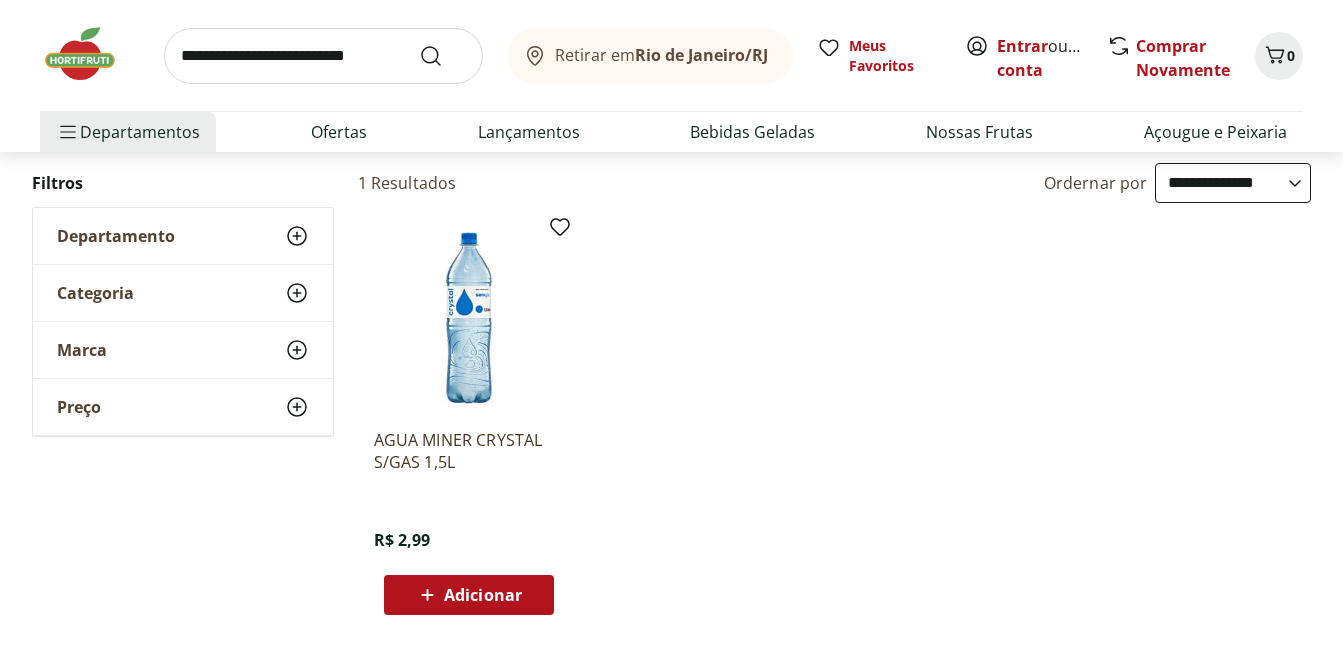 click 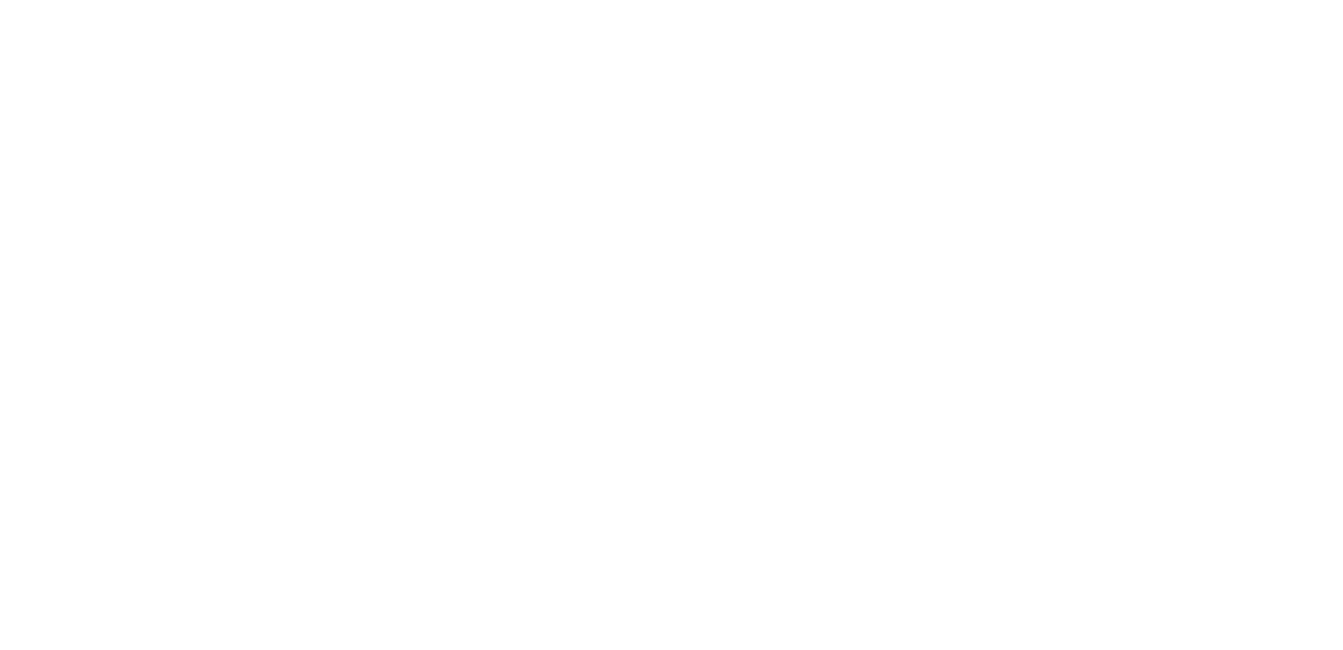 scroll, scrollTop: 0, scrollLeft: 0, axis: both 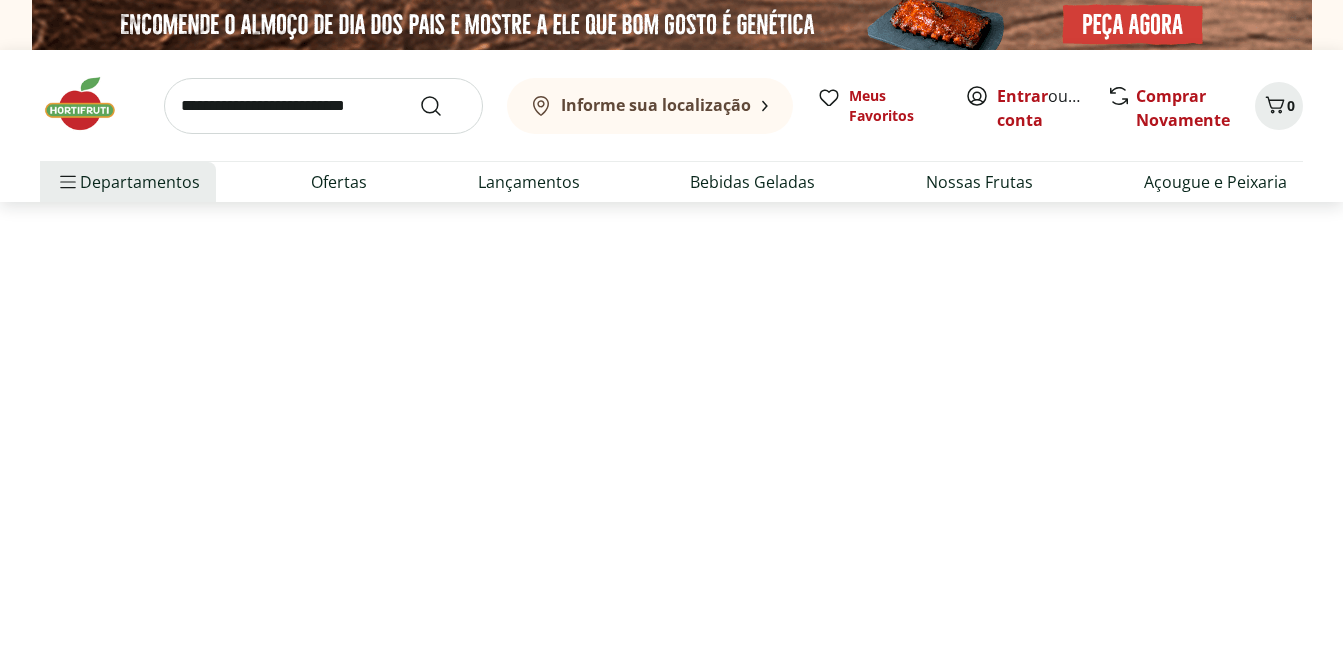 select on "**********" 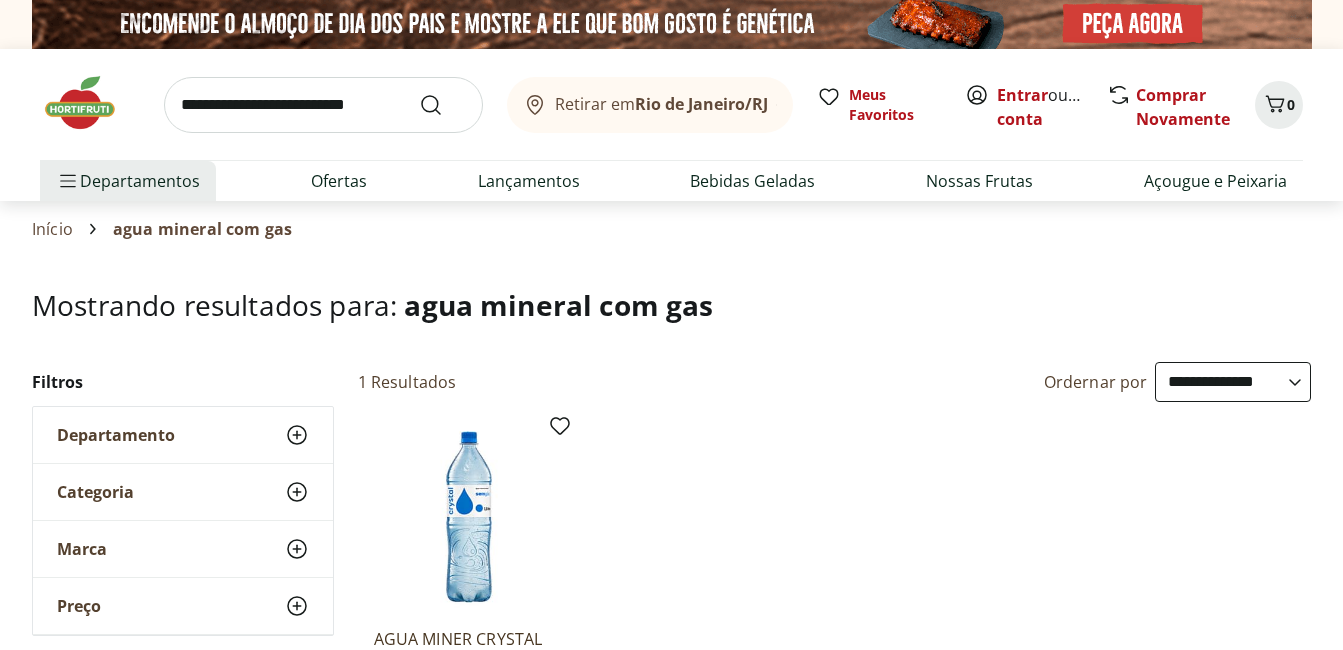scroll, scrollTop: 0, scrollLeft: 0, axis: both 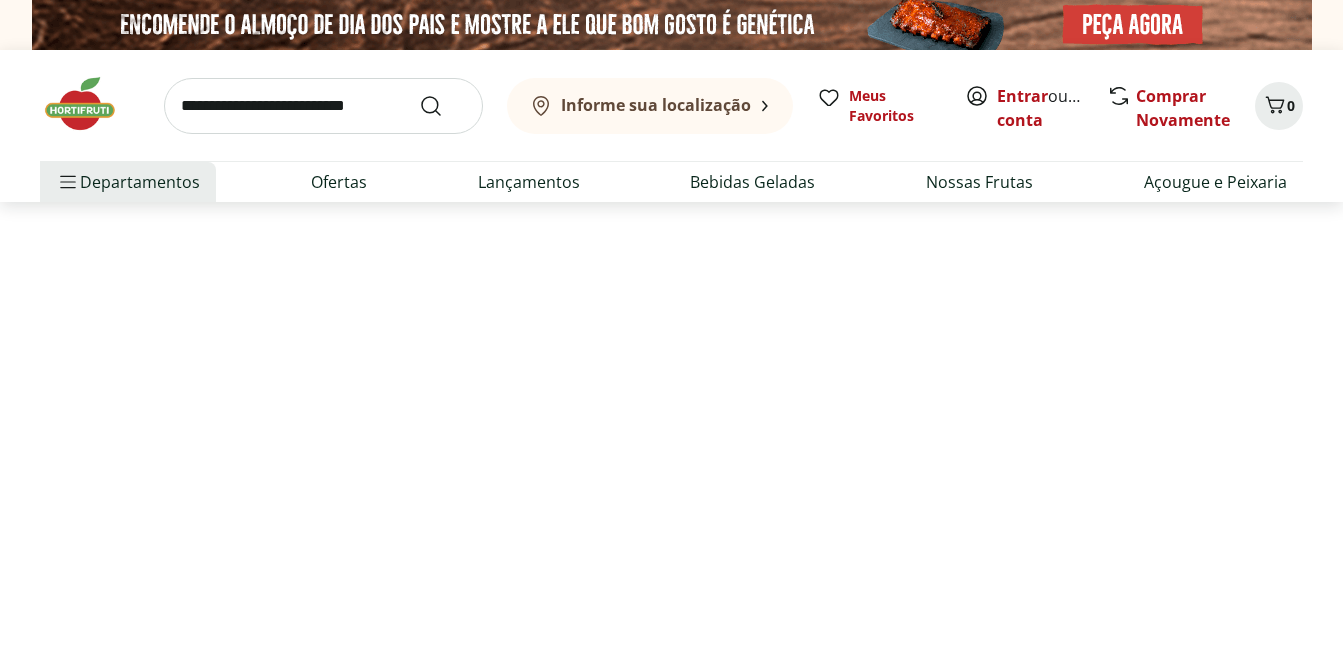 select on "**********" 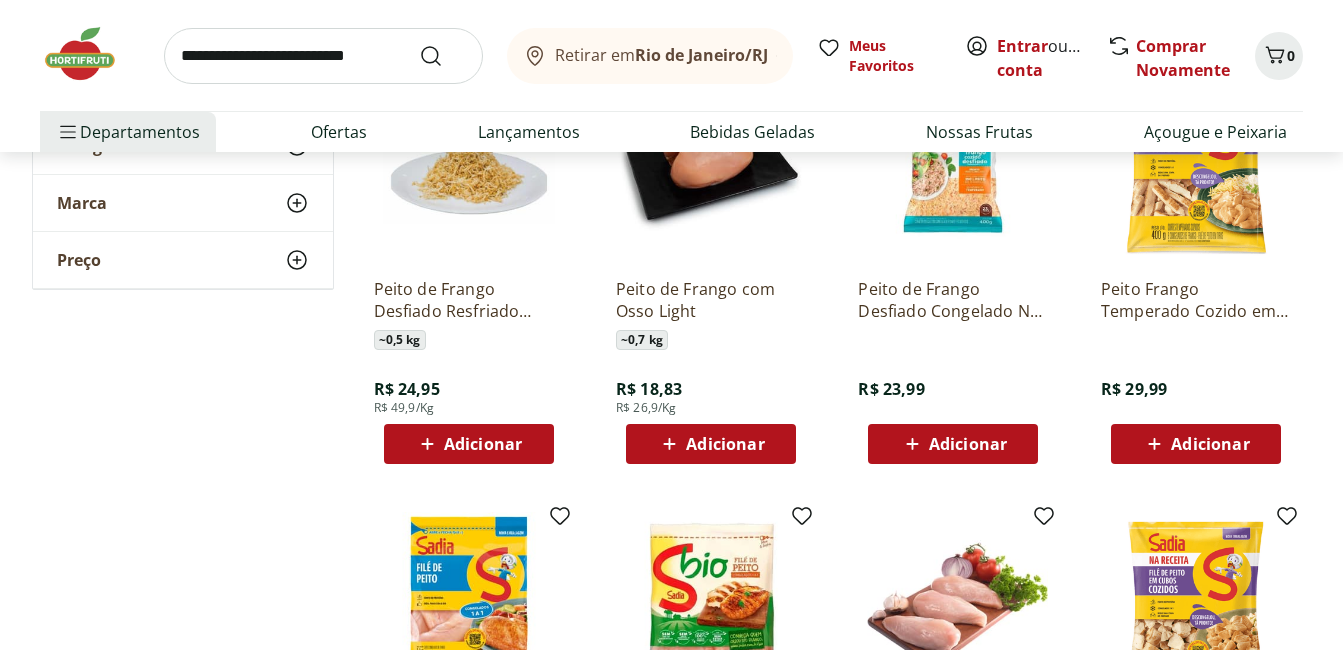 scroll, scrollTop: 800, scrollLeft: 0, axis: vertical 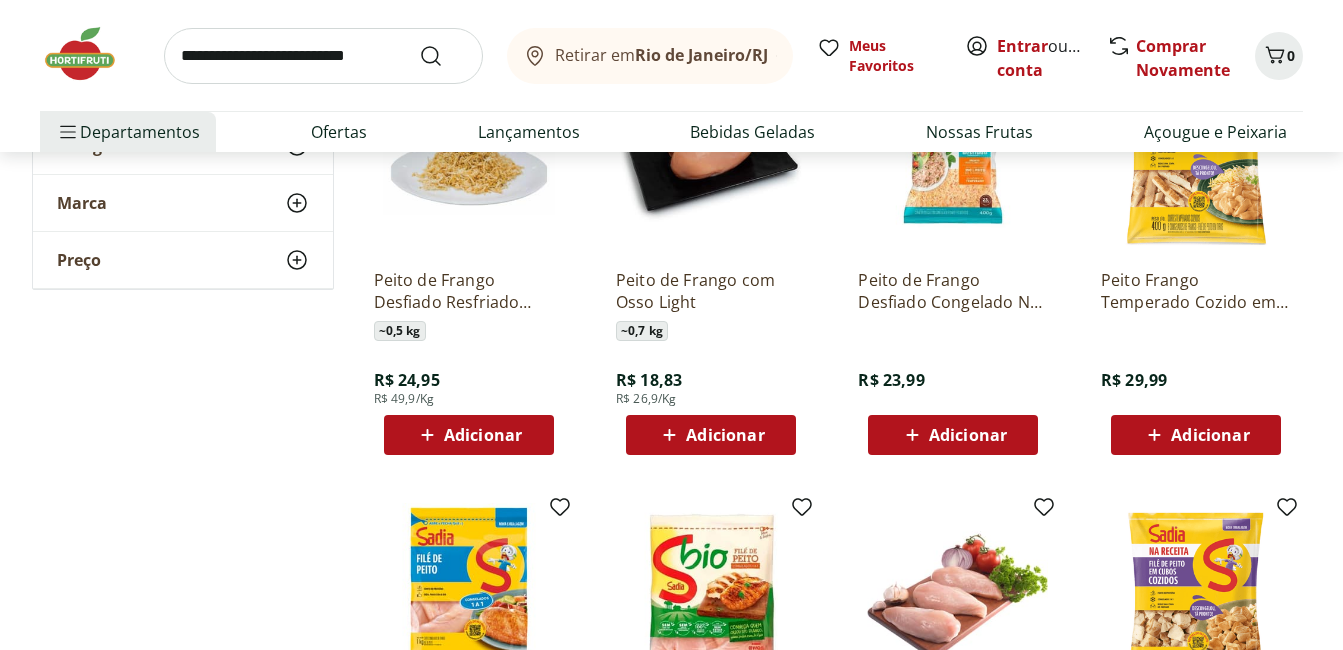 click on "Adicionar" at bounding box center (483, 435) 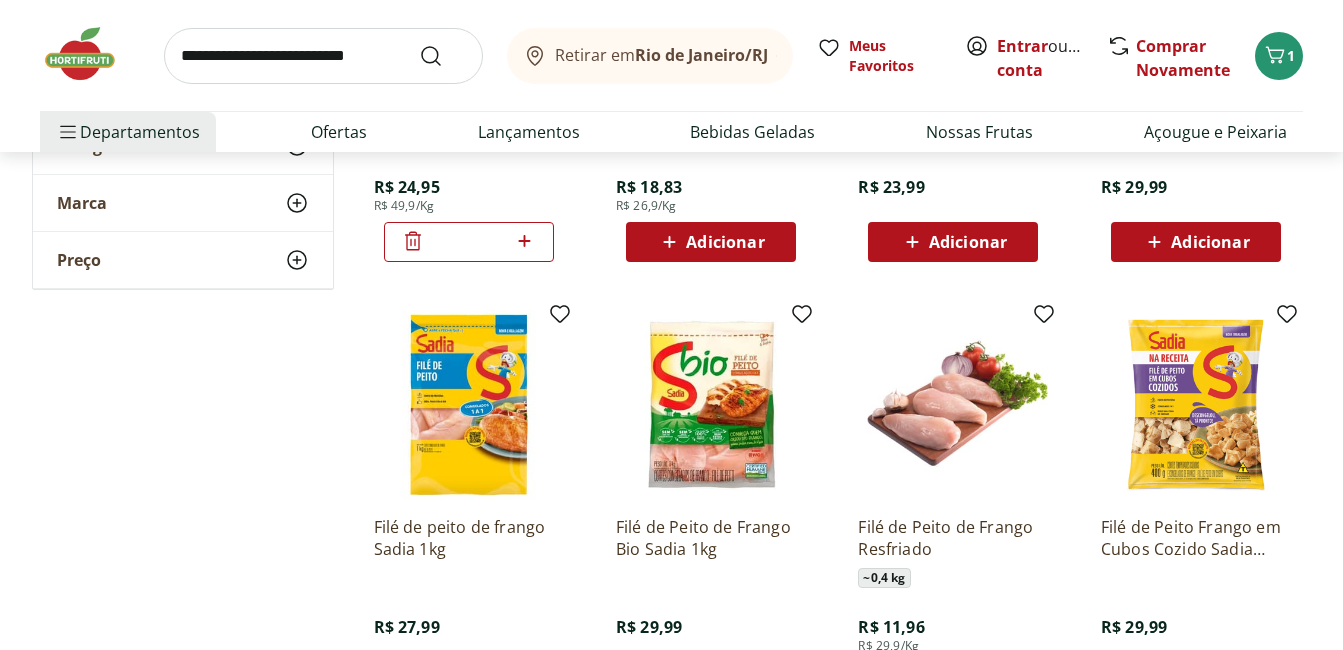scroll, scrollTop: 700, scrollLeft: 0, axis: vertical 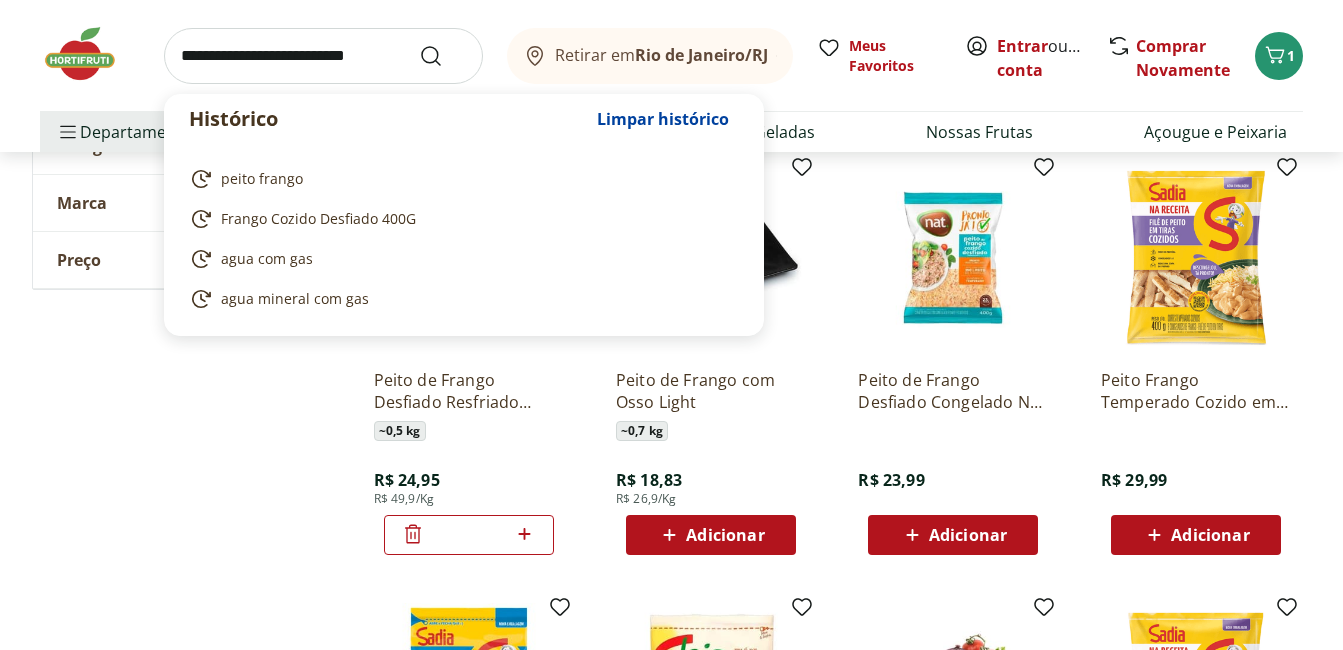 click at bounding box center [323, 56] 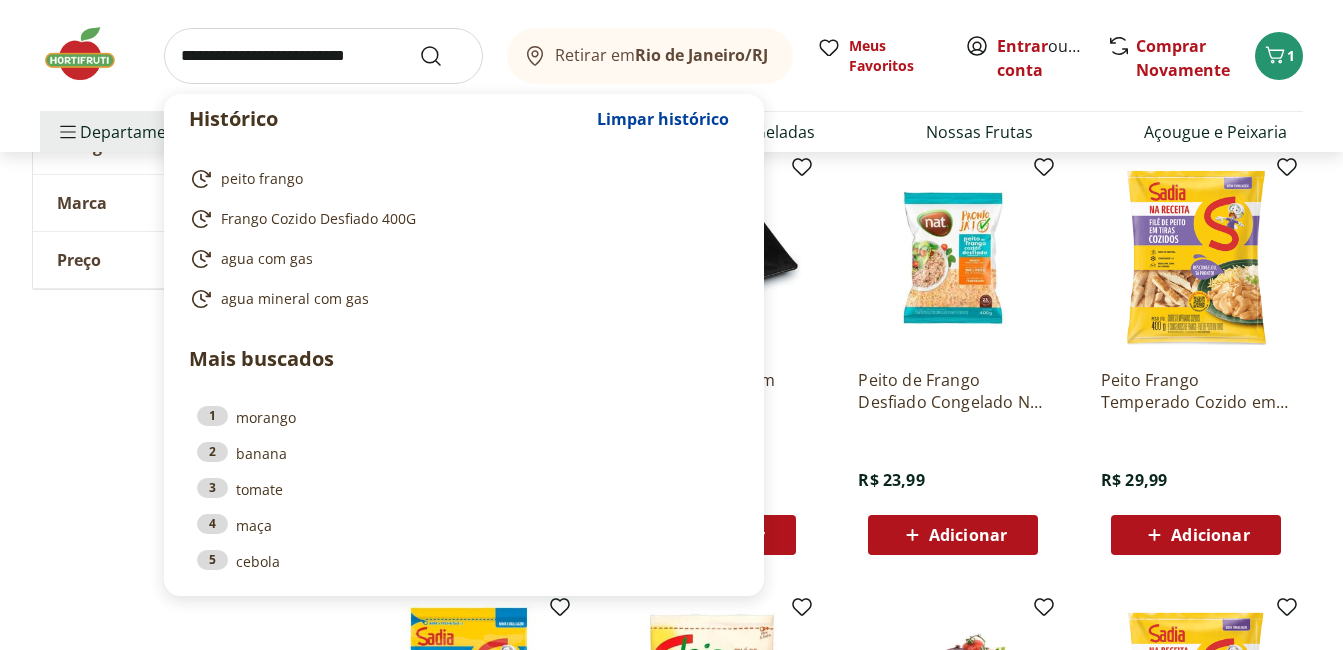 drag, startPoint x: 398, startPoint y: 56, endPoint x: 221, endPoint y: 50, distance: 177.10167 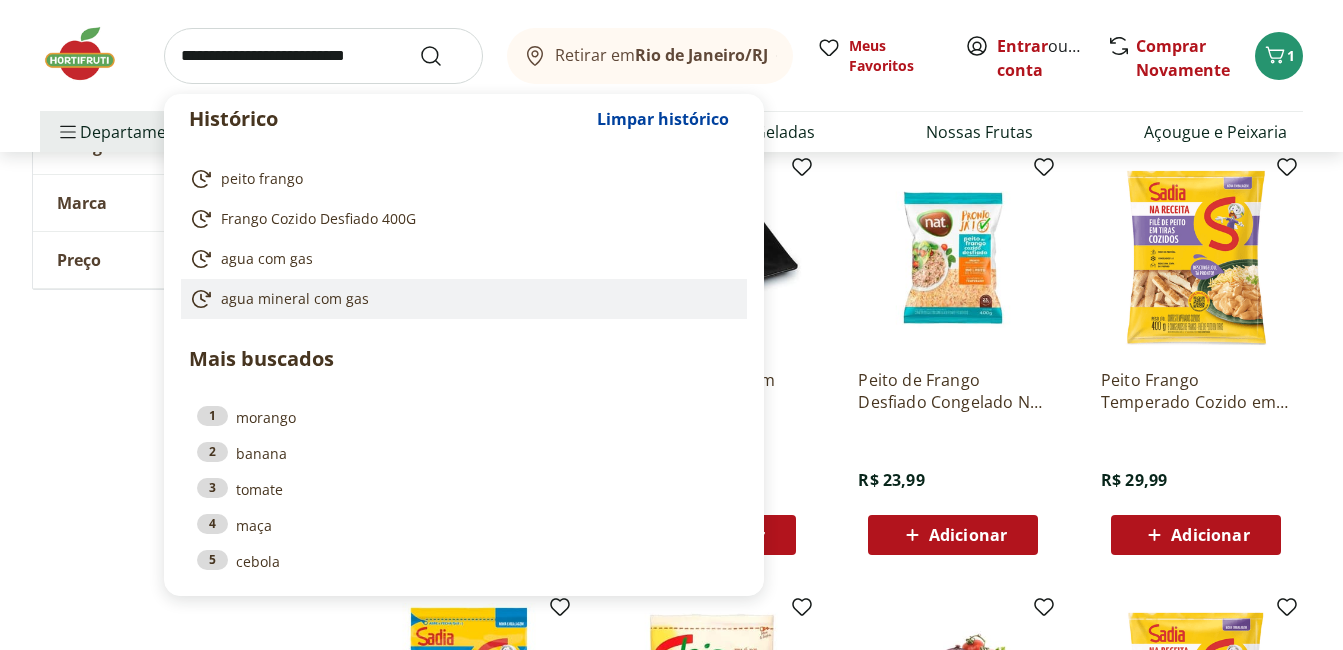 click on "agua mineral com gas" at bounding box center (295, 299) 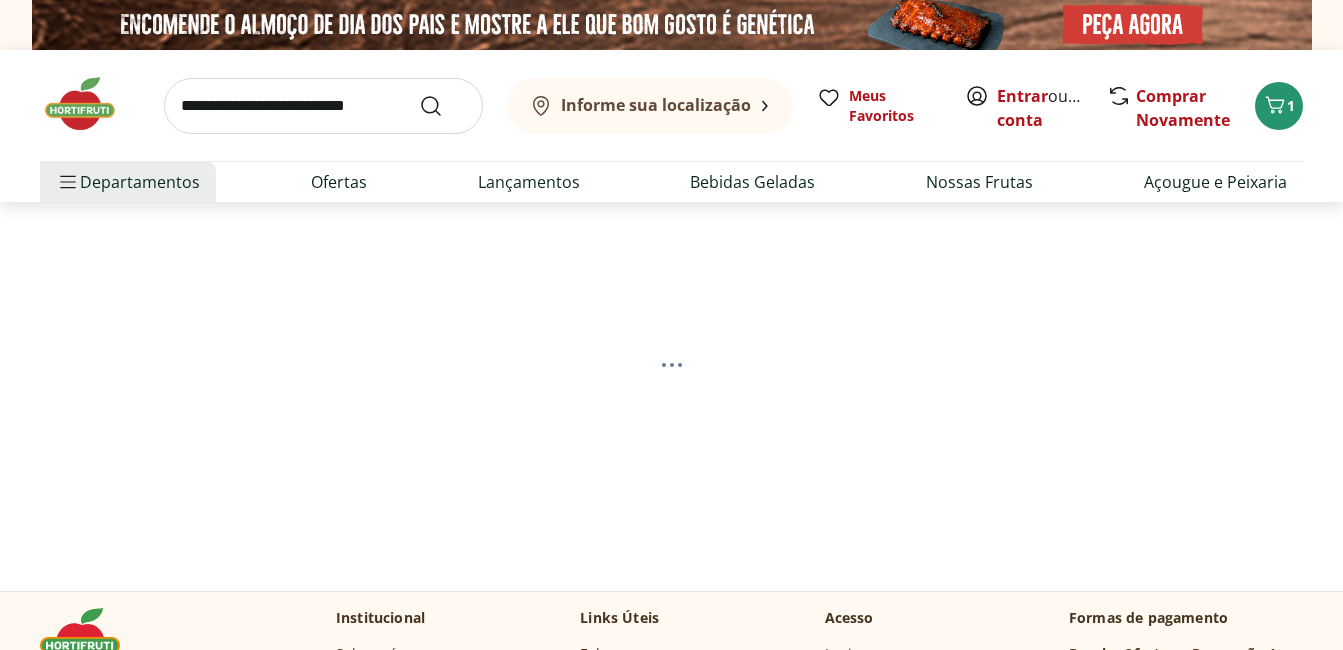 scroll, scrollTop: 0, scrollLeft: 0, axis: both 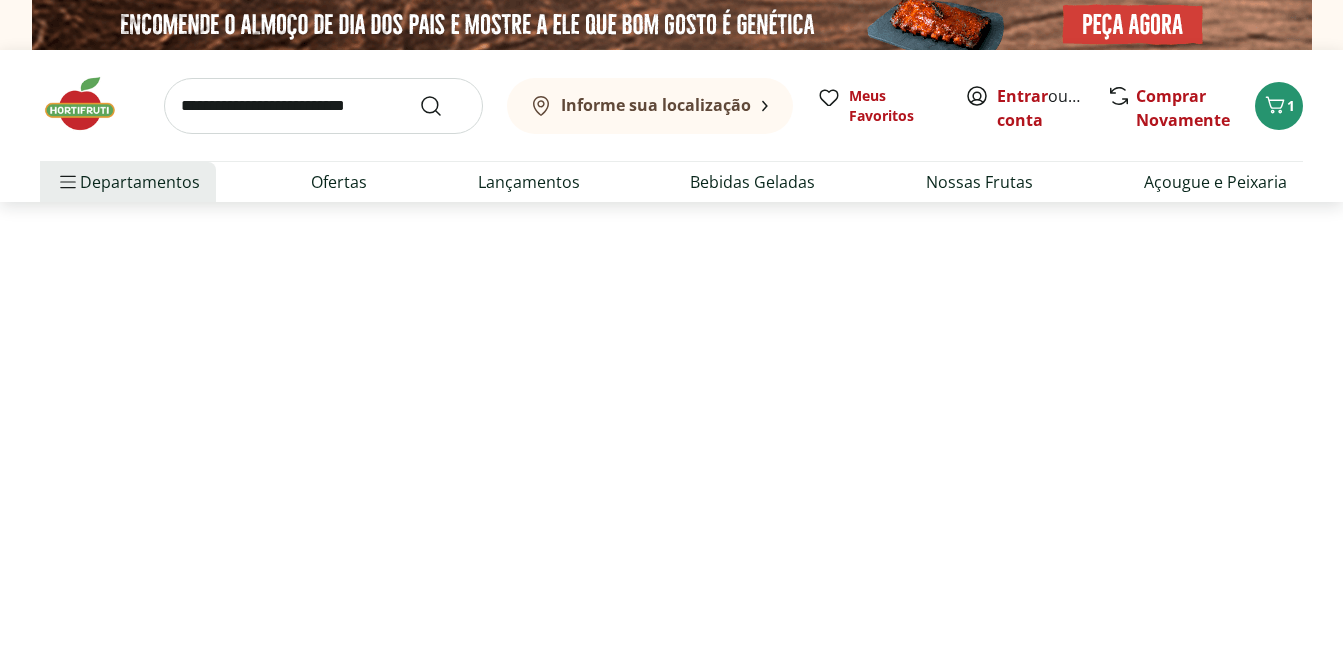 select on "**********" 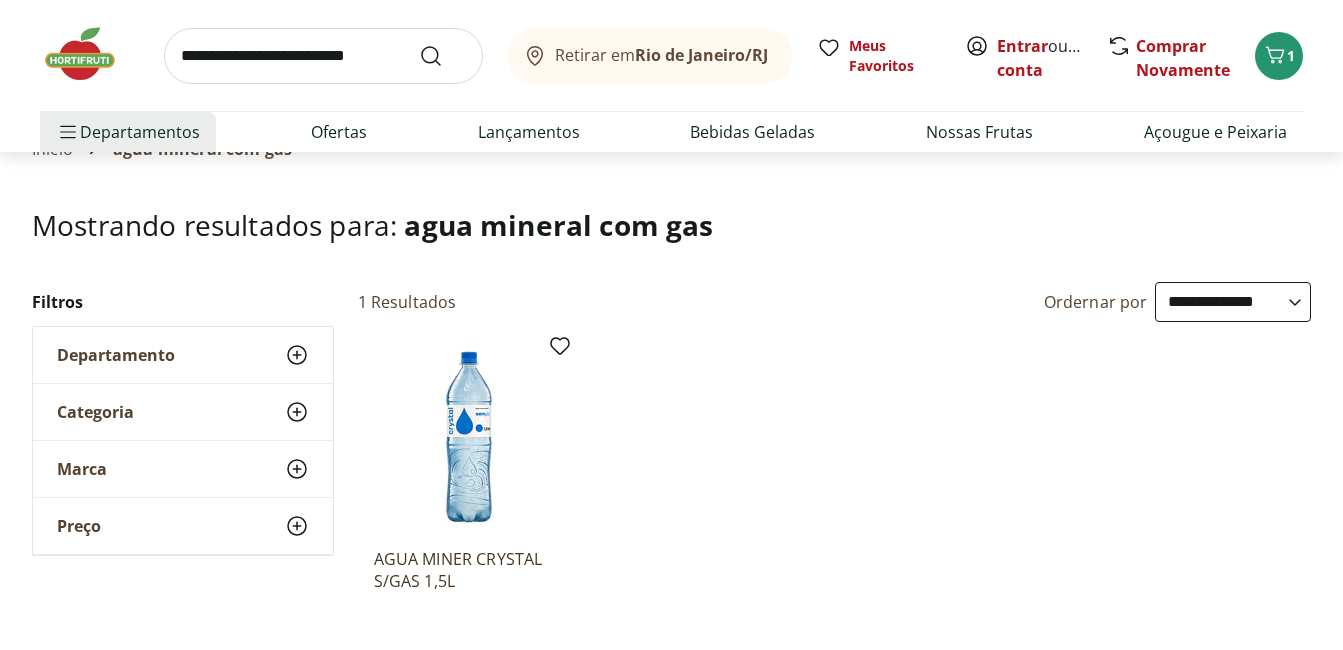 scroll, scrollTop: 0, scrollLeft: 0, axis: both 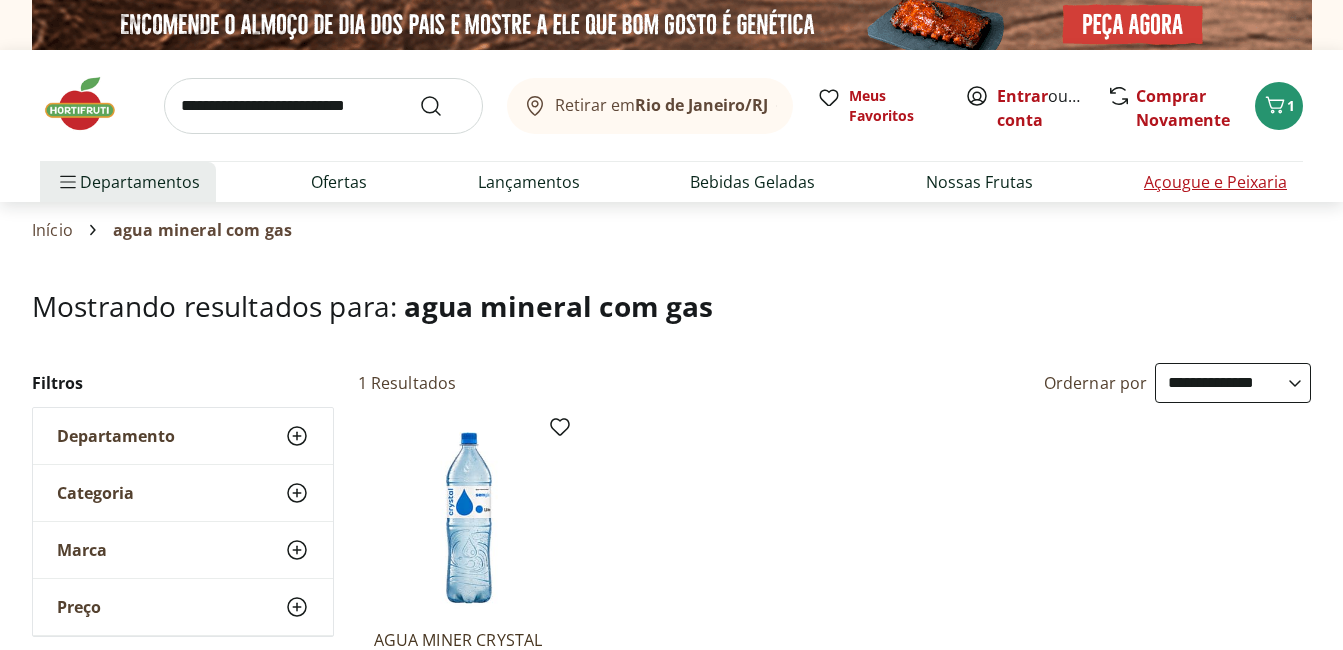 click on "Açougue e Peixaria" at bounding box center (1215, 182) 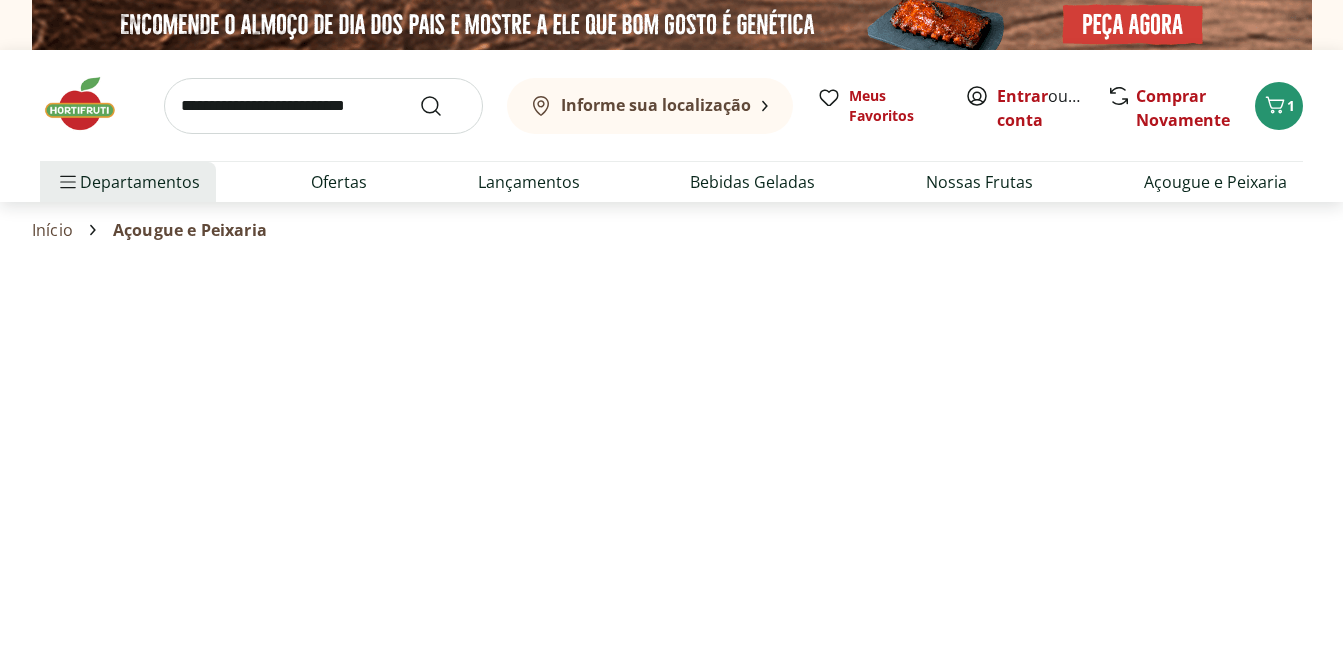 select on "**********" 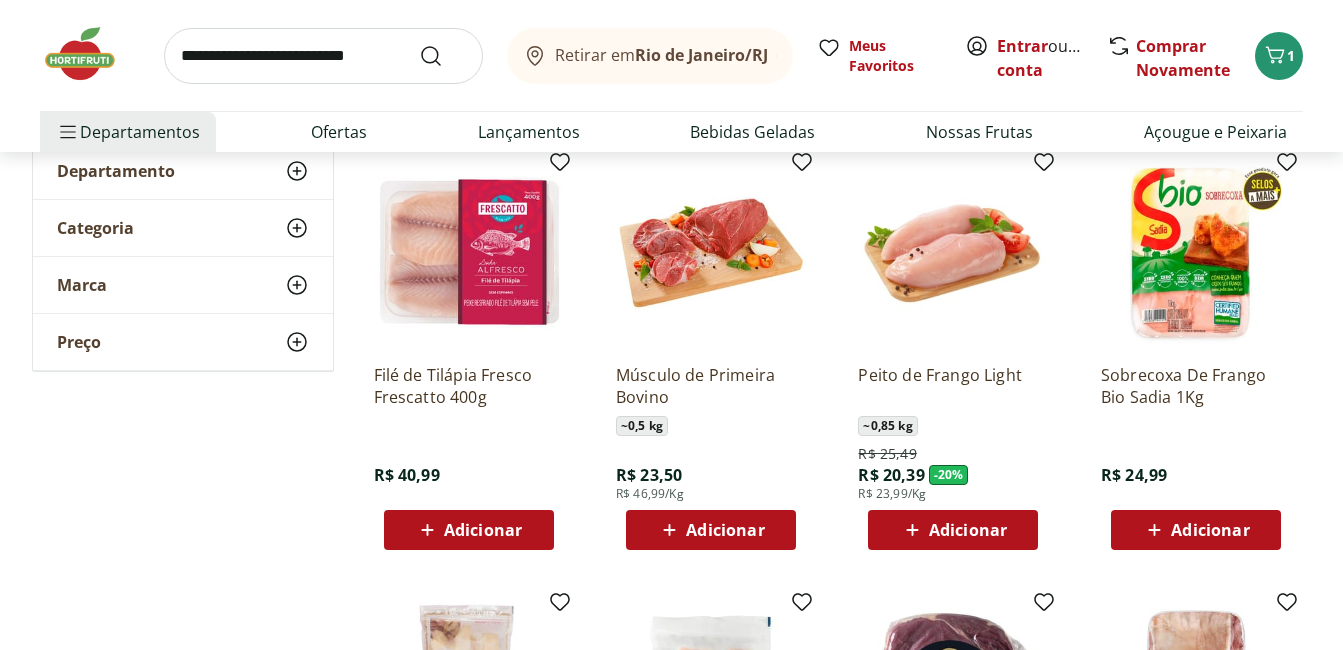 scroll, scrollTop: 100, scrollLeft: 0, axis: vertical 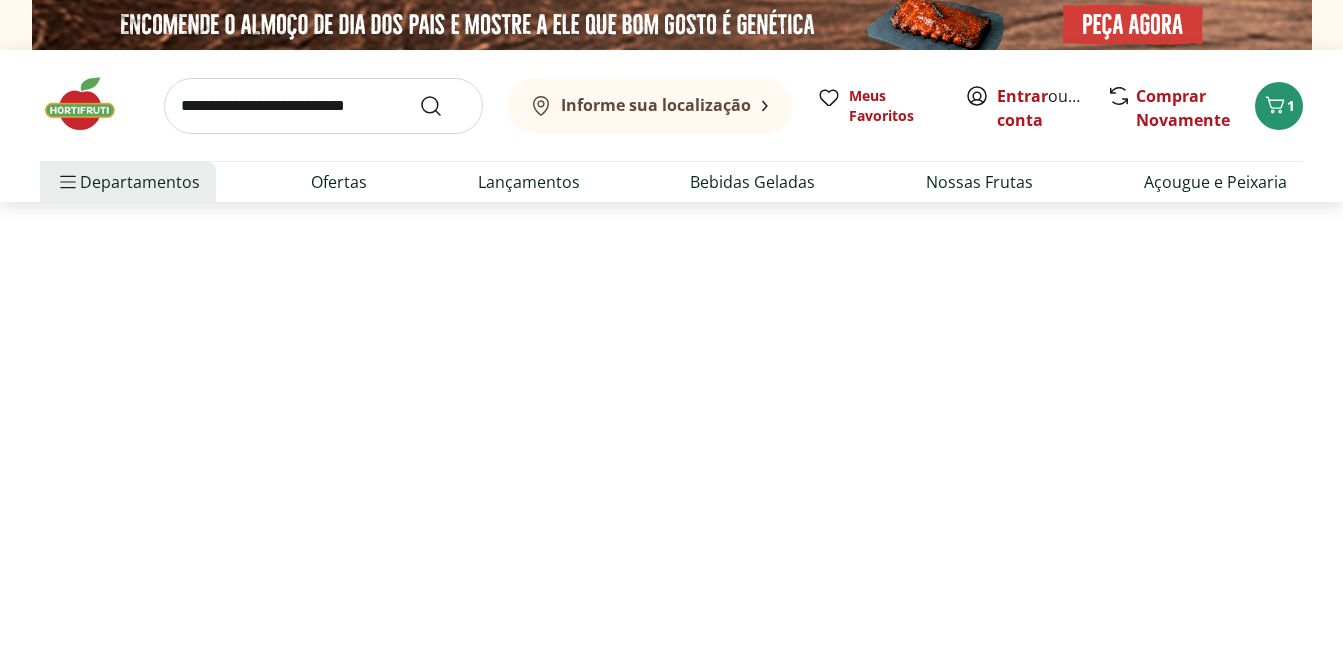select on "**********" 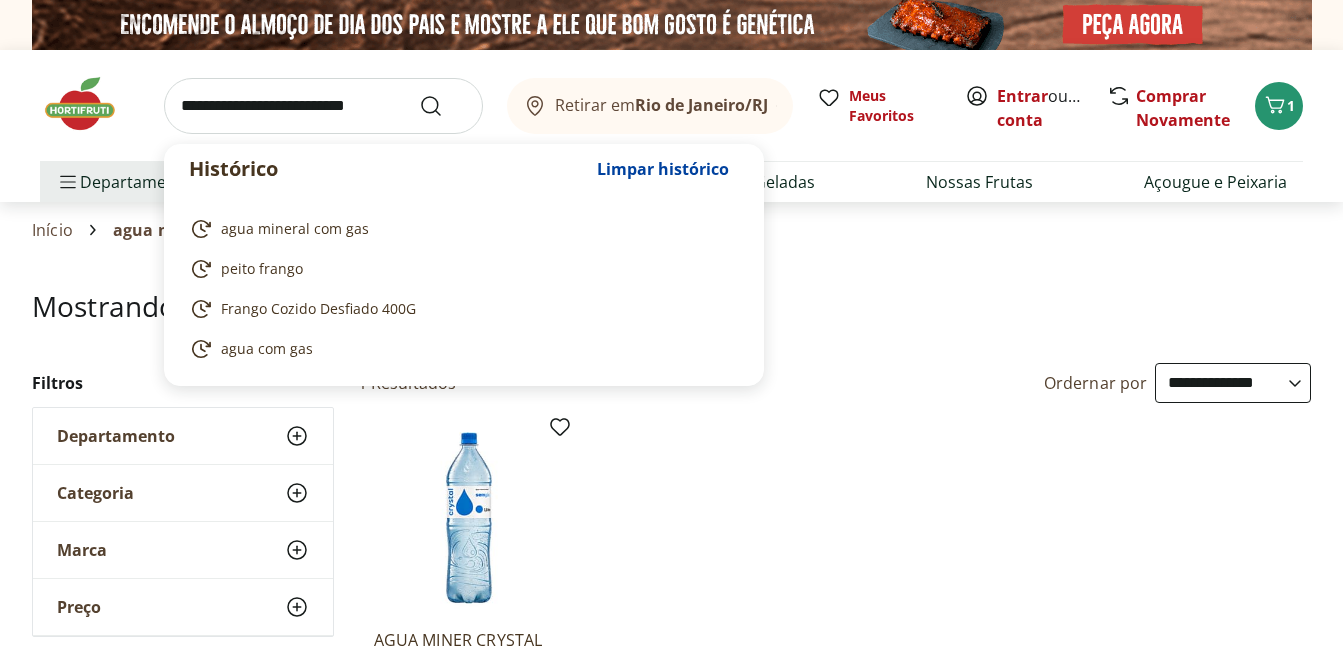 click at bounding box center (323, 106) 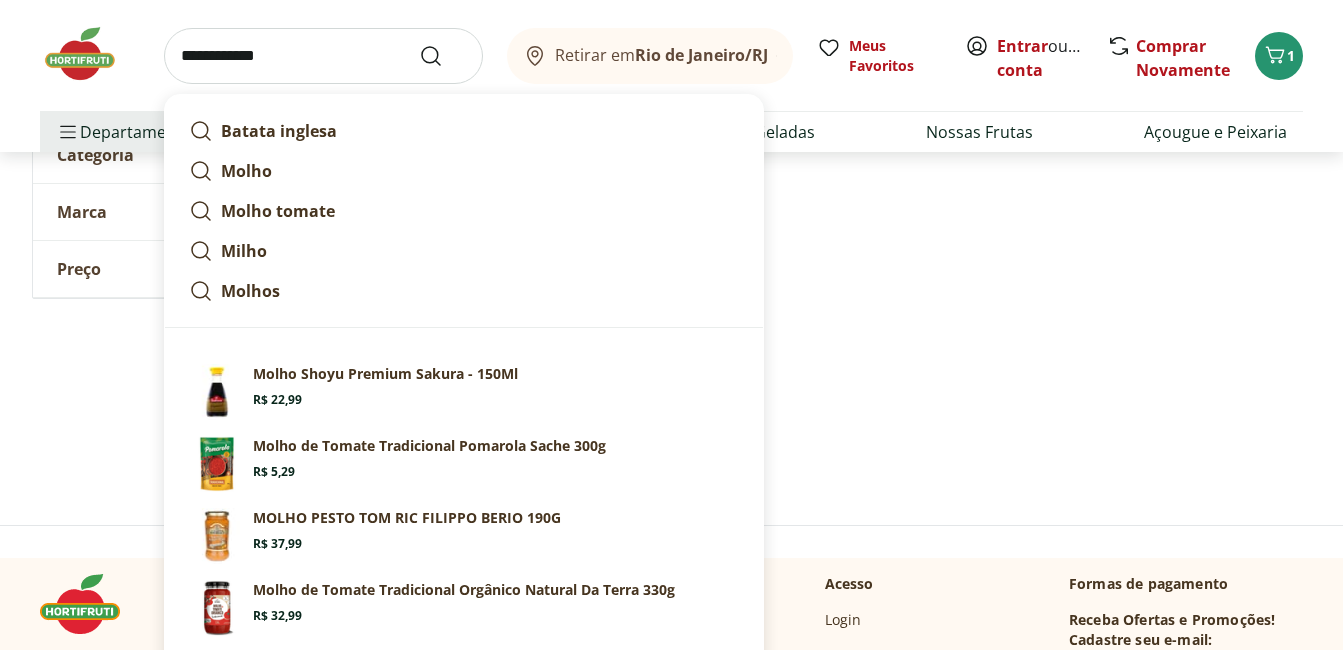 scroll, scrollTop: 400, scrollLeft: 0, axis: vertical 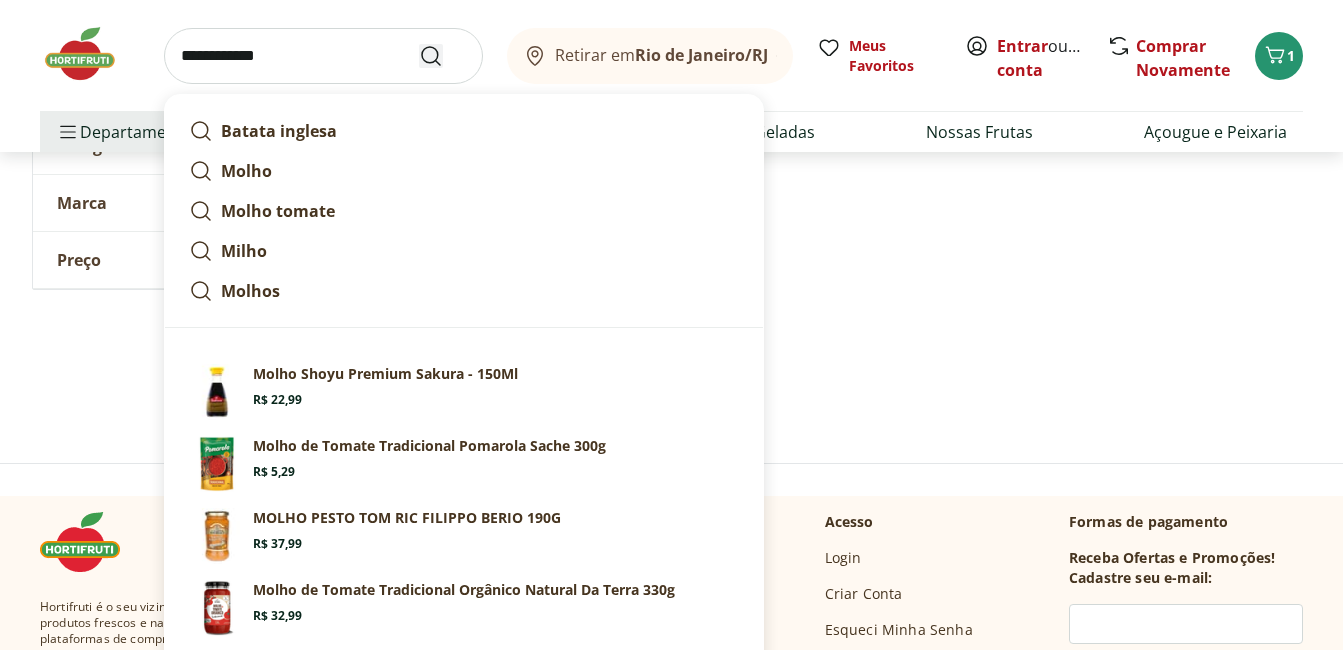 type on "**********" 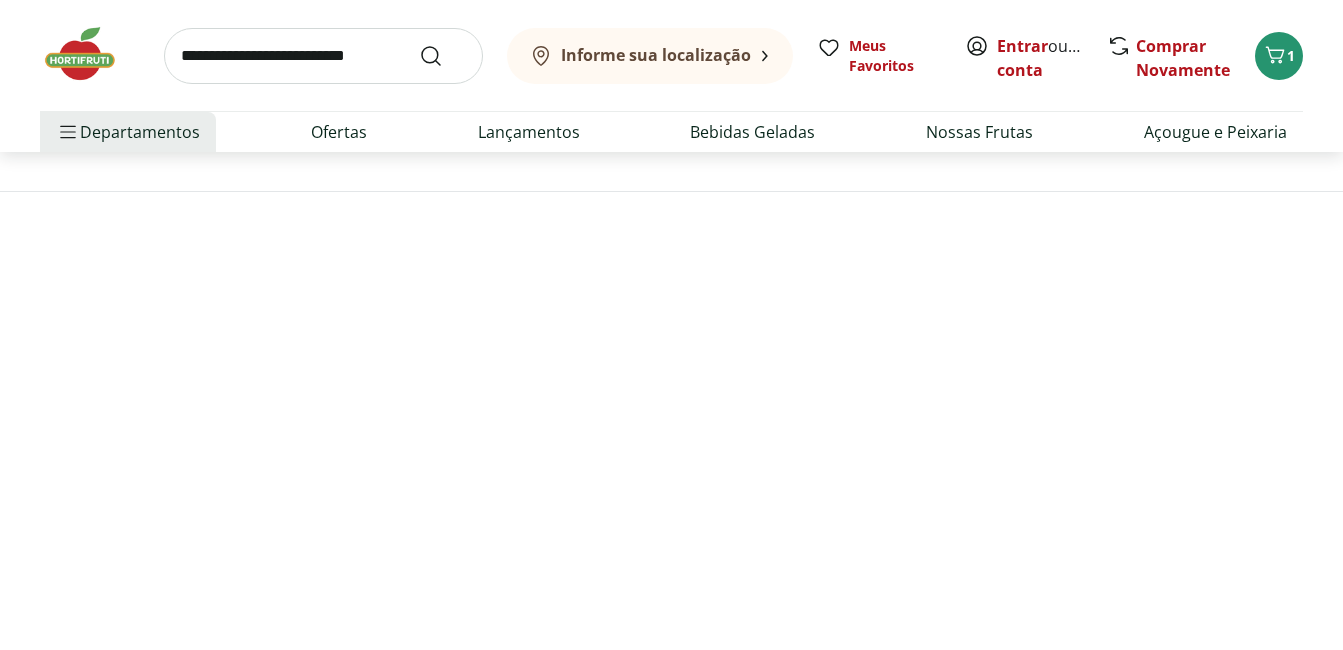 scroll, scrollTop: 0, scrollLeft: 0, axis: both 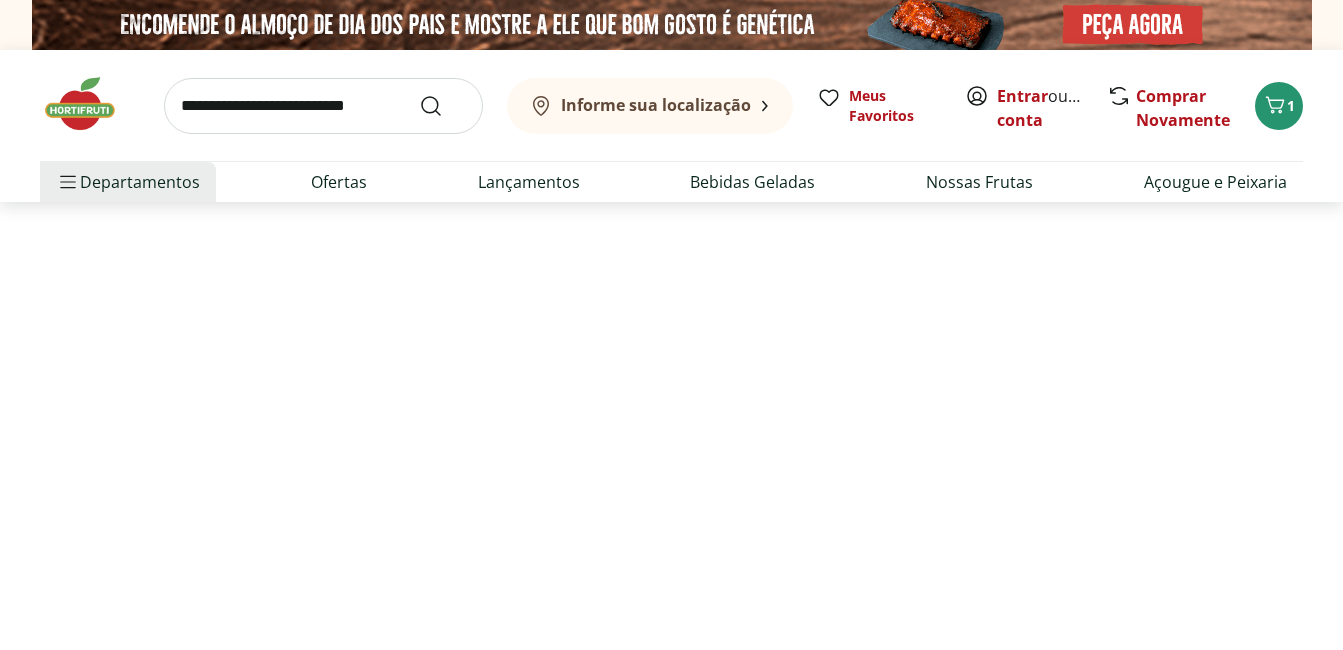 select on "**********" 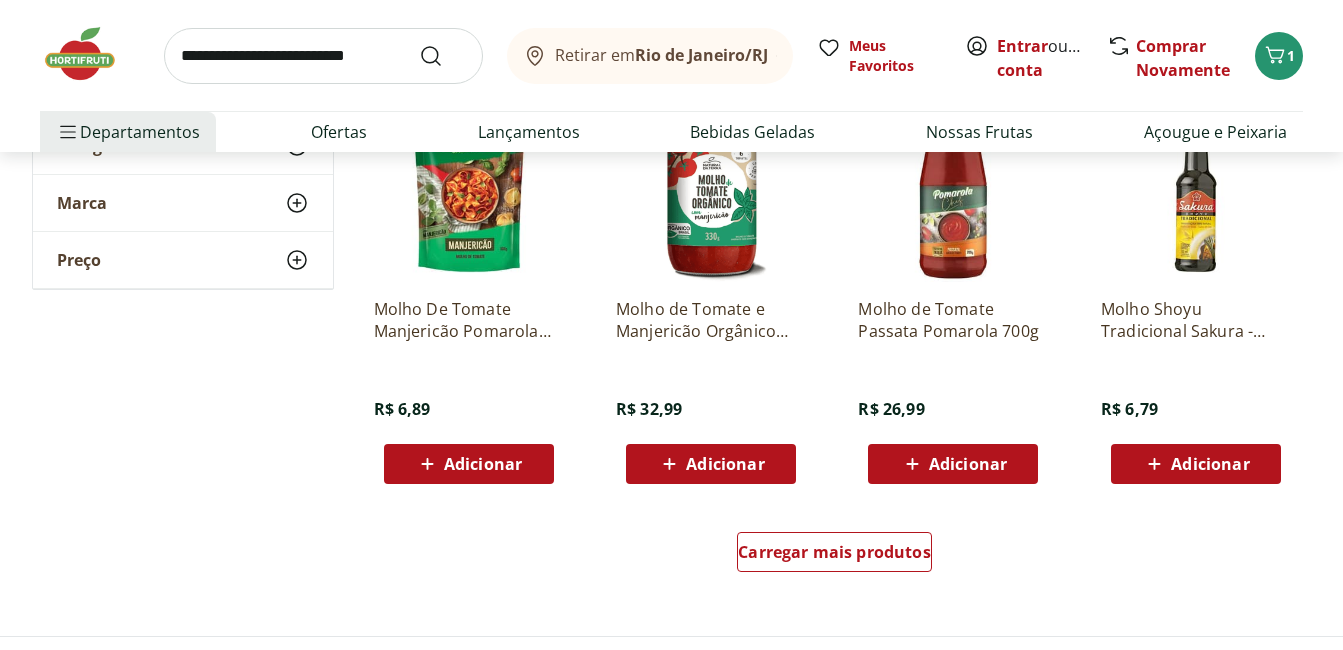 scroll, scrollTop: 1400, scrollLeft: 0, axis: vertical 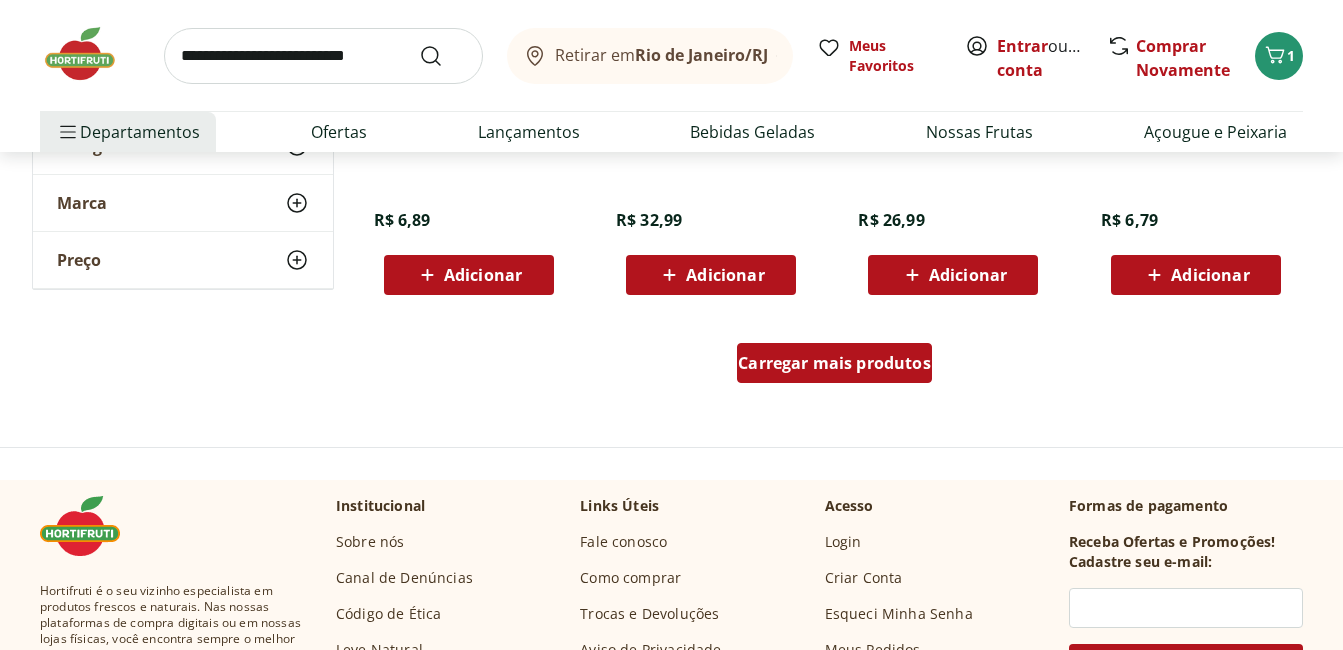 click on "Carregar mais produtos" at bounding box center (834, 363) 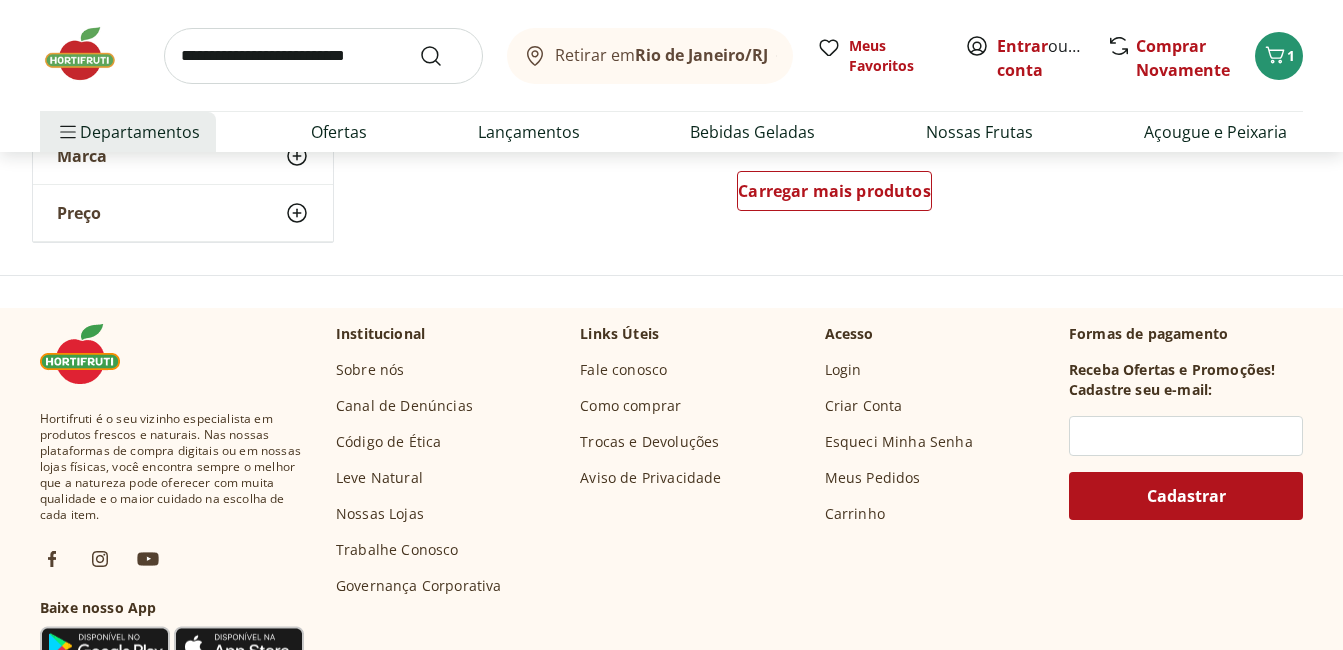 scroll, scrollTop: 2900, scrollLeft: 0, axis: vertical 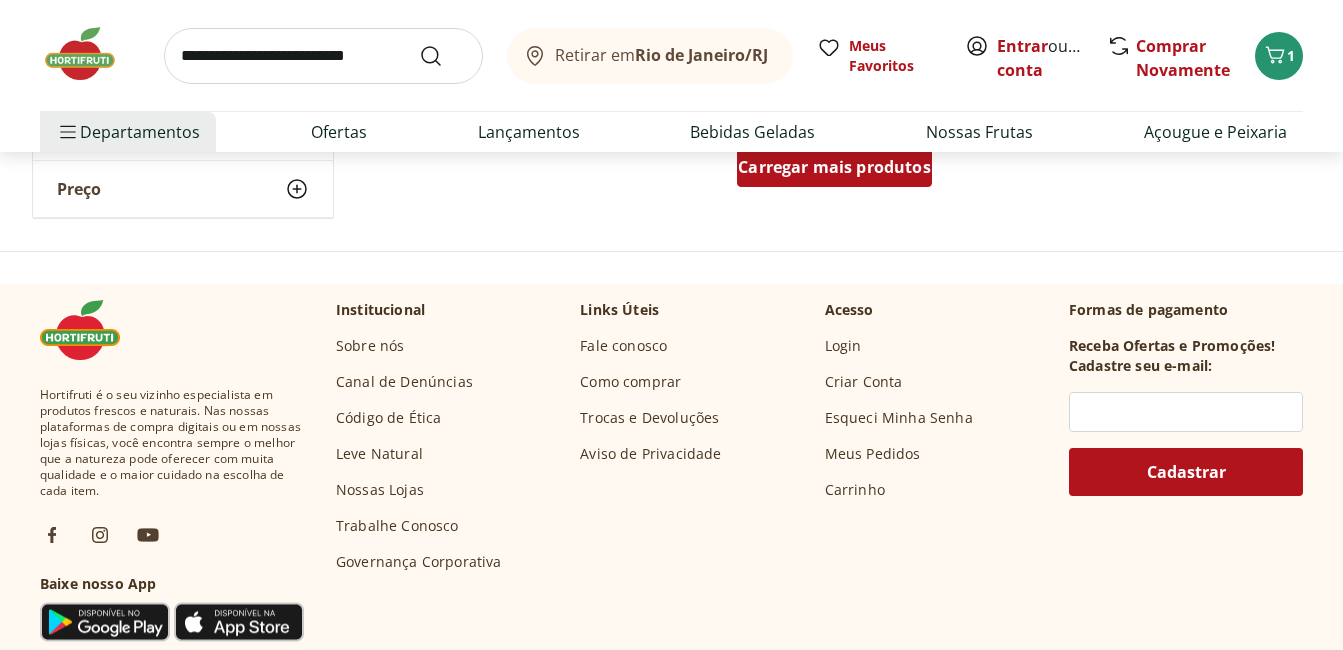 click on "Carregar mais produtos" at bounding box center [834, 167] 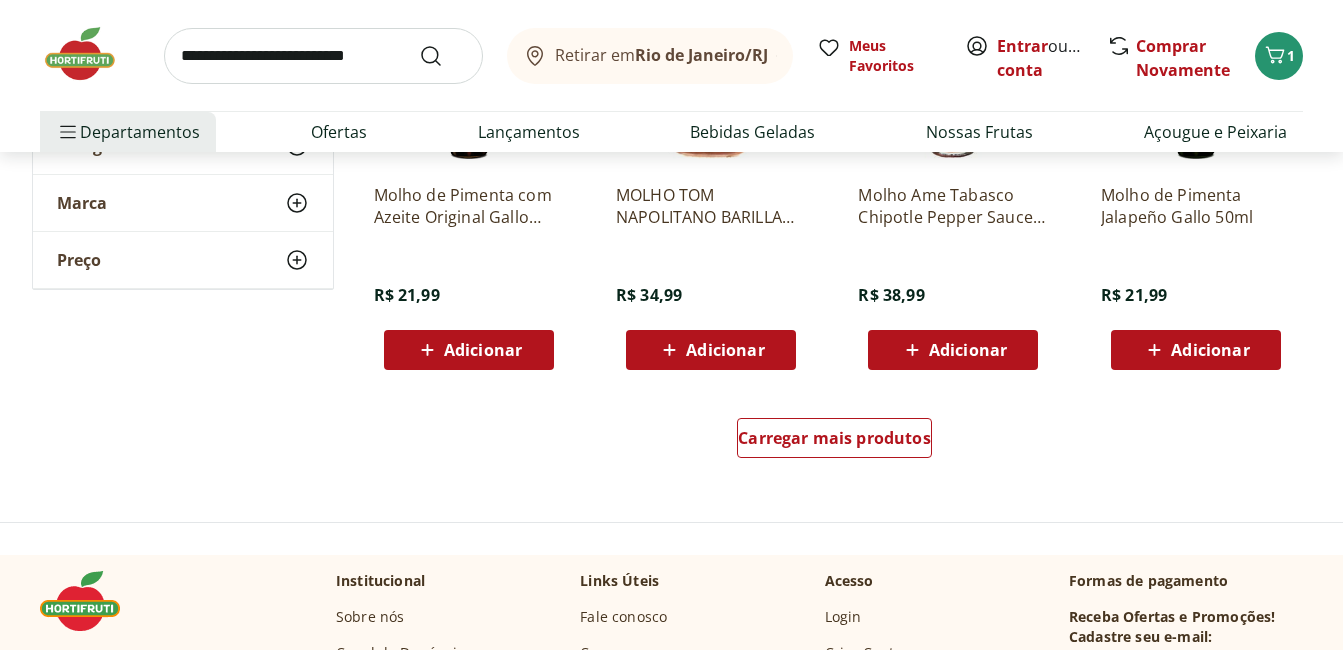 scroll, scrollTop: 4000, scrollLeft: 0, axis: vertical 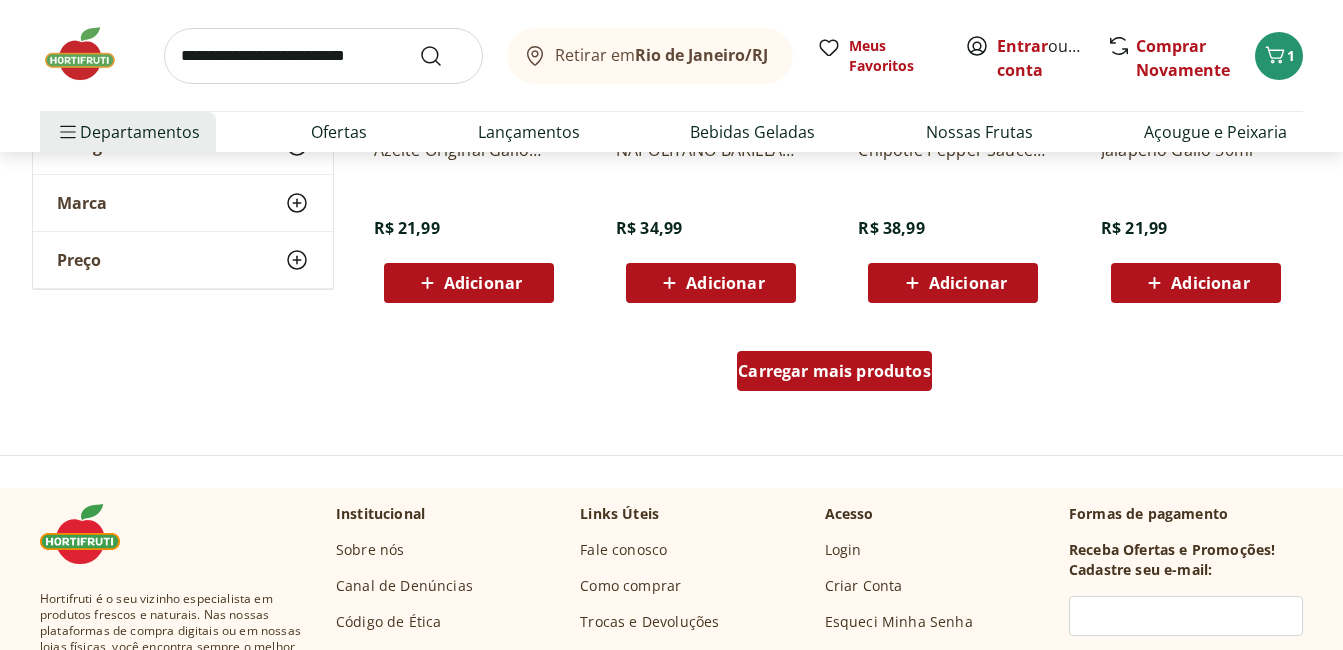 click on "Carregar mais produtos" at bounding box center (834, 371) 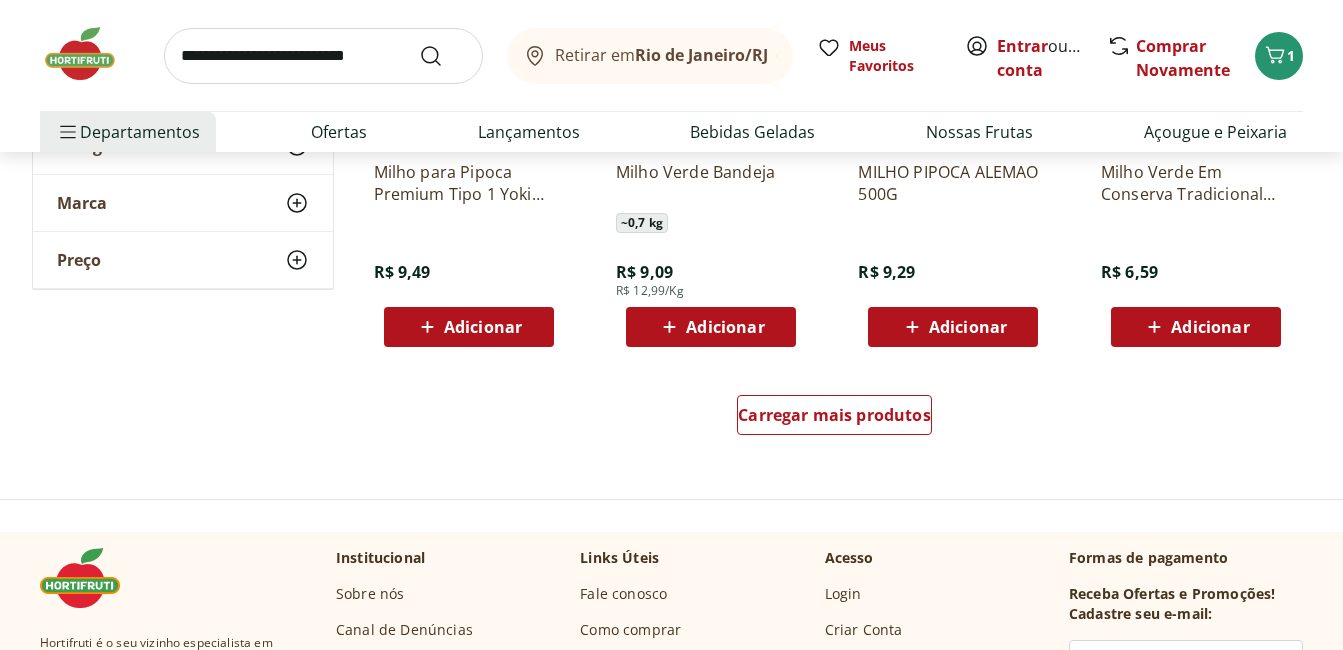 scroll, scrollTop: 5400, scrollLeft: 0, axis: vertical 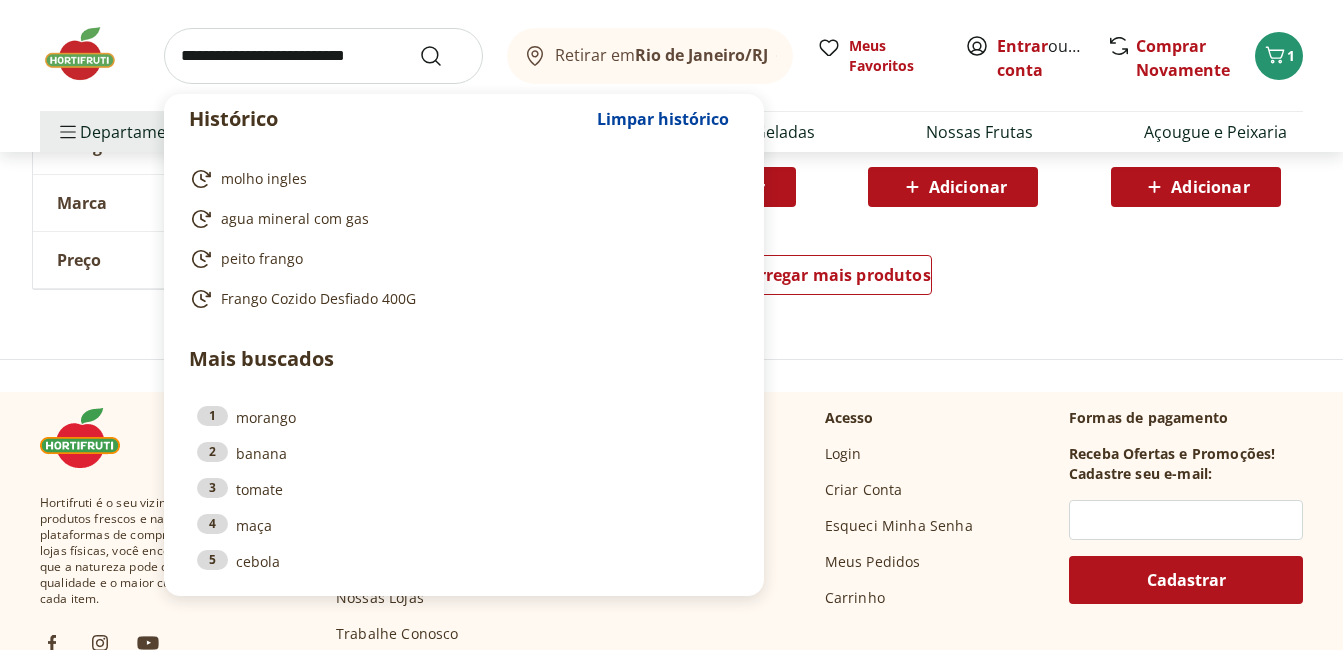 click at bounding box center [323, 56] 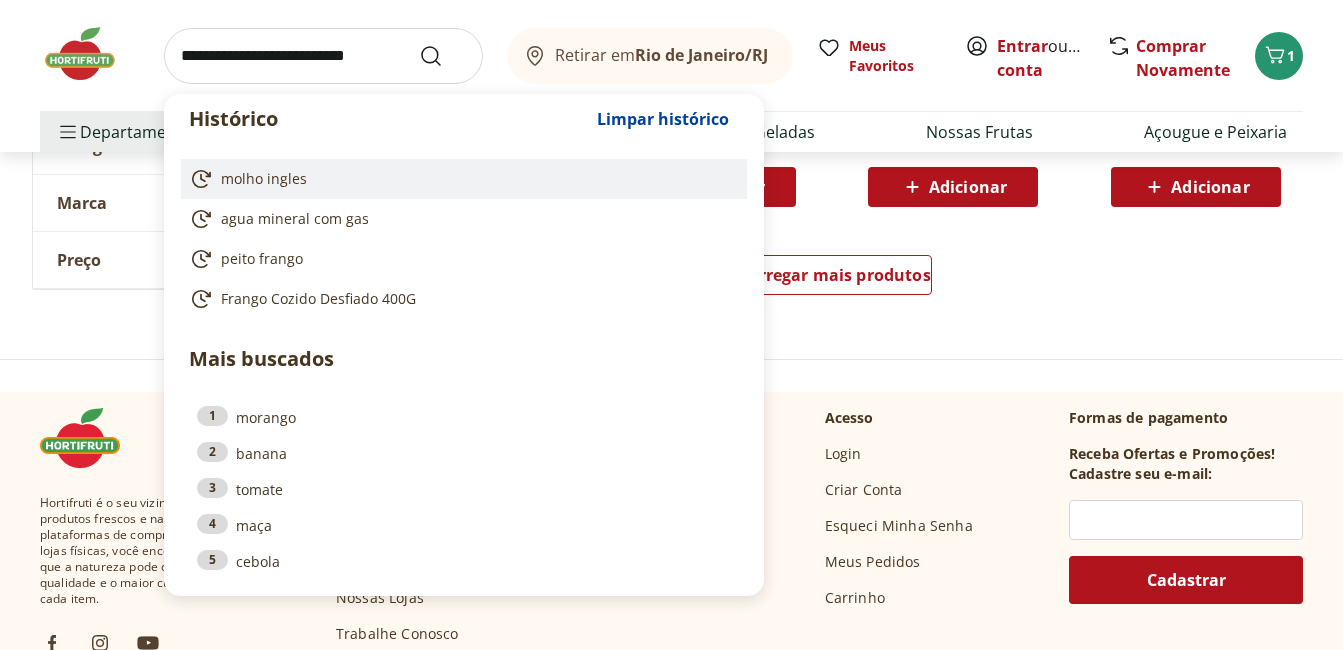 click on "molho ingles" at bounding box center [264, 179] 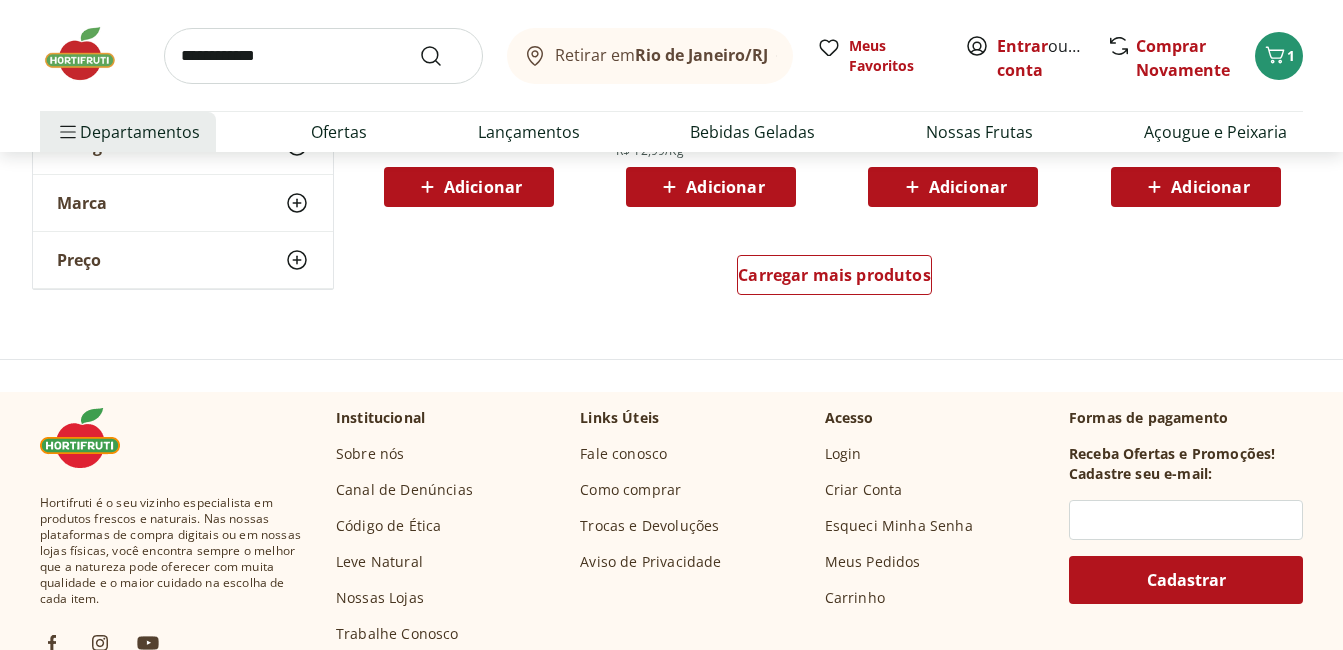 scroll, scrollTop: 400, scrollLeft: 0, axis: vertical 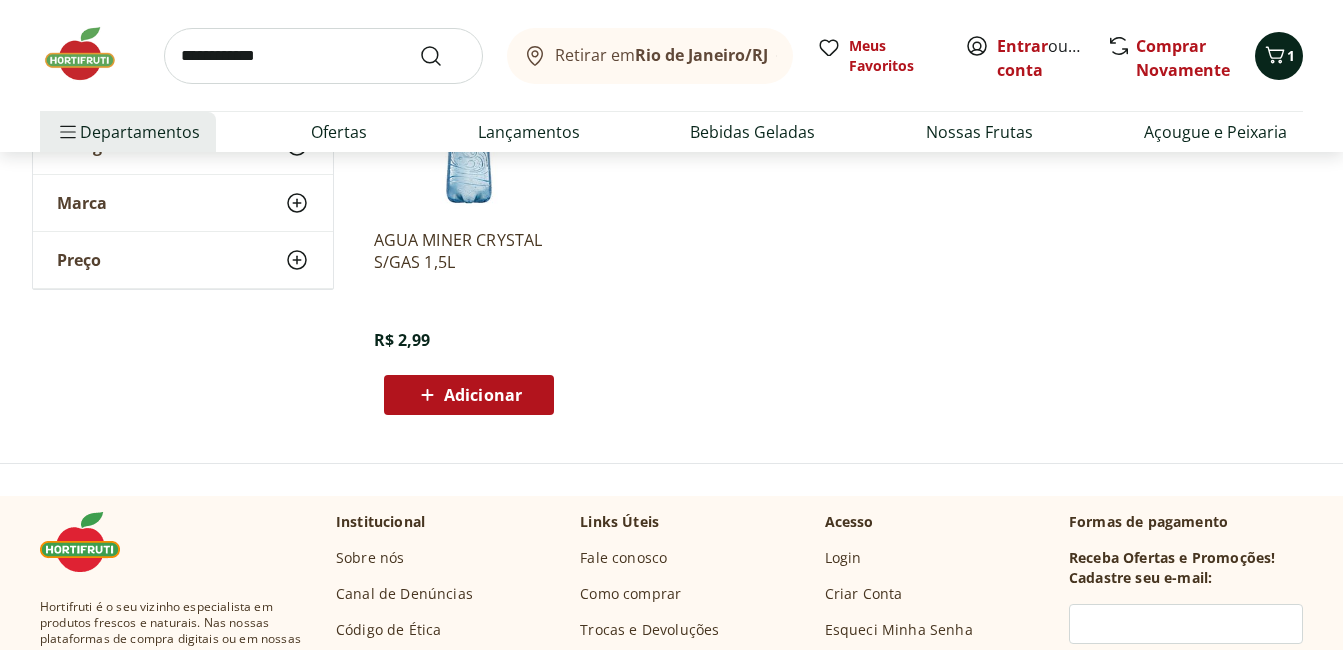click on "1" at bounding box center (1279, 56) 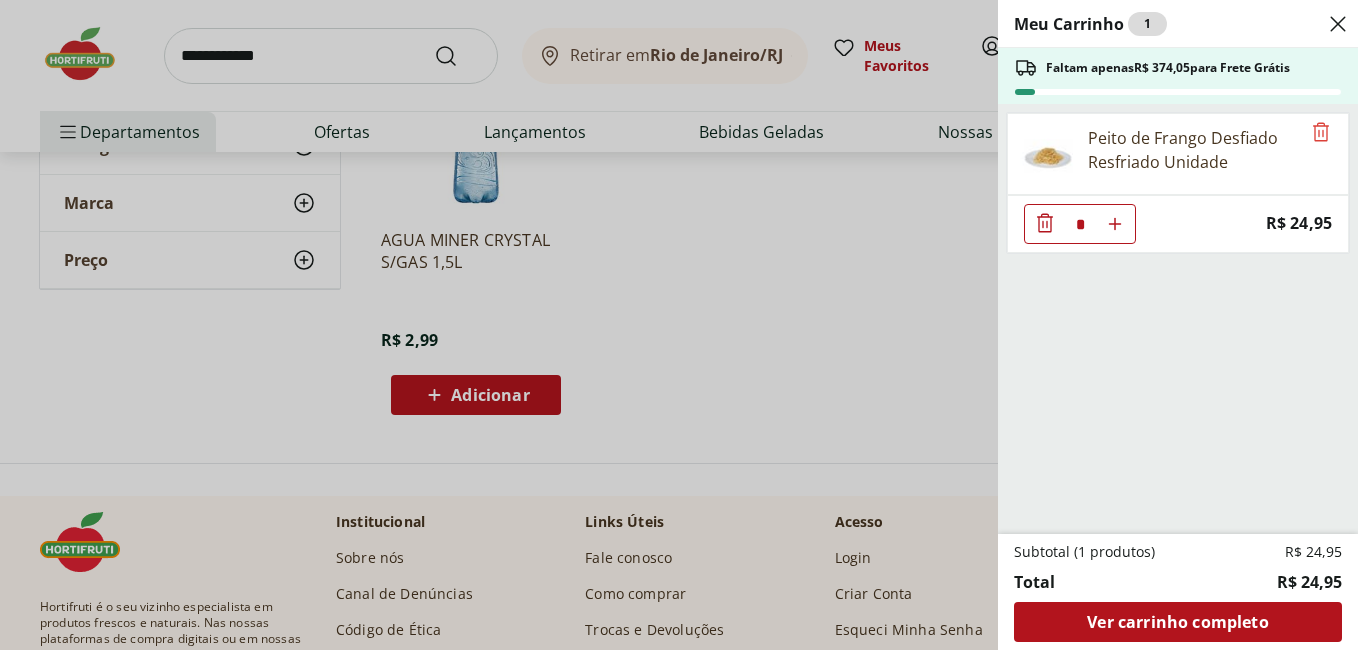 click on "Meu Carrinho 1 Faltam apenas  R$ 374,05  para Frete Grátis Peito de Frango Desfiado Resfriado Unidade * Price: R$ 24,95 Subtotal (1 produtos) R$ 24,95 Total R$ 24,95 Ver carrinho completo" at bounding box center (679, 325) 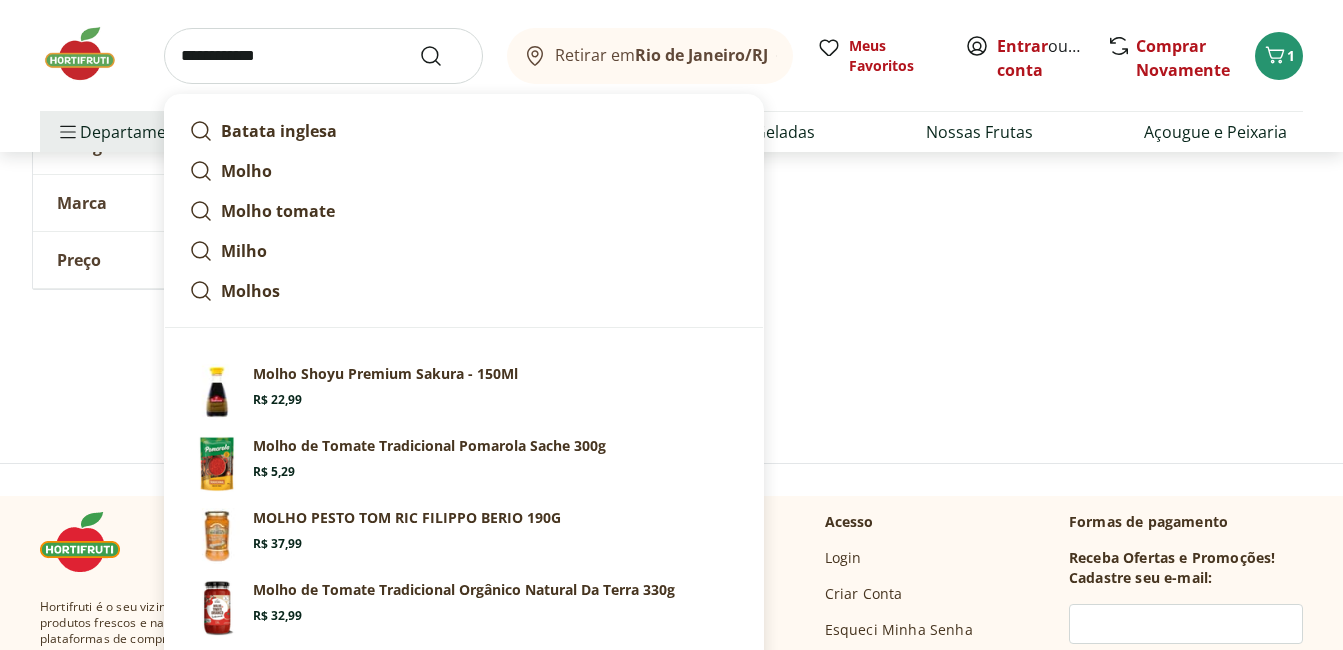 drag, startPoint x: 287, startPoint y: 62, endPoint x: 157, endPoint y: 61, distance: 130.00385 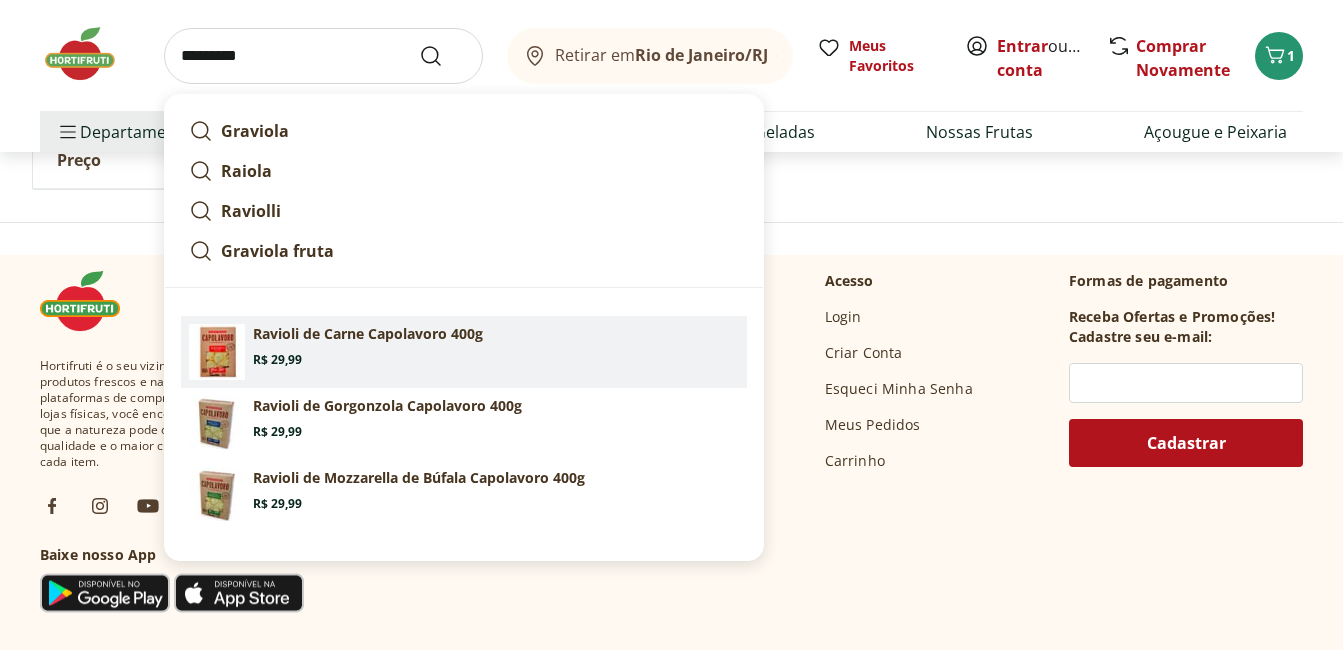 scroll, scrollTop: 700, scrollLeft: 0, axis: vertical 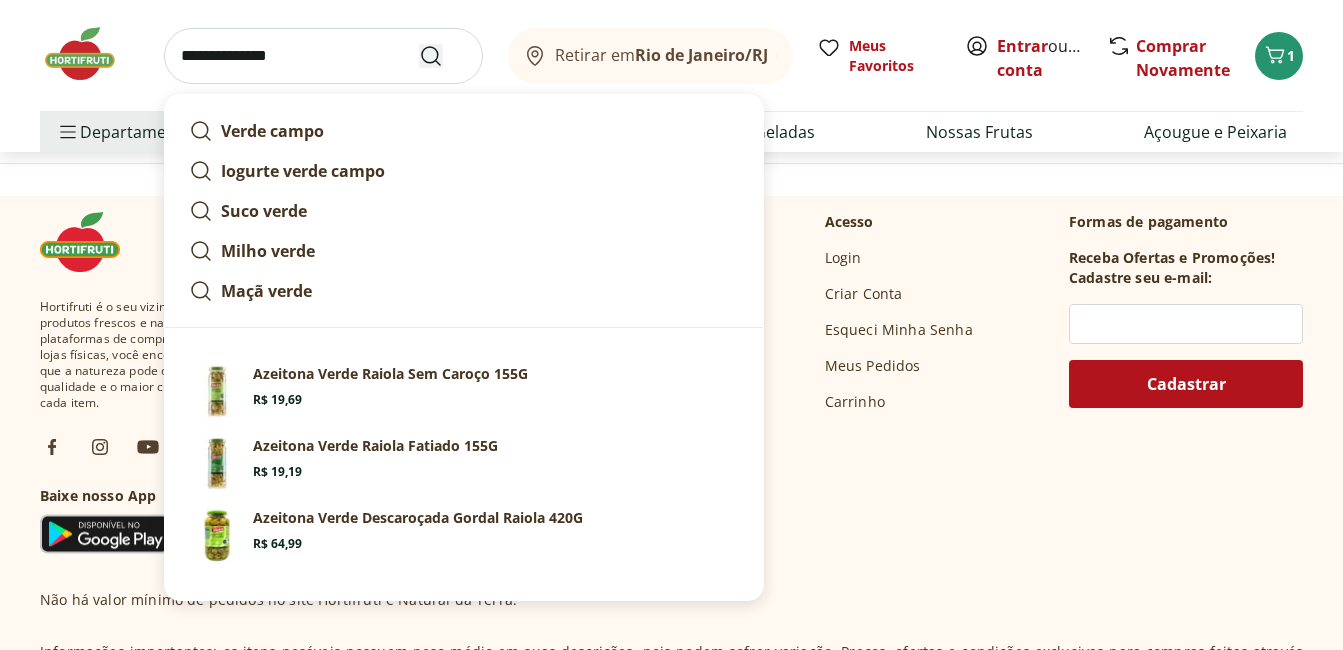 type on "**********" 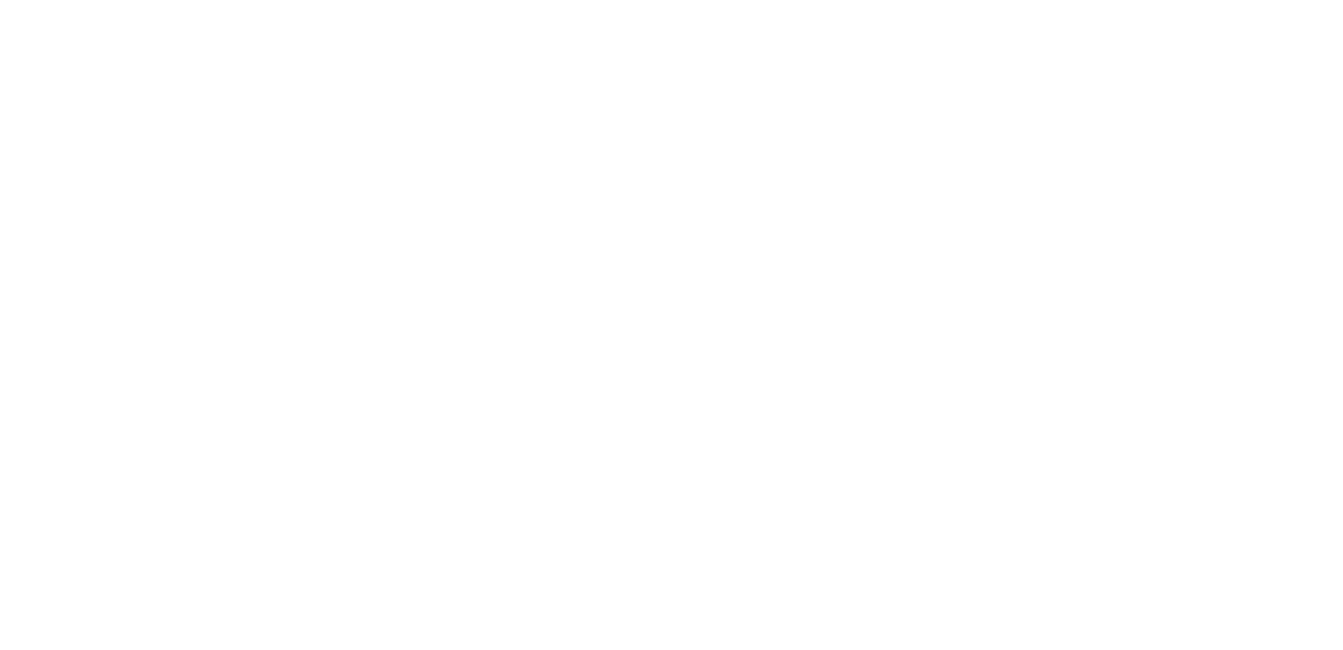 scroll, scrollTop: 0, scrollLeft: 0, axis: both 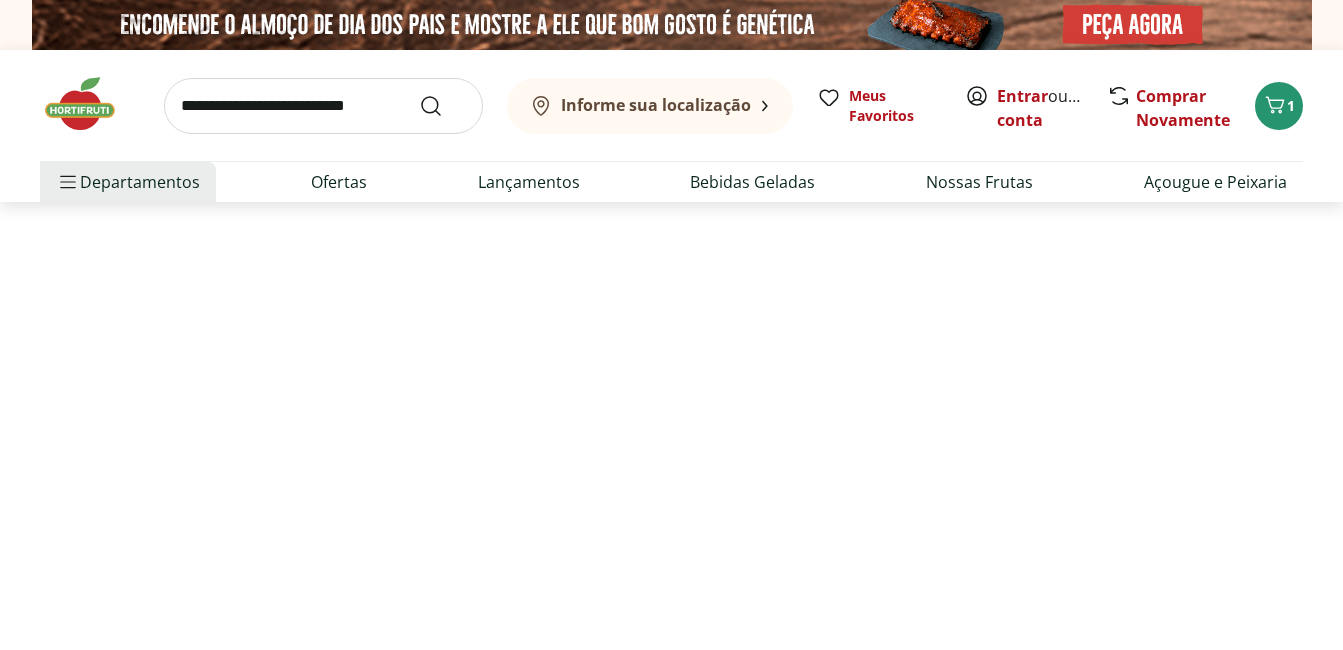 select on "**********" 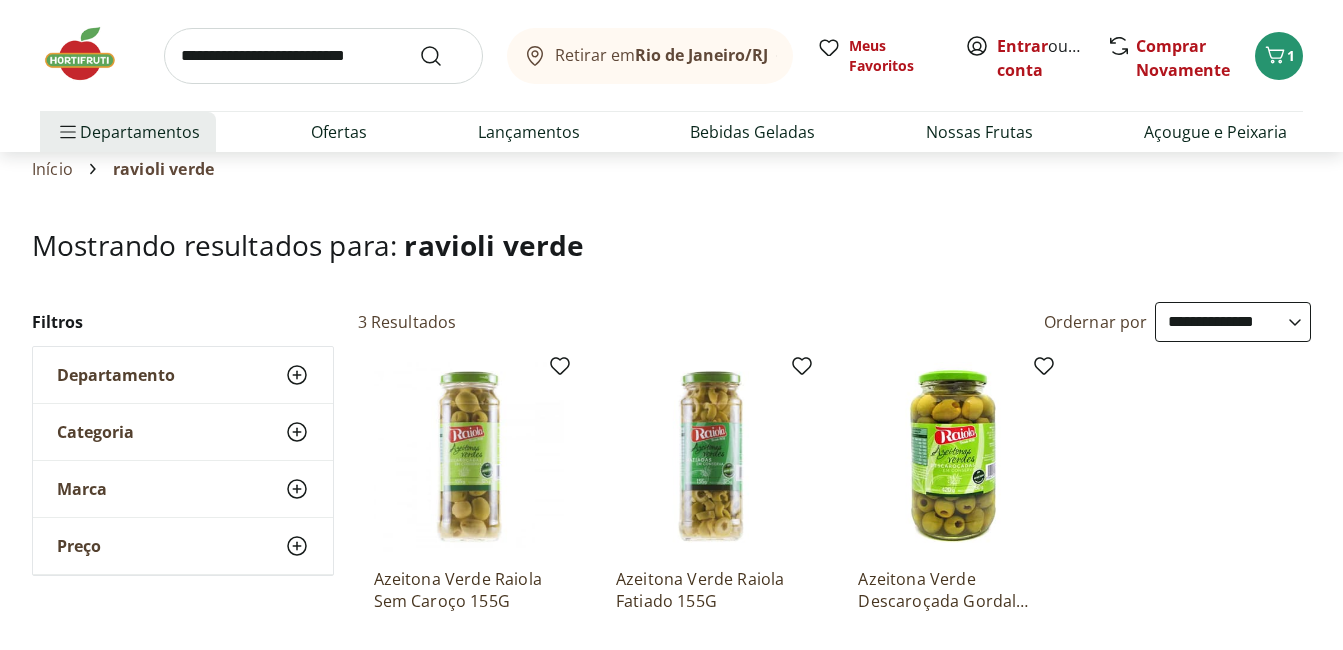 scroll, scrollTop: 0, scrollLeft: 0, axis: both 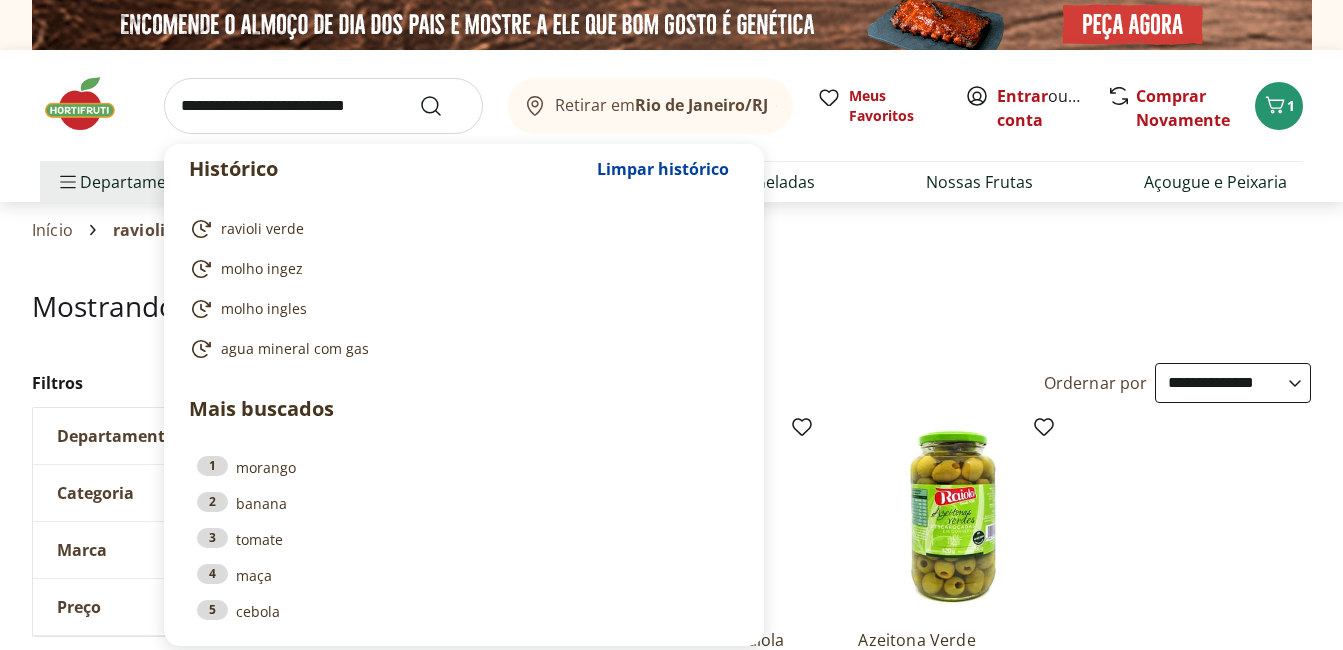 click at bounding box center [323, 106] 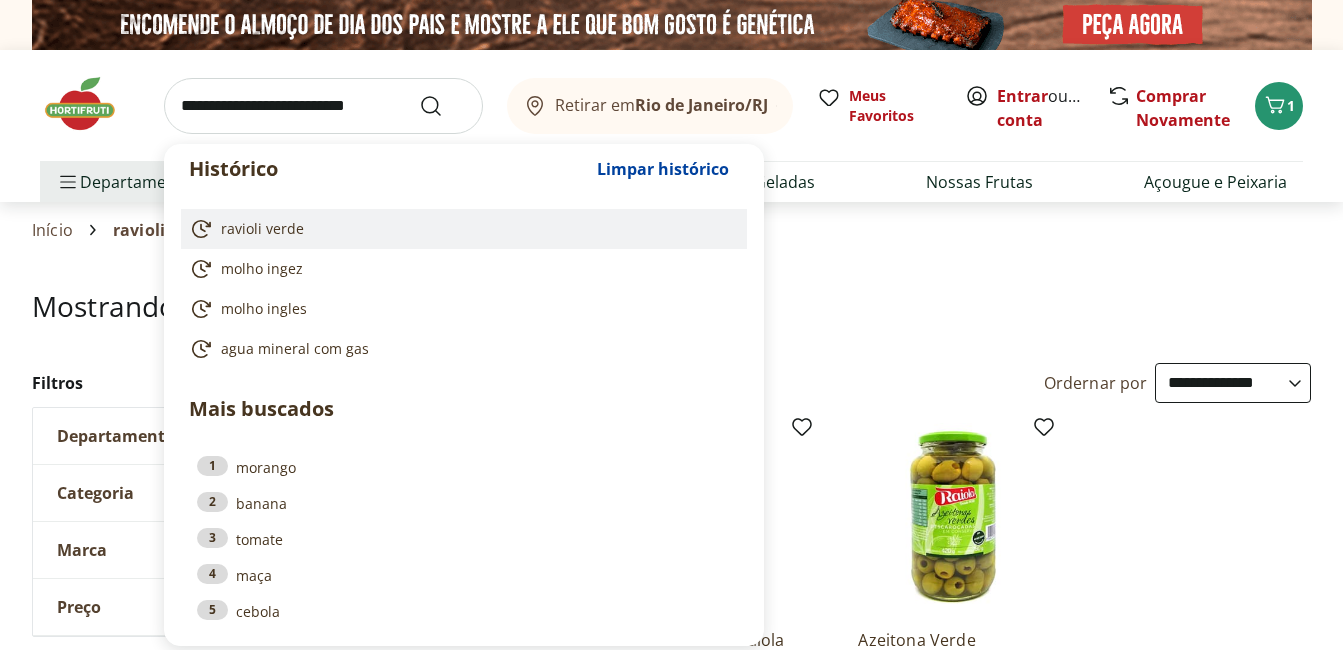 click on "ravioli verde" at bounding box center (262, 229) 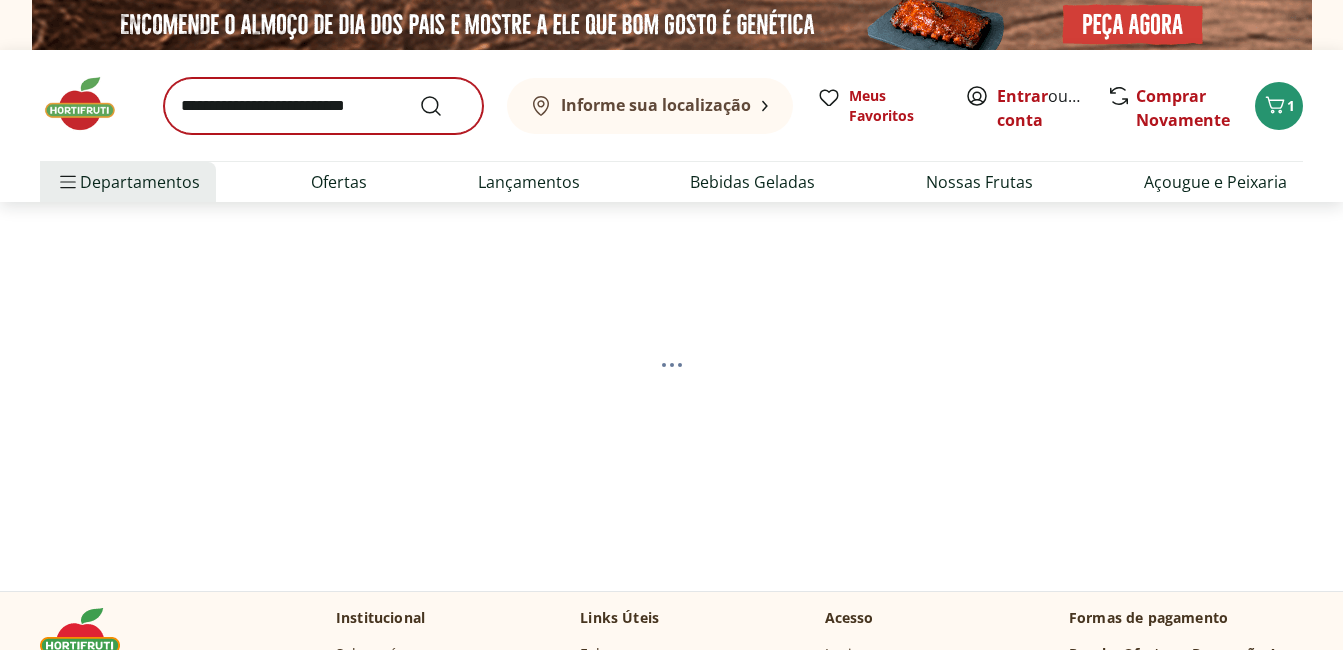 scroll, scrollTop: 0, scrollLeft: 0, axis: both 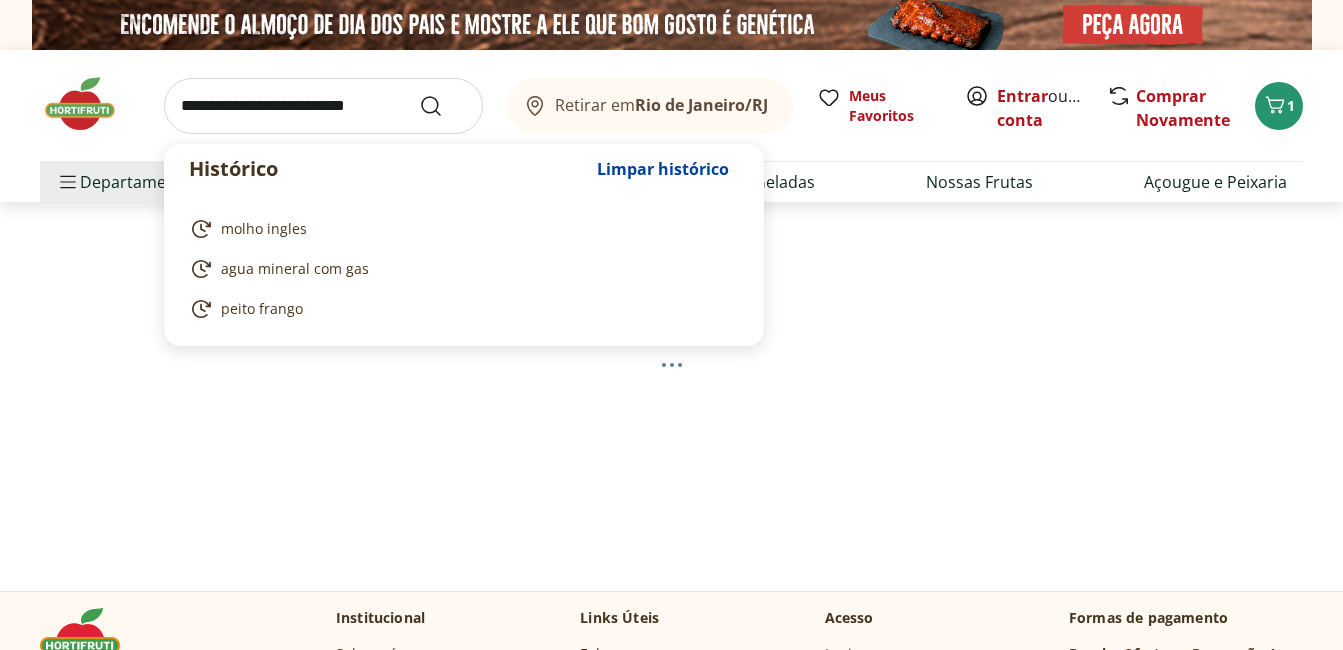 click at bounding box center [323, 106] 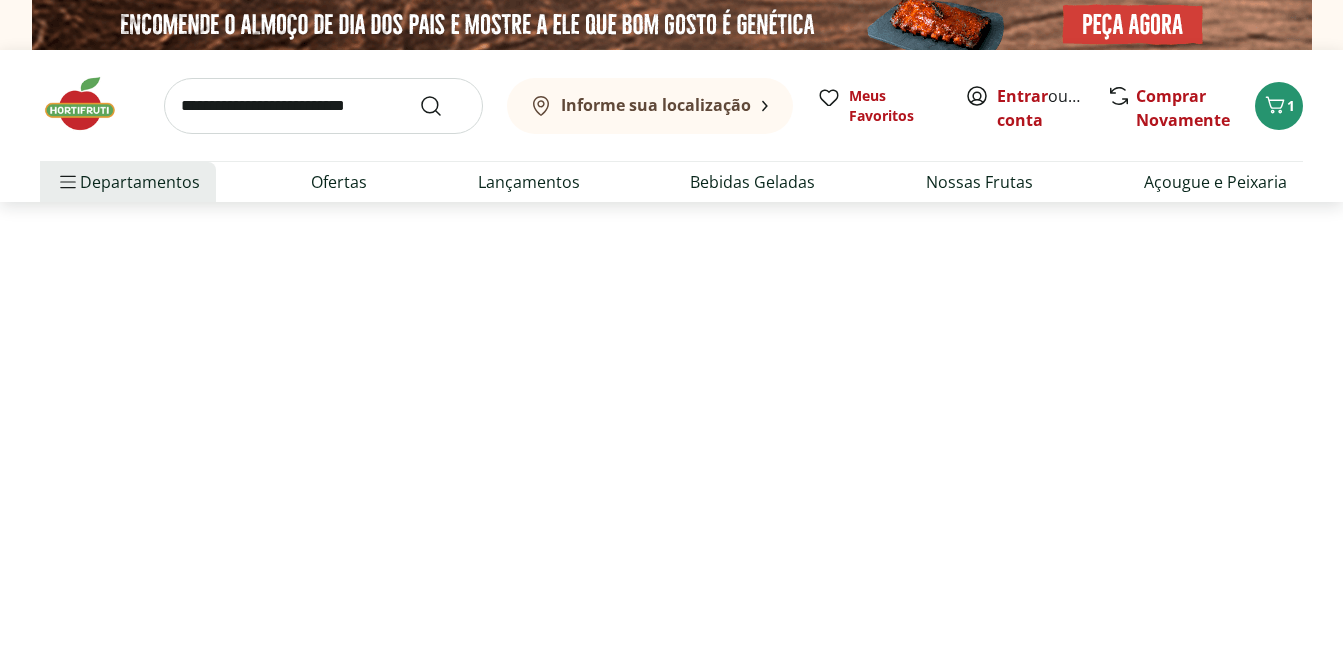 select on "**********" 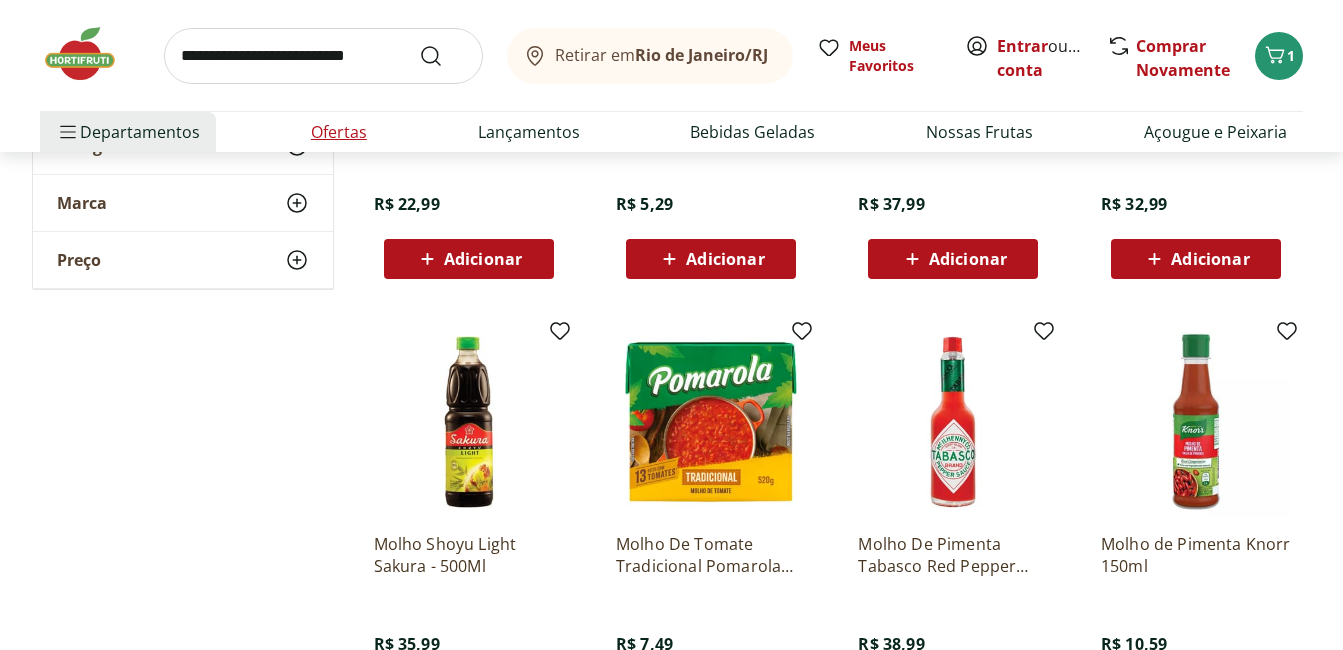 scroll, scrollTop: 568, scrollLeft: 0, axis: vertical 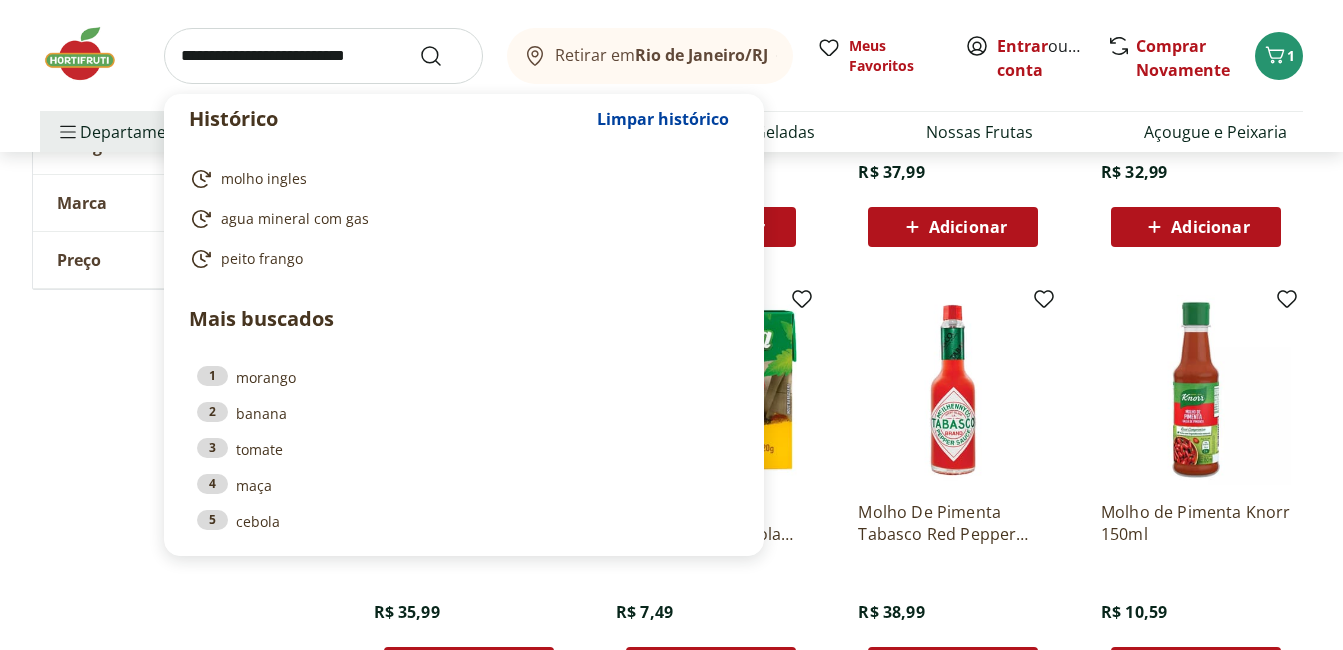 click at bounding box center (323, 56) 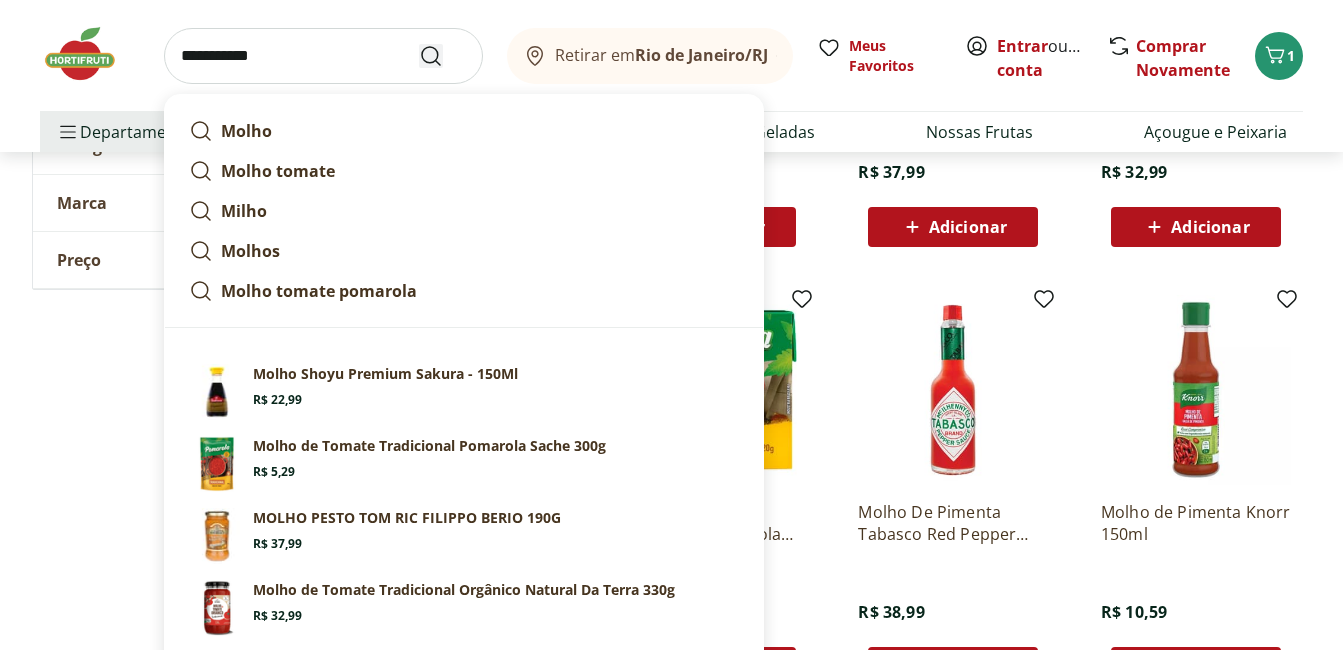 type on "**********" 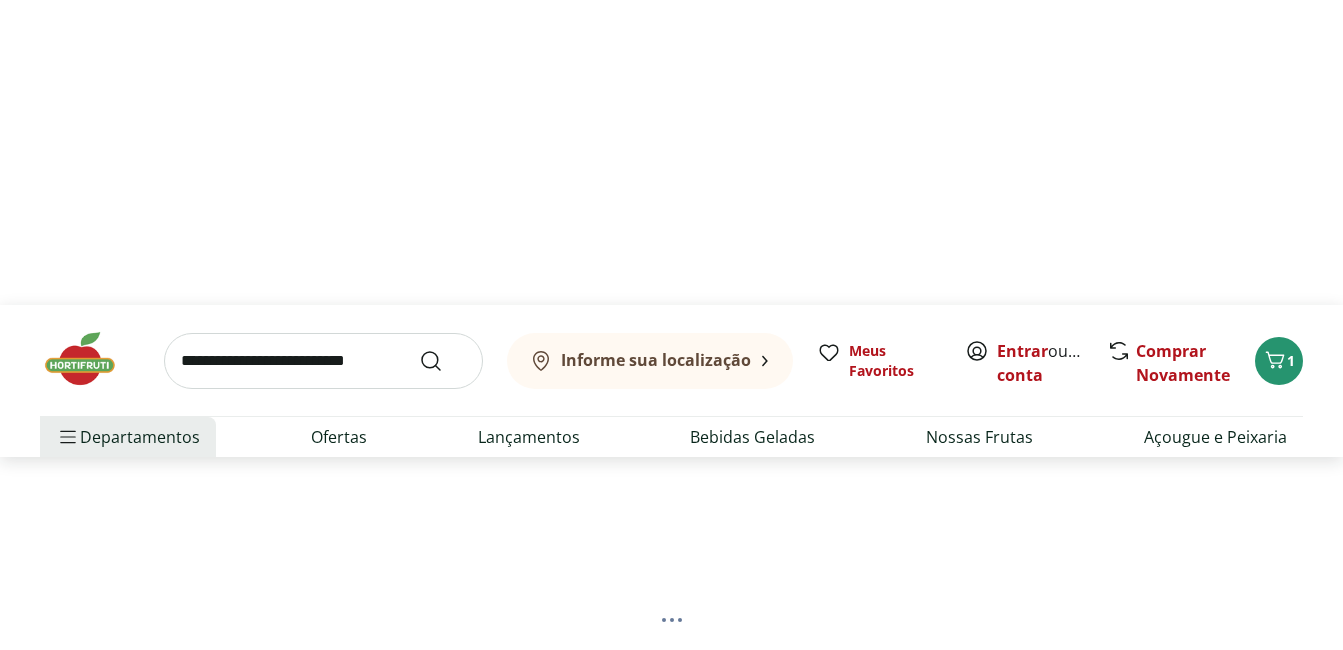 scroll, scrollTop: 0, scrollLeft: 0, axis: both 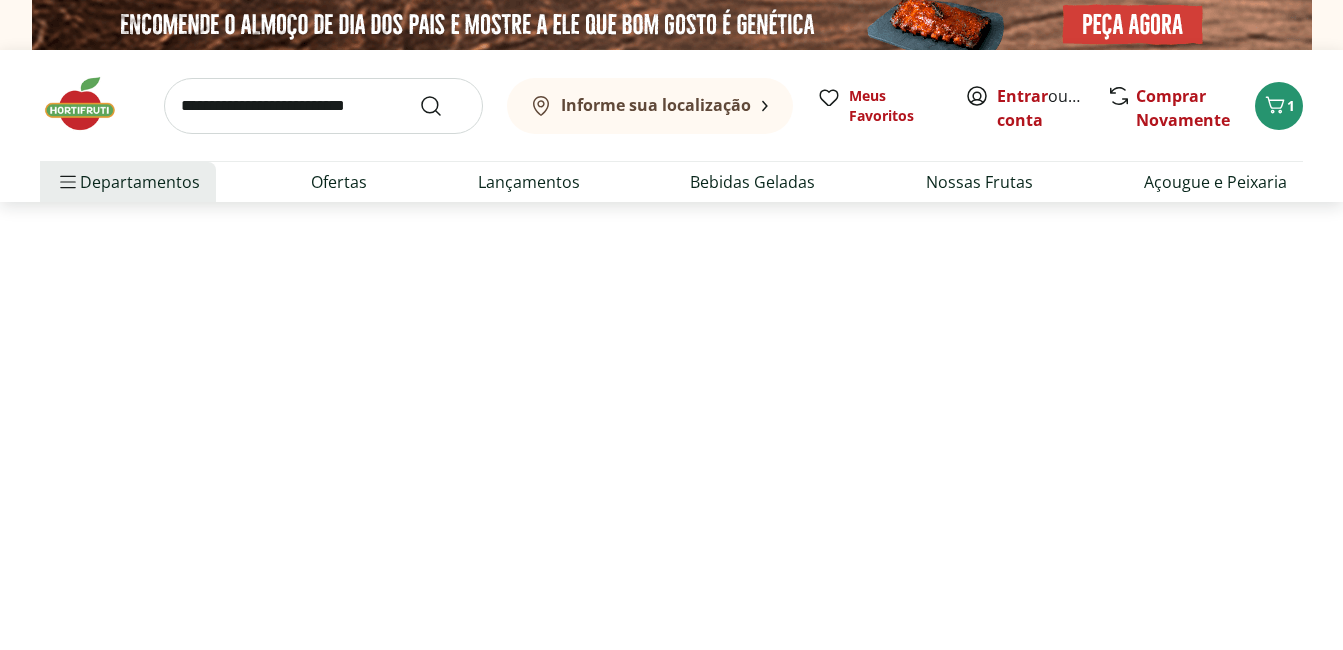 select on "**********" 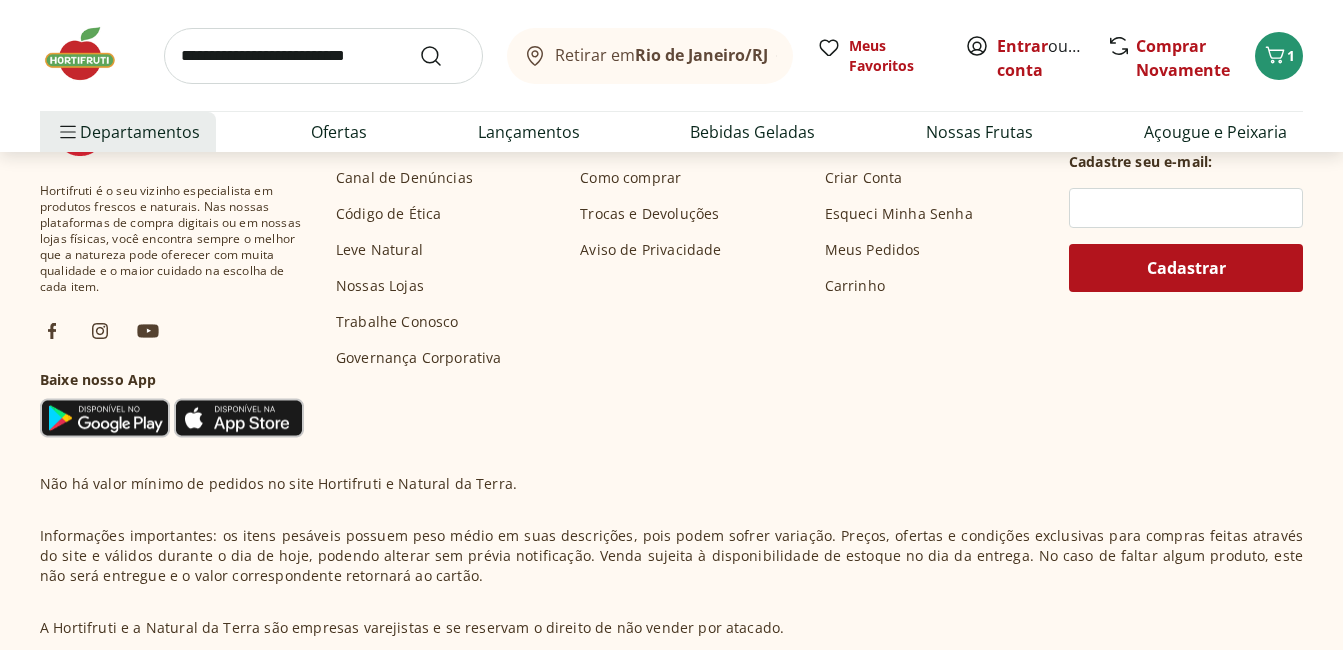 scroll, scrollTop: 1500, scrollLeft: 0, axis: vertical 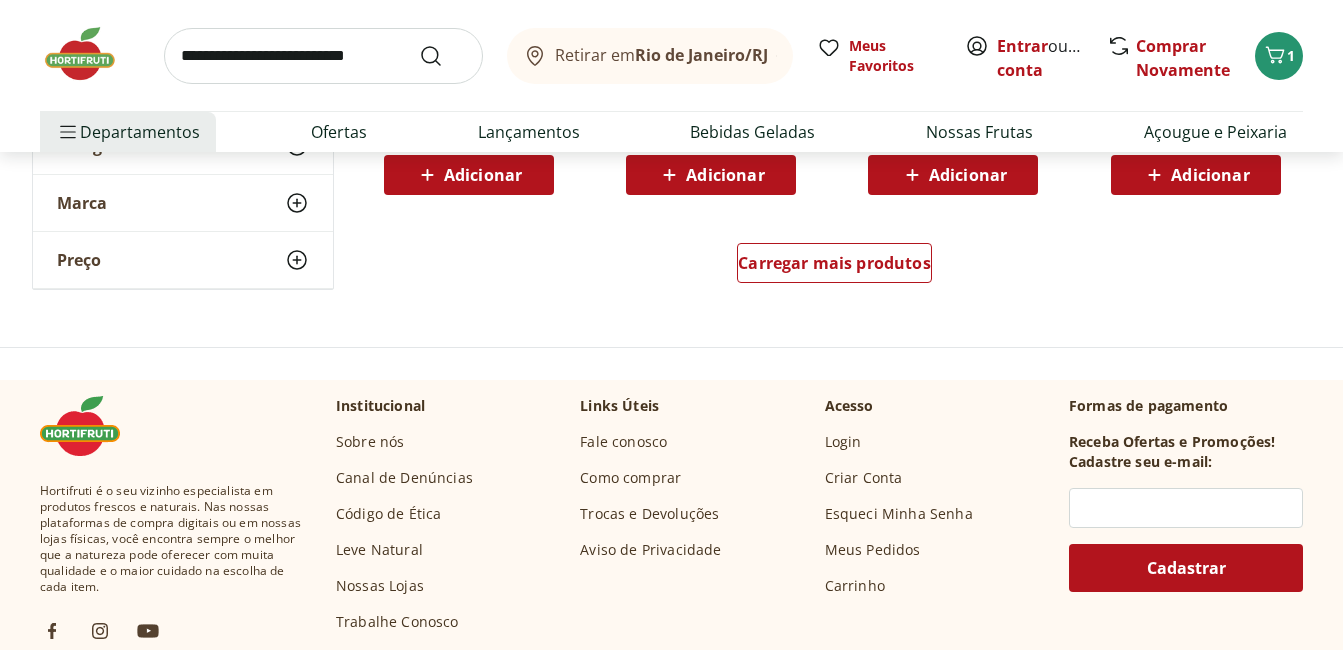 click 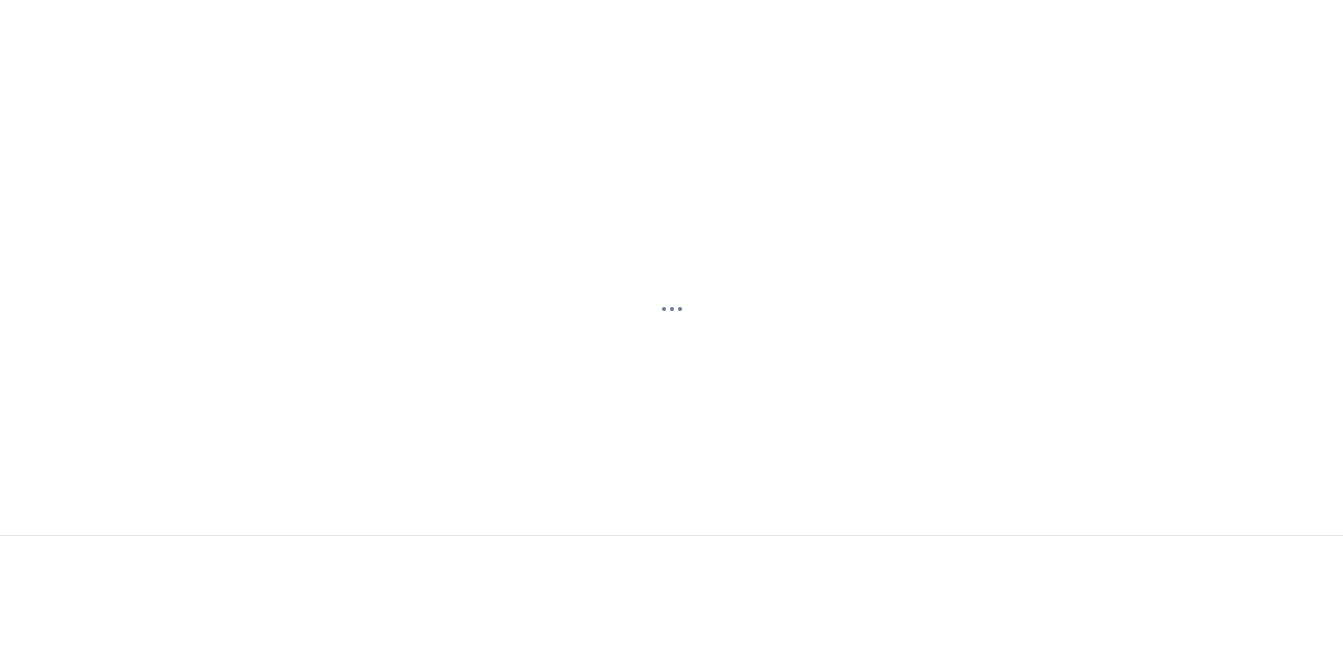 scroll, scrollTop: 0, scrollLeft: 0, axis: both 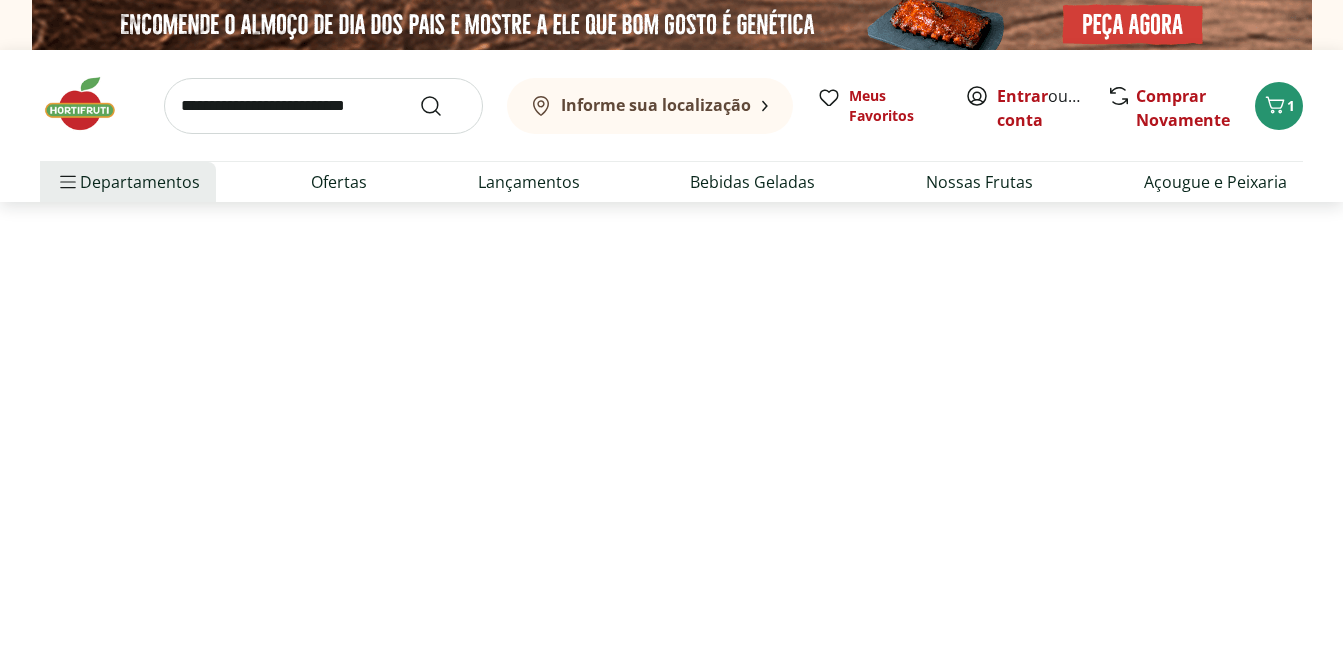 select on "**********" 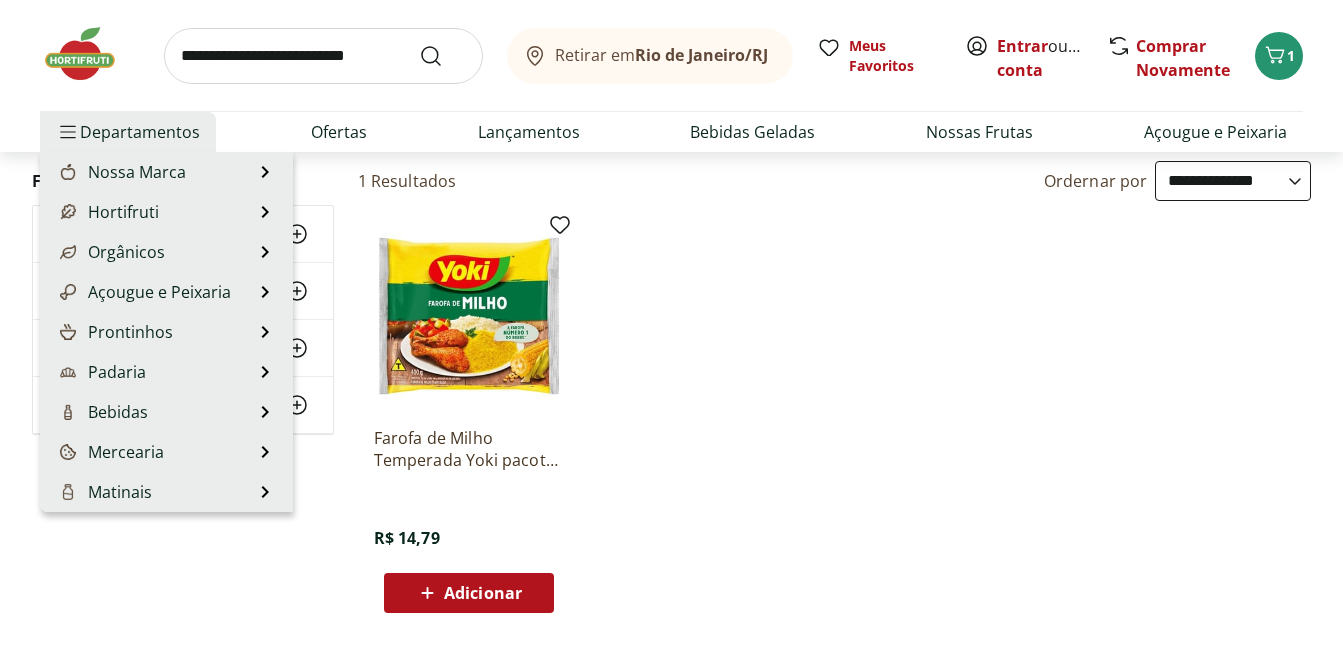 scroll, scrollTop: 200, scrollLeft: 0, axis: vertical 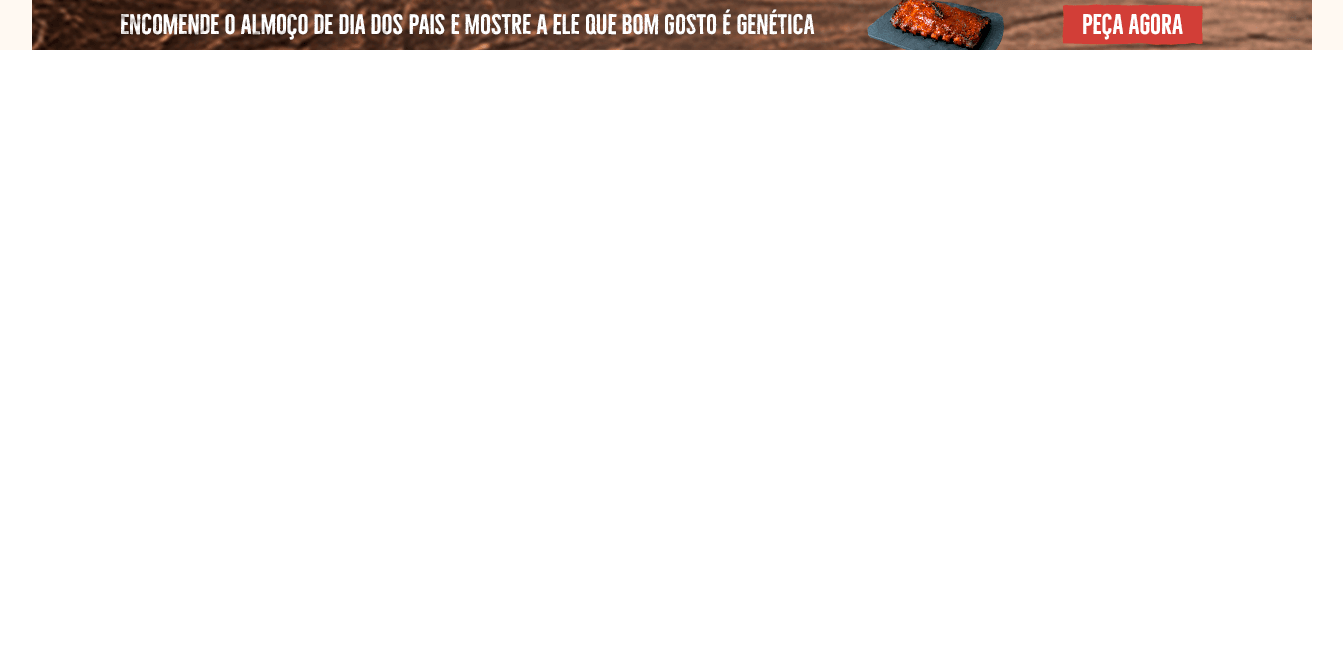 select on "**********" 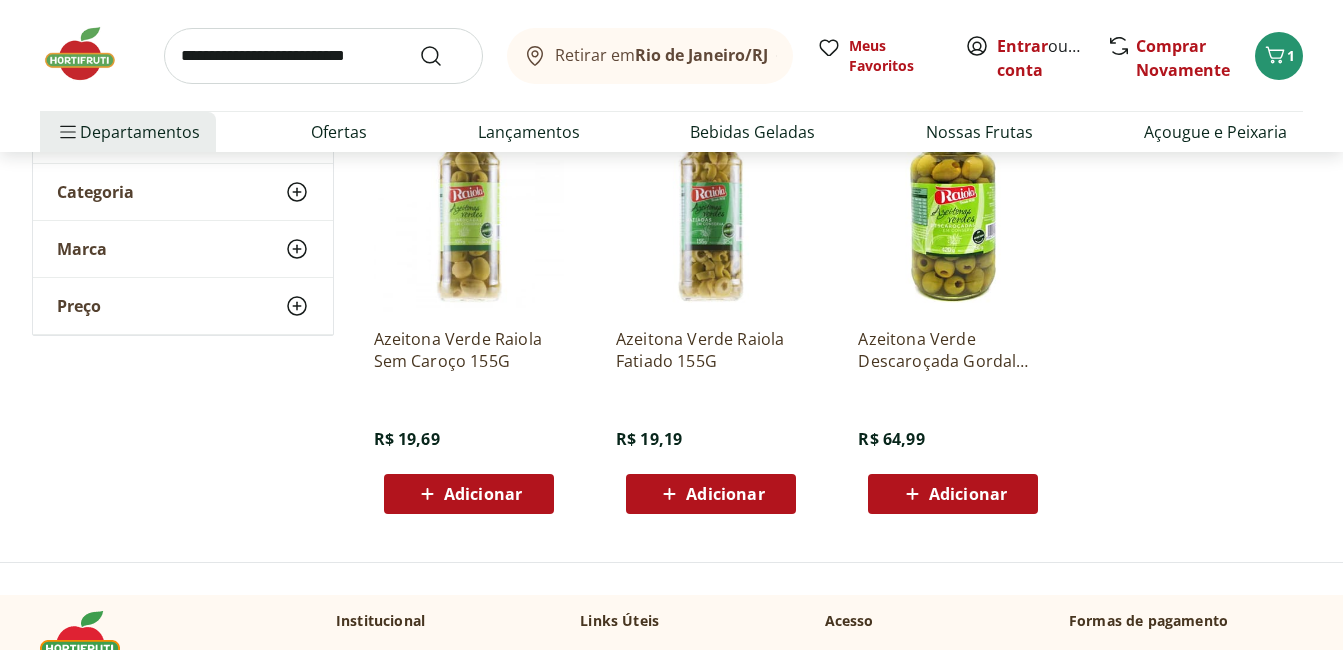 scroll, scrollTop: 300, scrollLeft: 0, axis: vertical 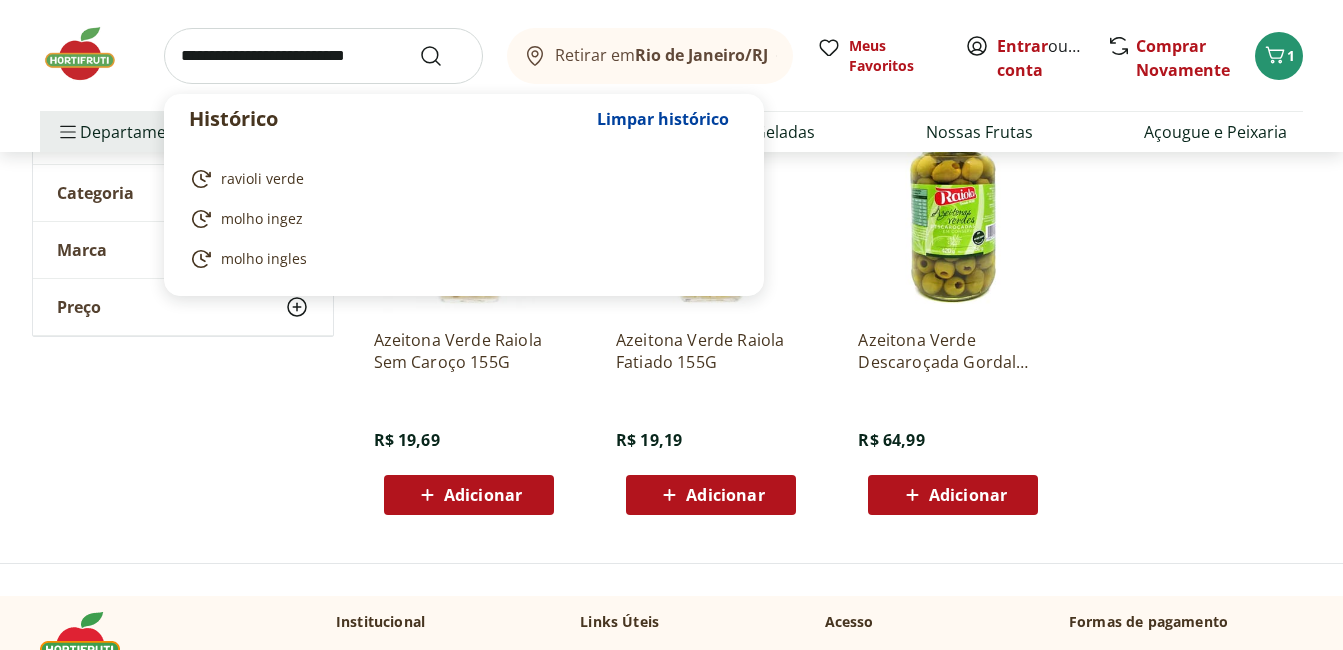 click at bounding box center [323, 56] 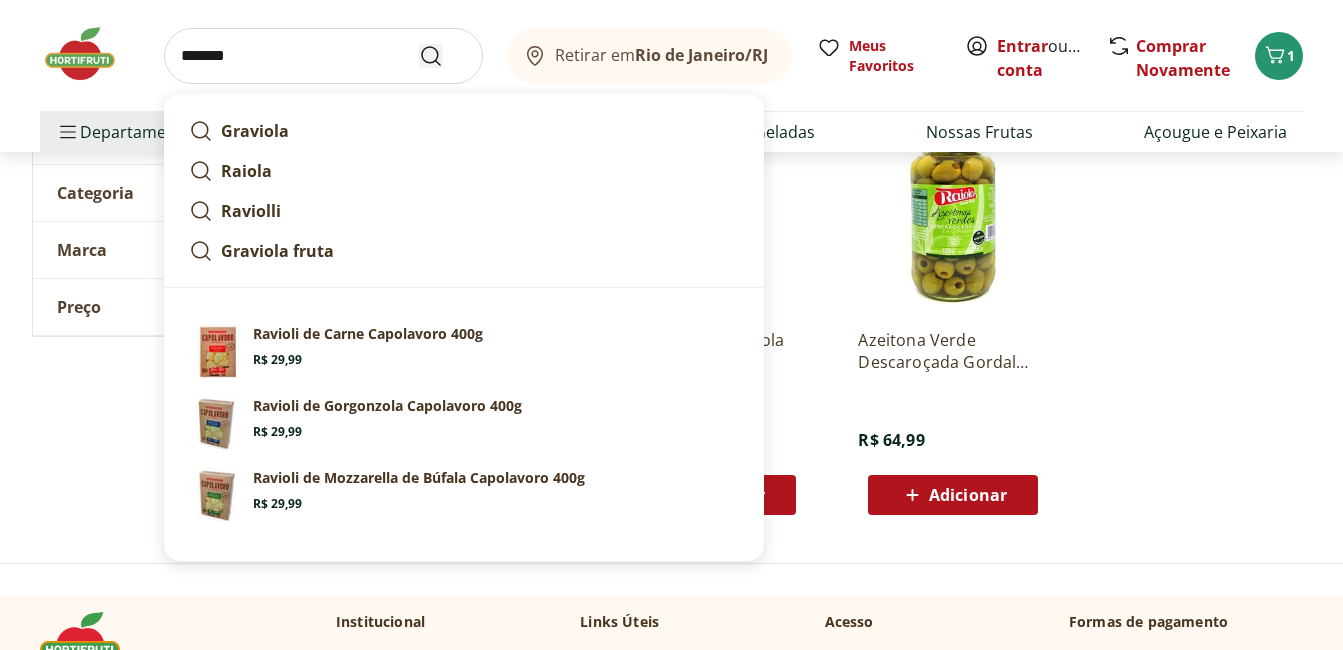 type on "*******" 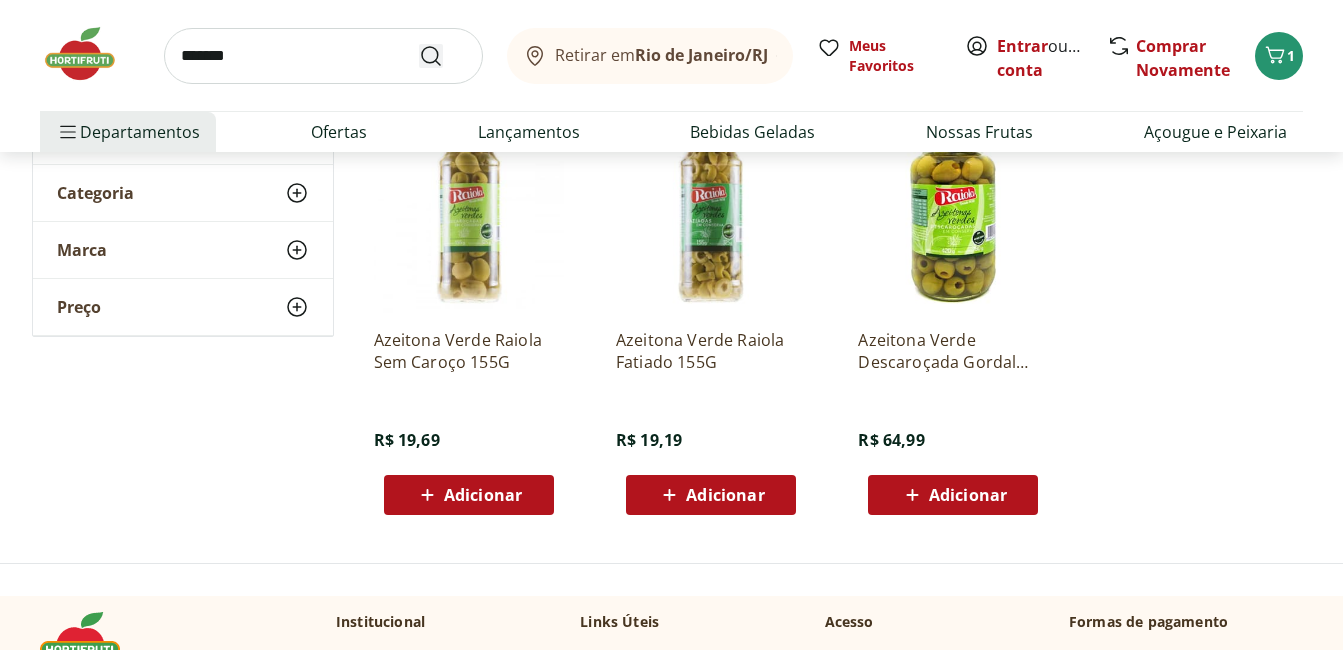 scroll, scrollTop: 0, scrollLeft: 0, axis: both 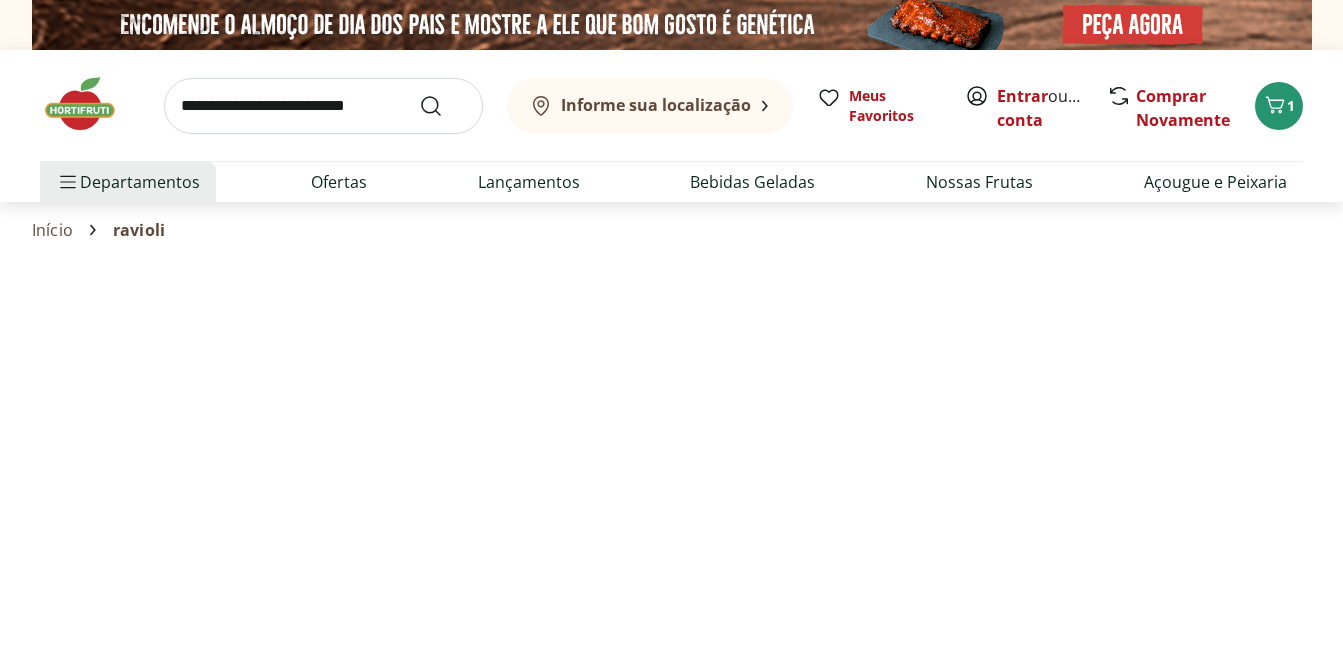select on "**********" 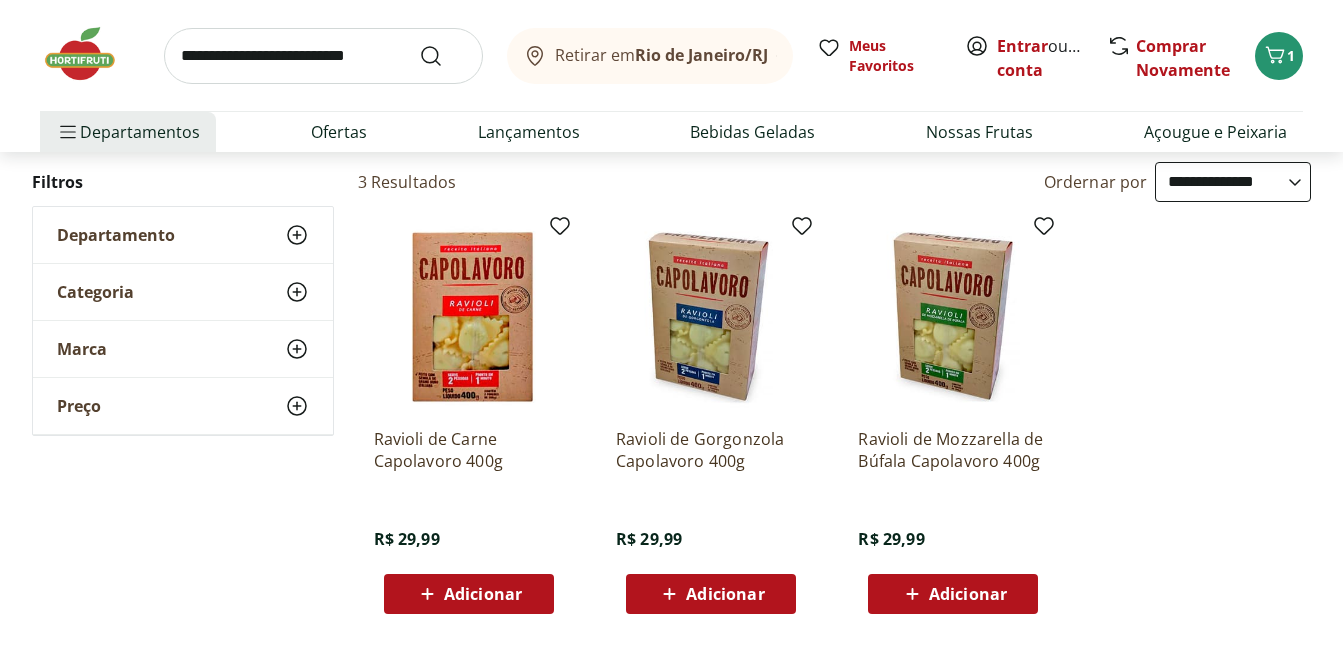 scroll, scrollTop: 200, scrollLeft: 0, axis: vertical 